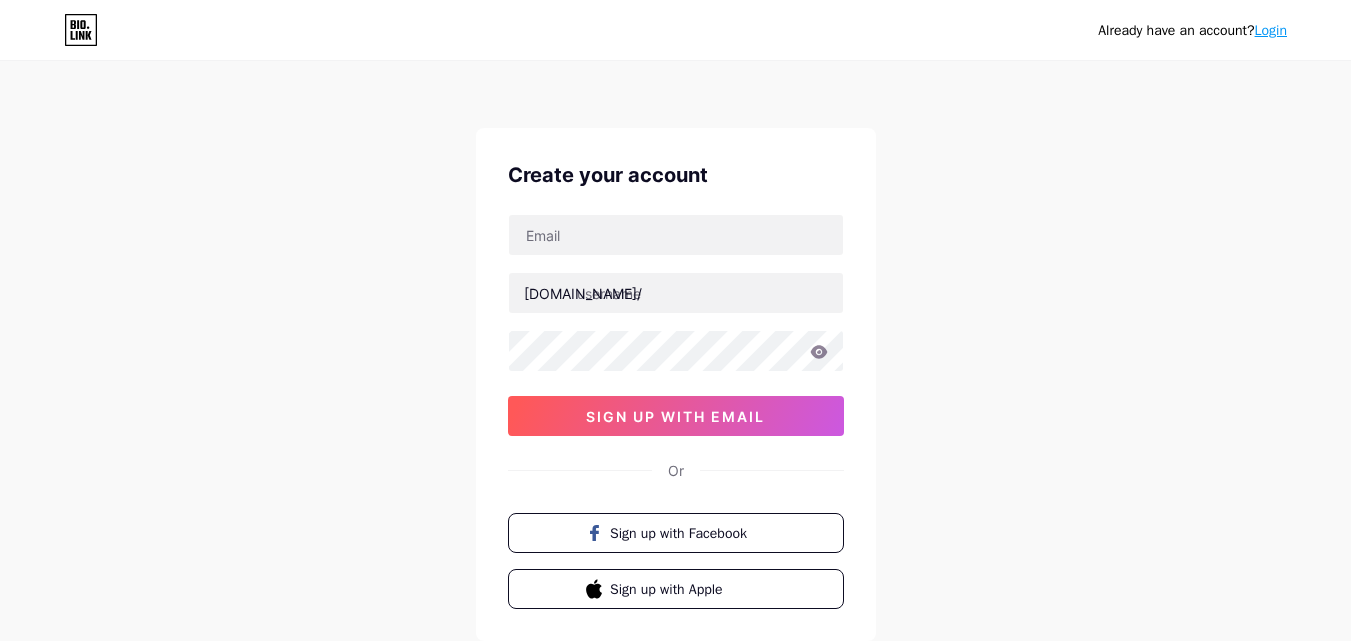 scroll, scrollTop: 0, scrollLeft: 0, axis: both 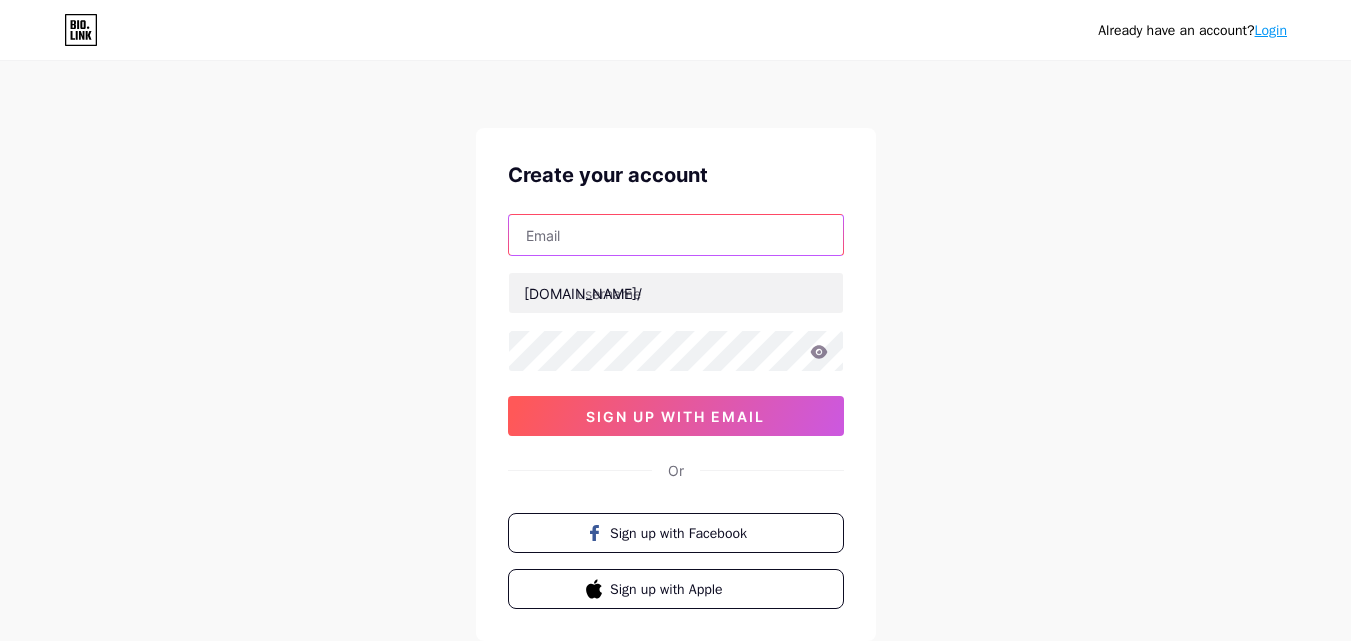 click at bounding box center (676, 235) 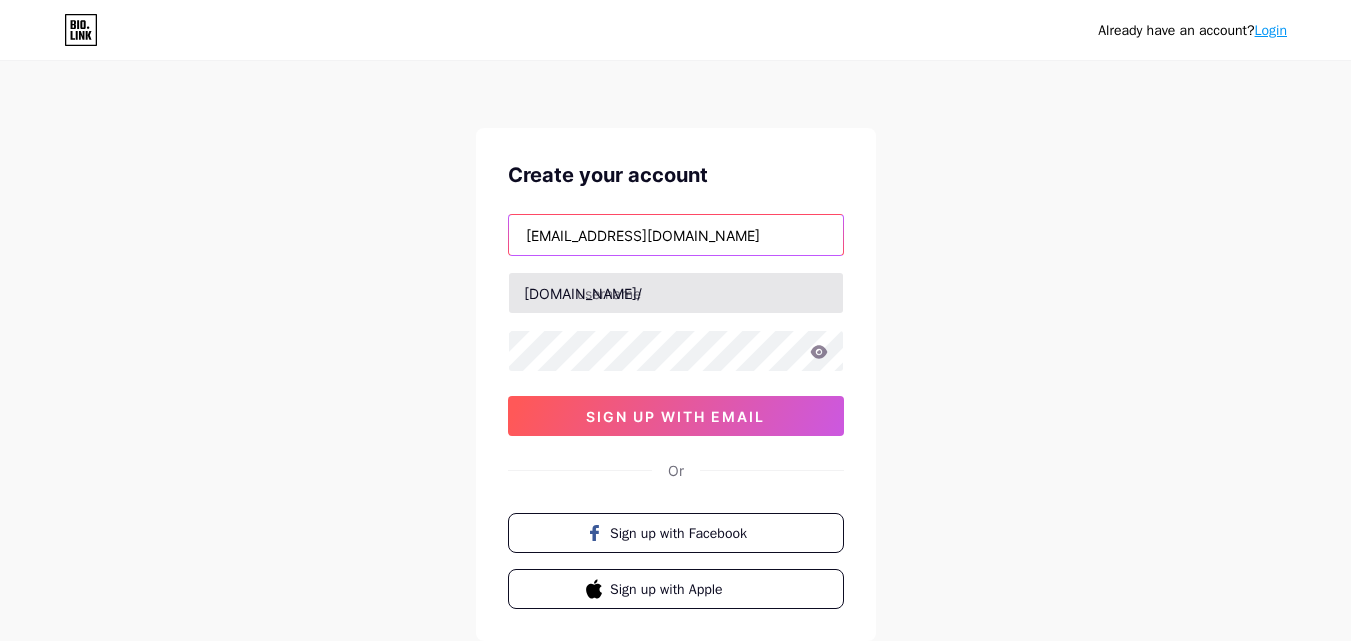 type on "[EMAIL_ADDRESS][DOMAIN_NAME]" 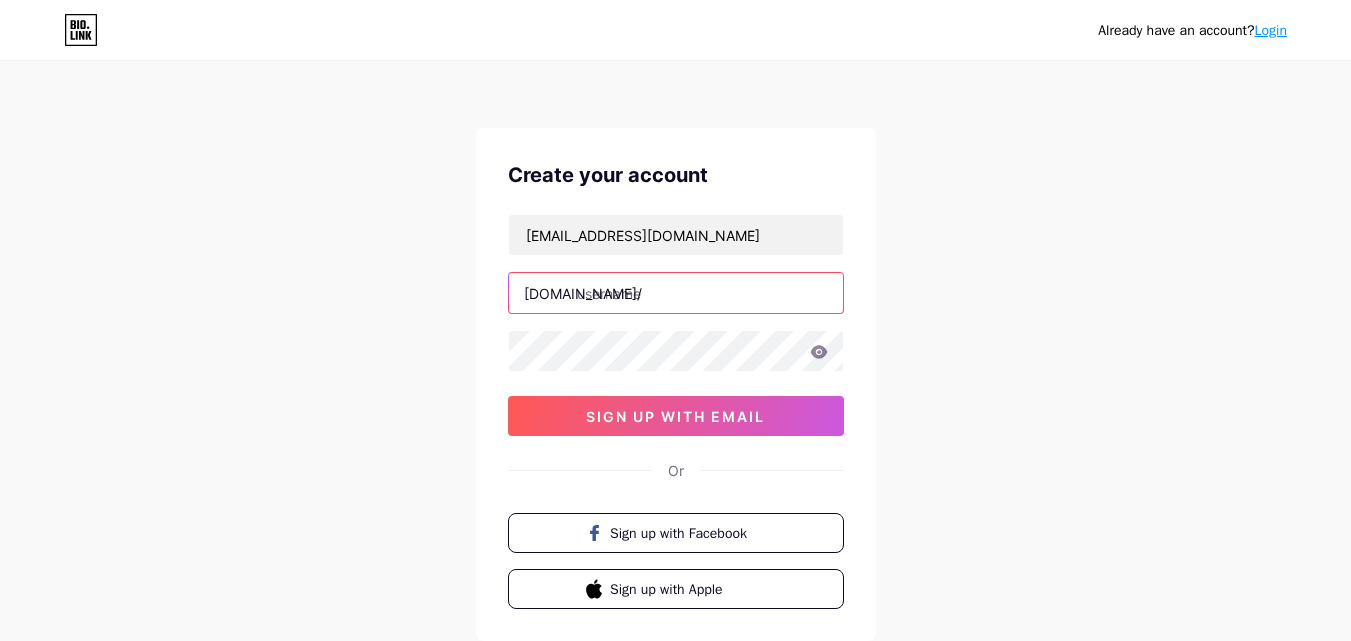 click at bounding box center [676, 293] 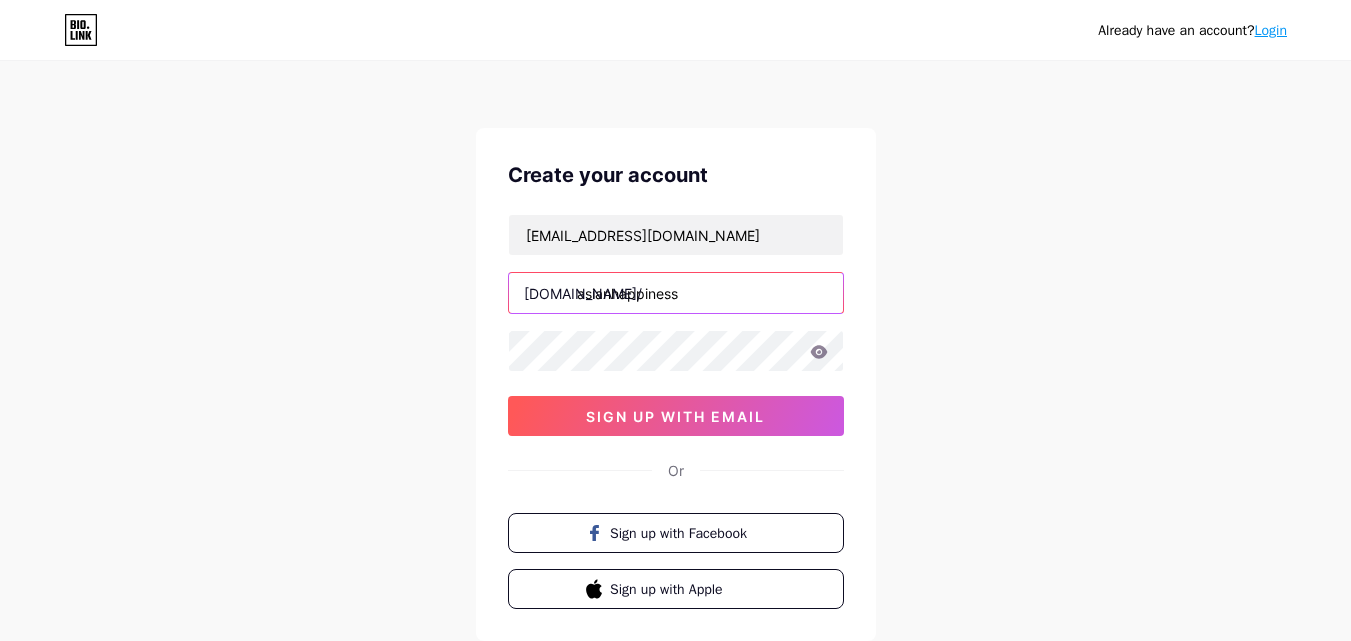 type on "asianhappiness" 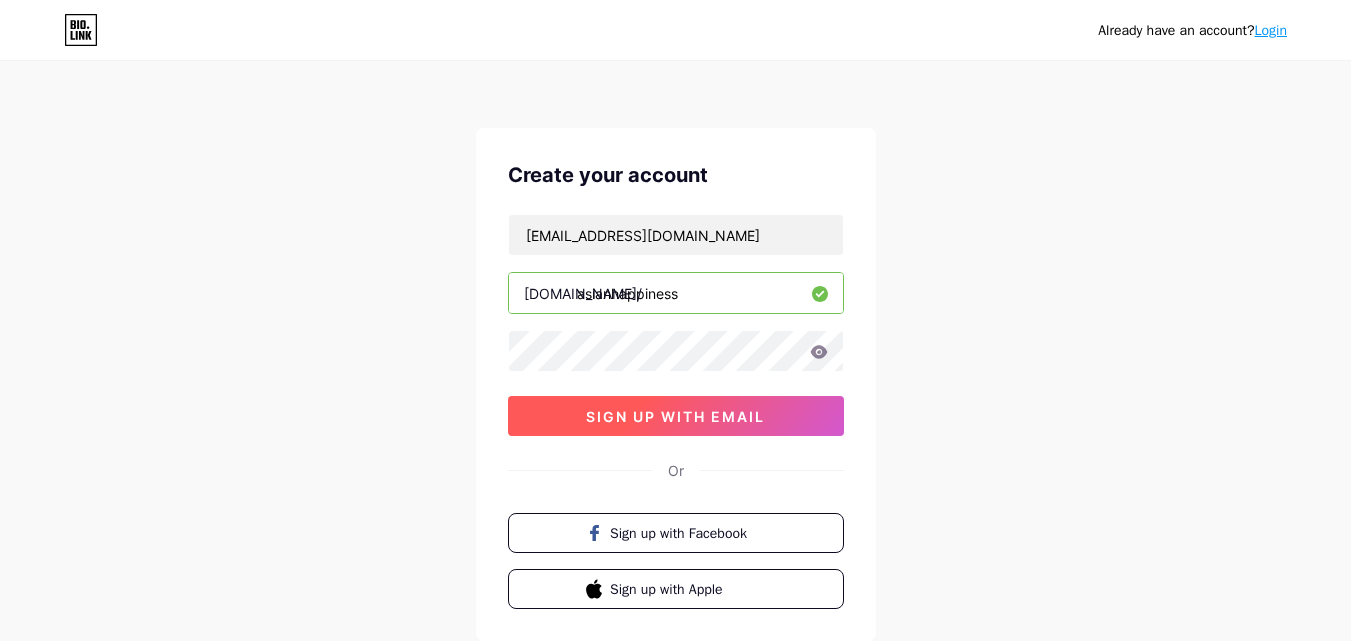 click on "sign up with email" at bounding box center (676, 416) 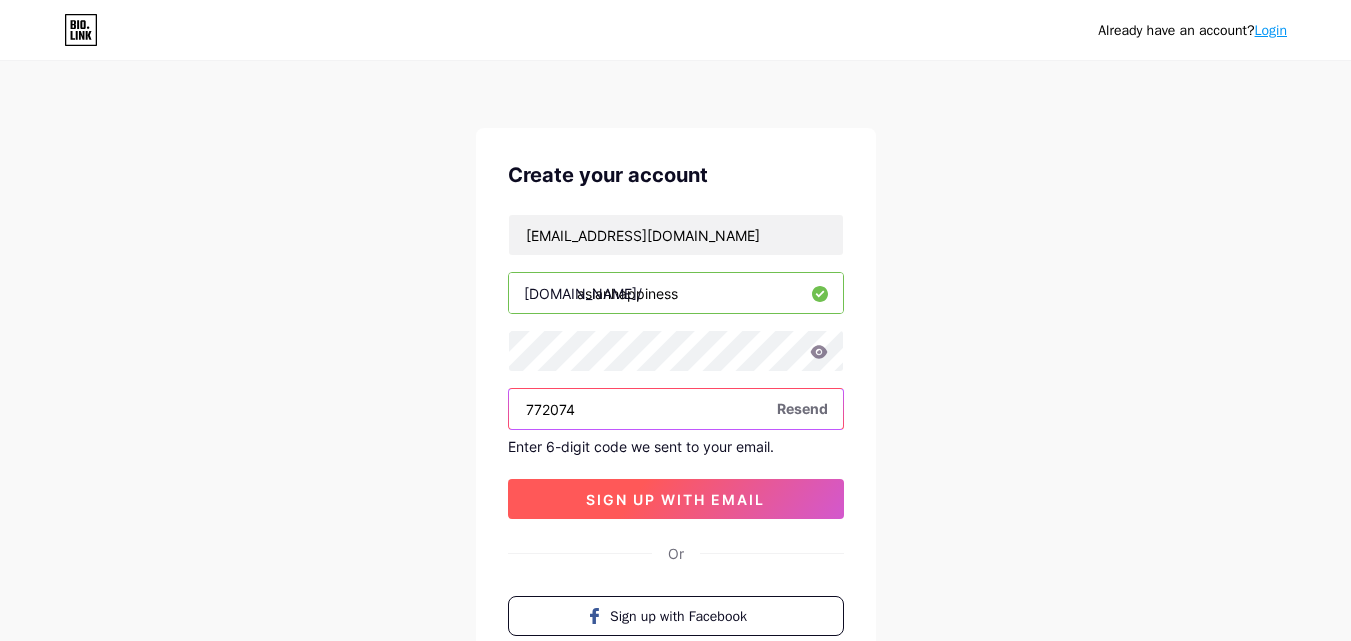 type on "772074" 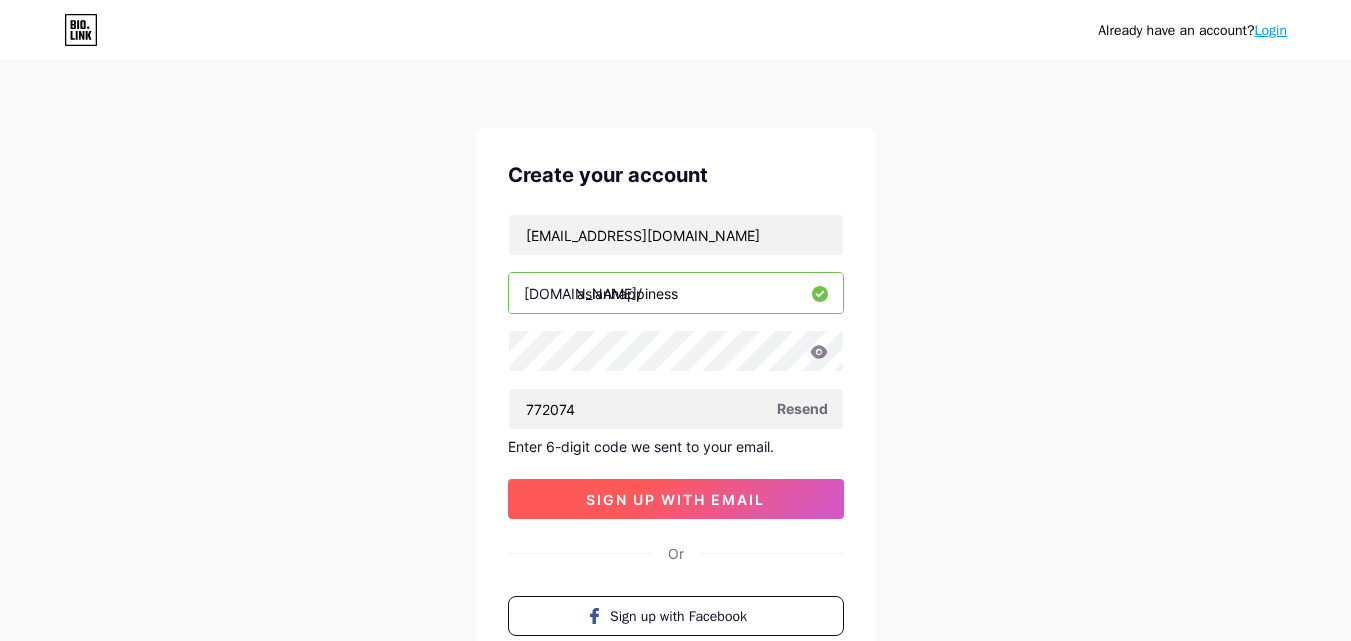 click on "sign up with email" at bounding box center [675, 499] 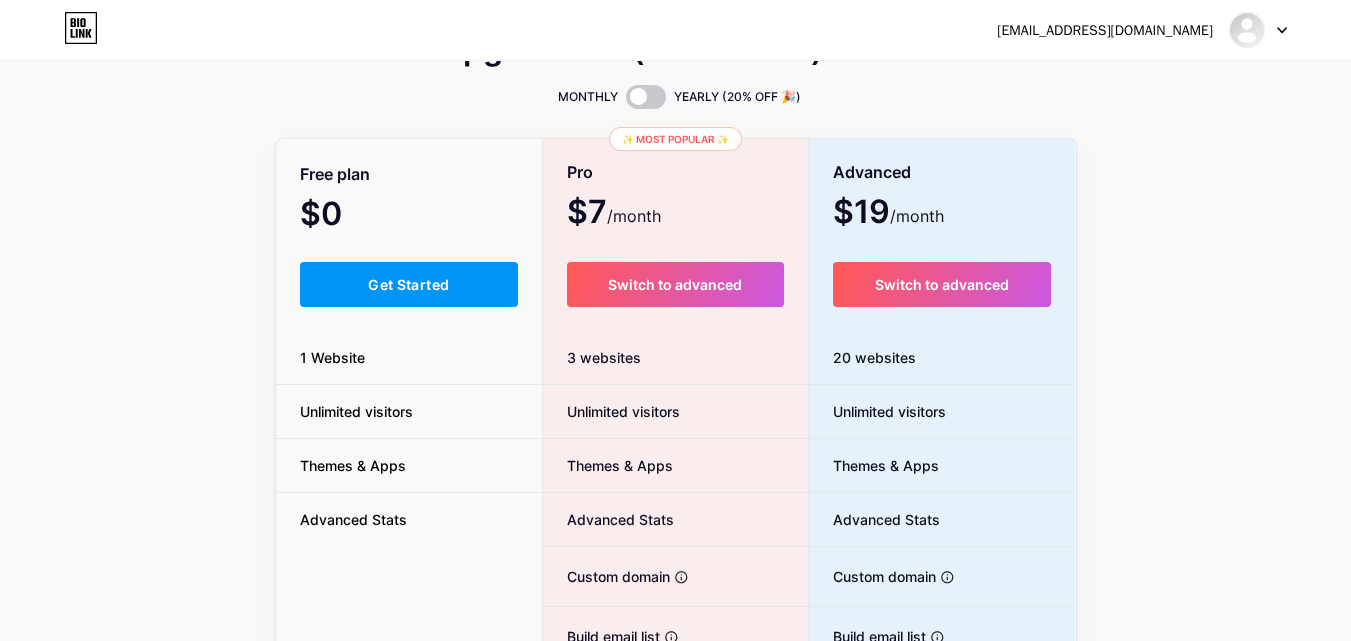scroll, scrollTop: 28, scrollLeft: 0, axis: vertical 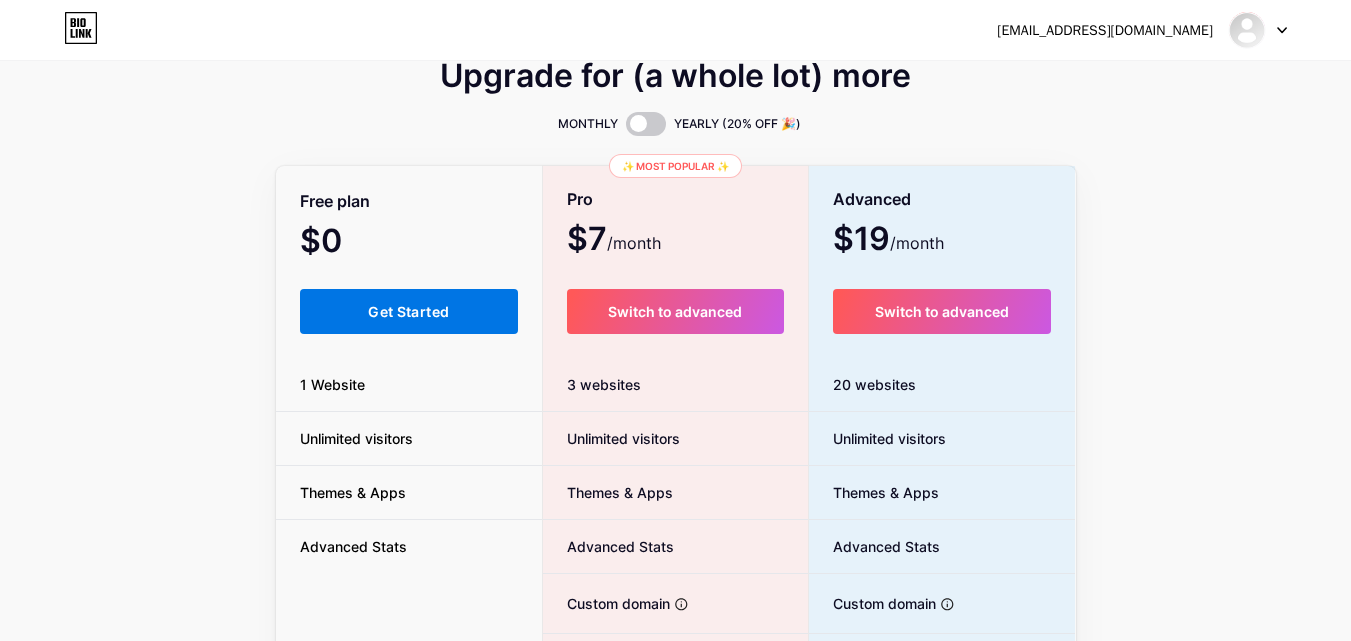 click on "Get Started" at bounding box center (409, 311) 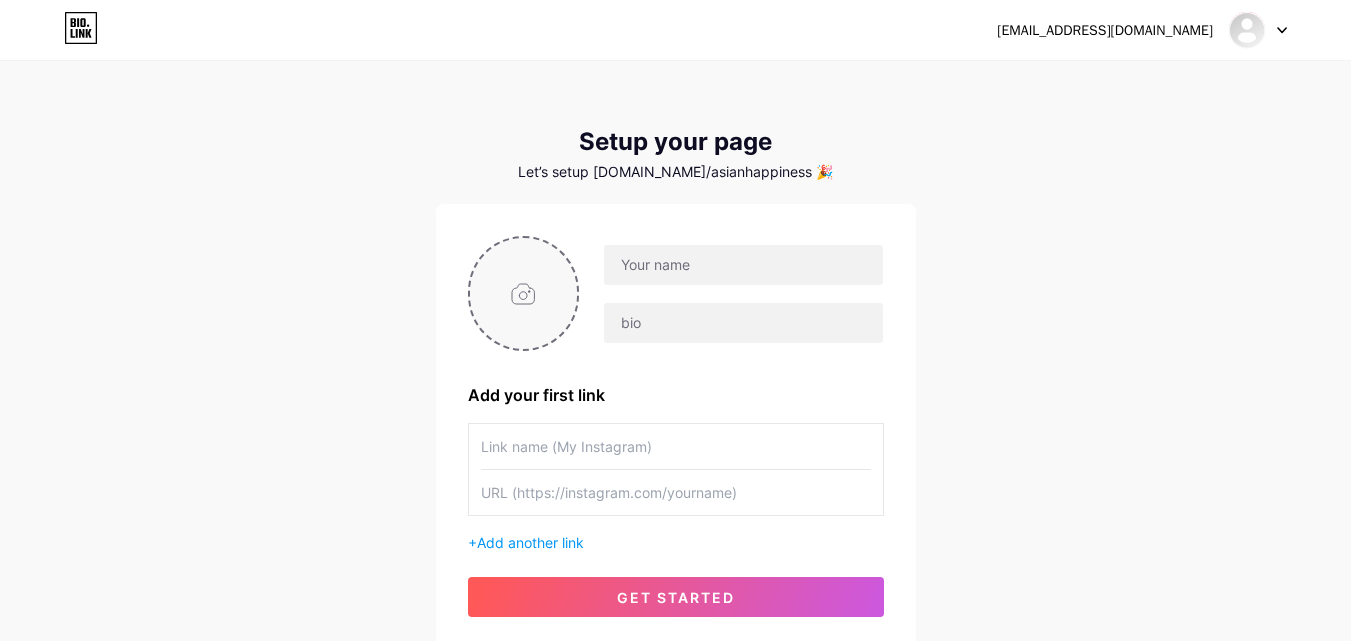 click at bounding box center (524, 293) 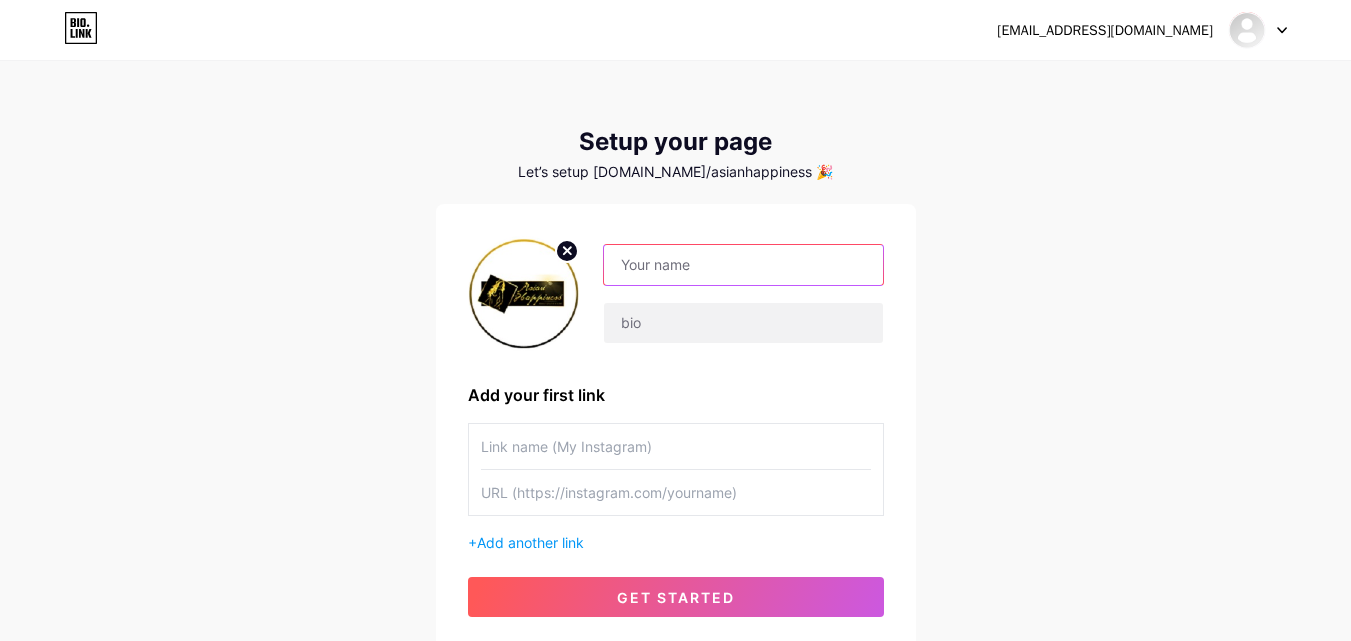 click at bounding box center (743, 265) 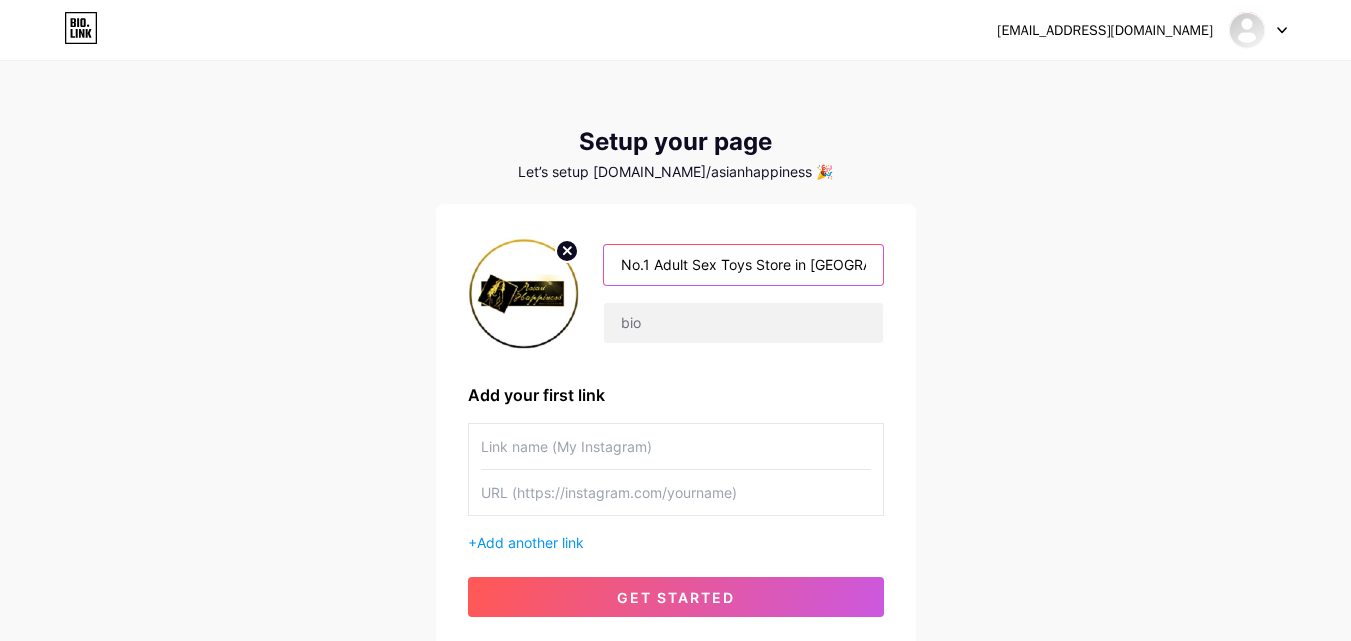 scroll, scrollTop: 0, scrollLeft: 120, axis: horizontal 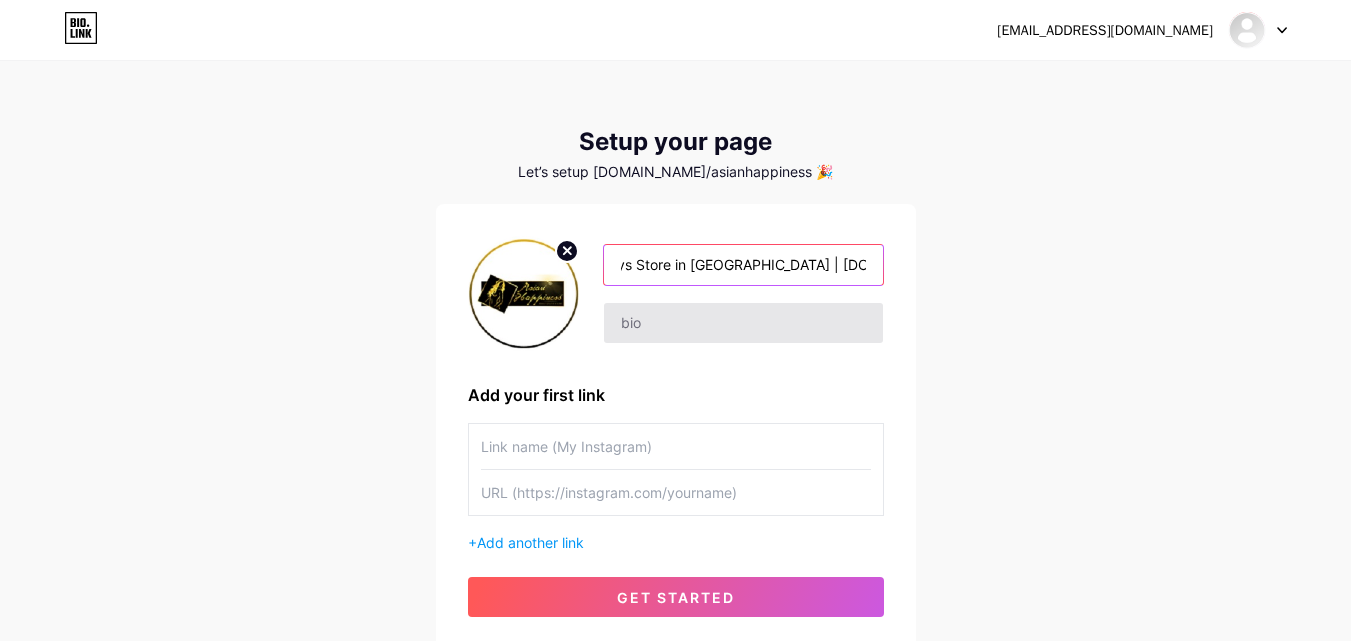 type on "No.1 Adult Sex Toys Store in [GEOGRAPHIC_DATA] | [DOMAIN_NAME]" 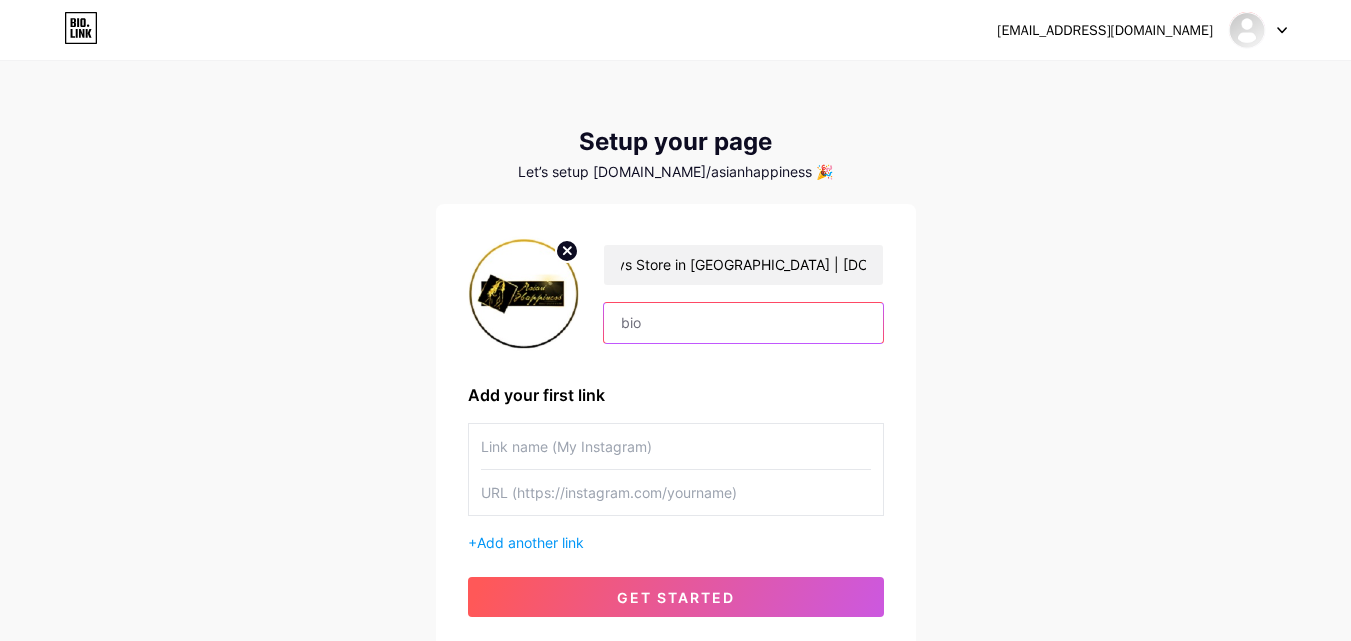 scroll, scrollTop: 0, scrollLeft: 0, axis: both 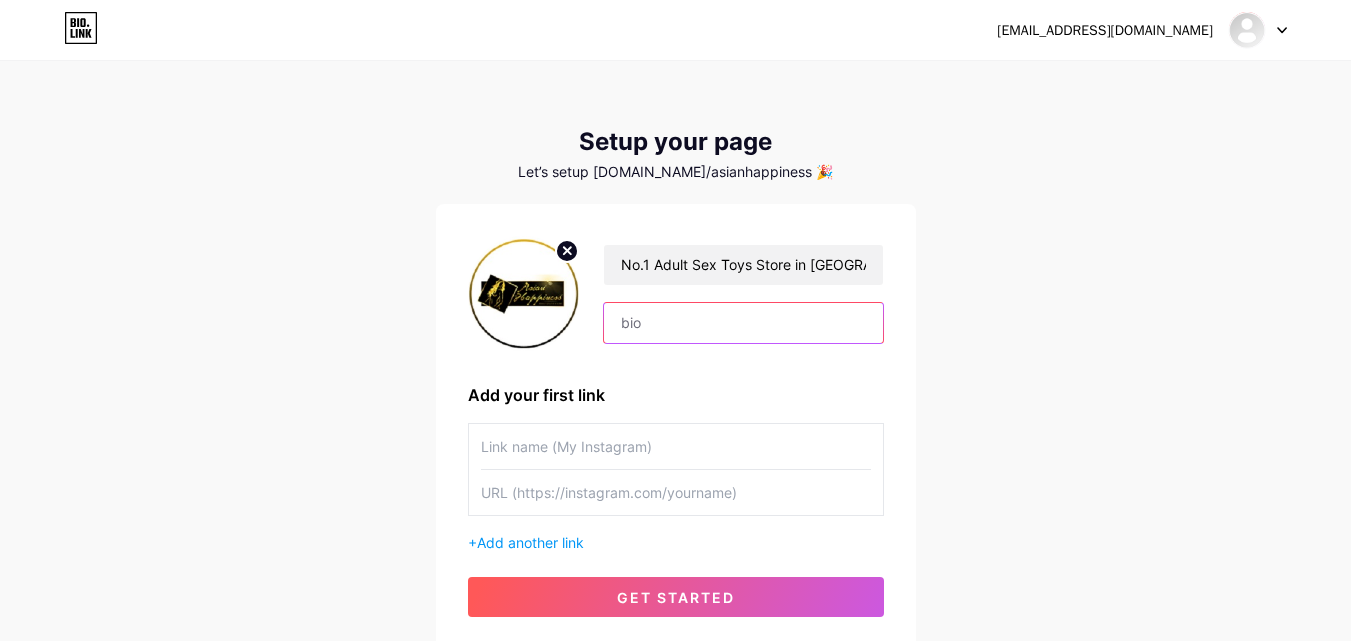 click at bounding box center (743, 323) 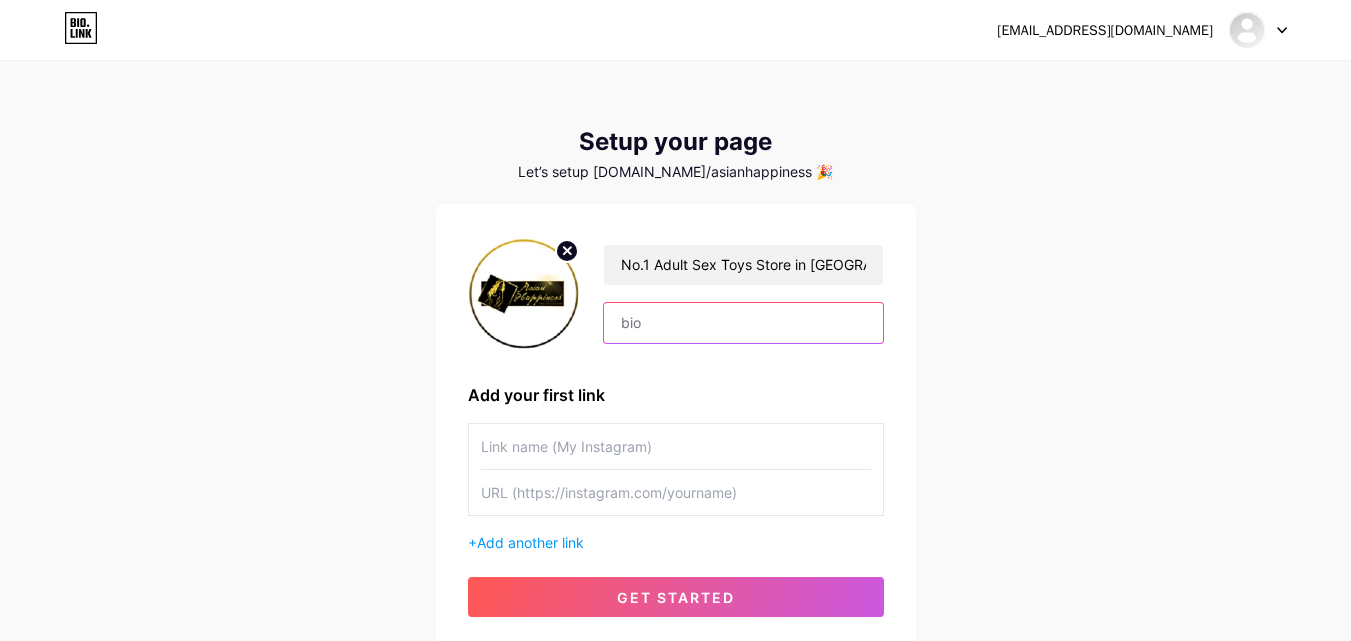 paste on "Explore pleasure like never before at [DOMAIN_NAME] – Asia’s trusted destination for premium adult toys and accessories for men, women, and couples, with discreet shipping and unbeatable value." 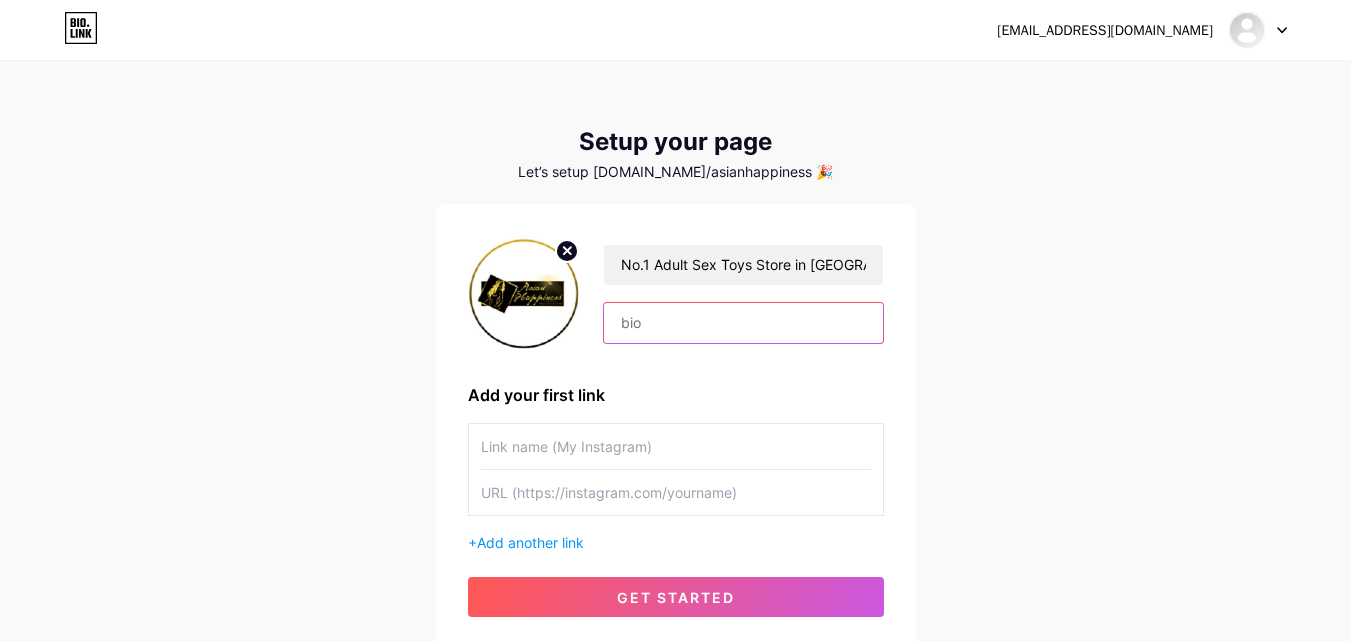 type on "Explore pleasure like never before at [DOMAIN_NAME] – Asia’s trusted destination for premium adult toys and accessories for men, women, and couples, with discreet shipping and unbeatable value." 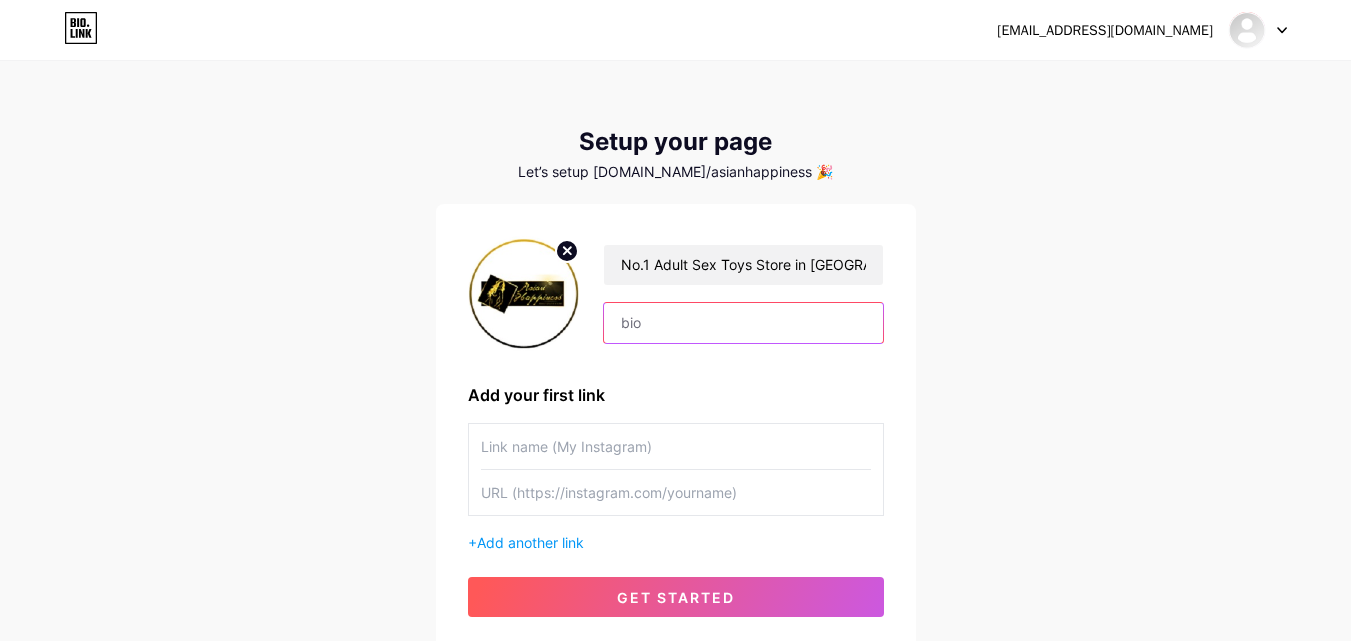 scroll, scrollTop: 0, scrollLeft: 0, axis: both 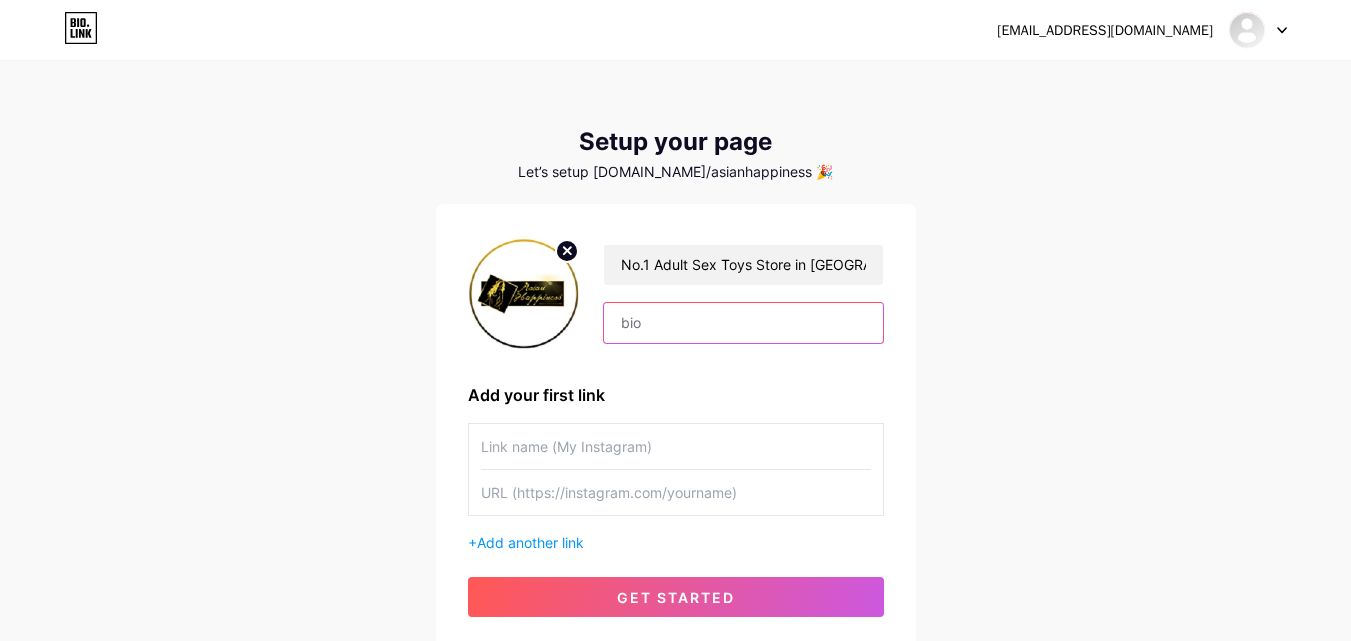 click at bounding box center (743, 323) 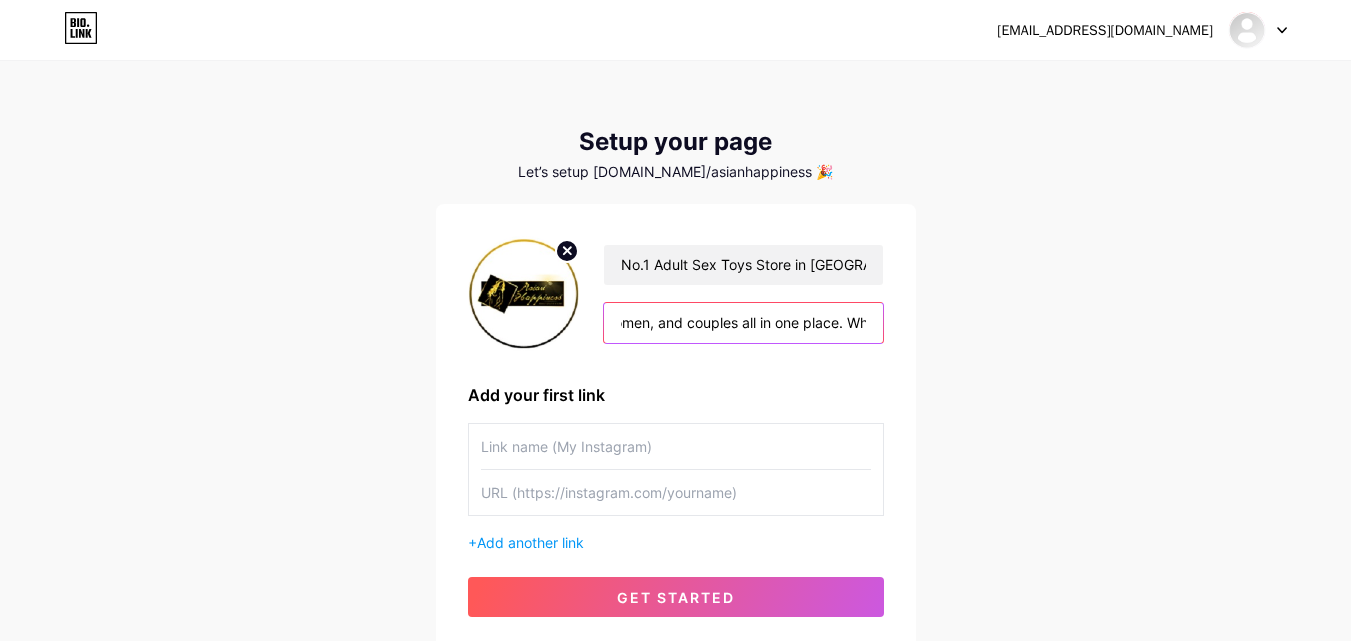 scroll, scrollTop: 0, scrollLeft: 1855, axis: horizontal 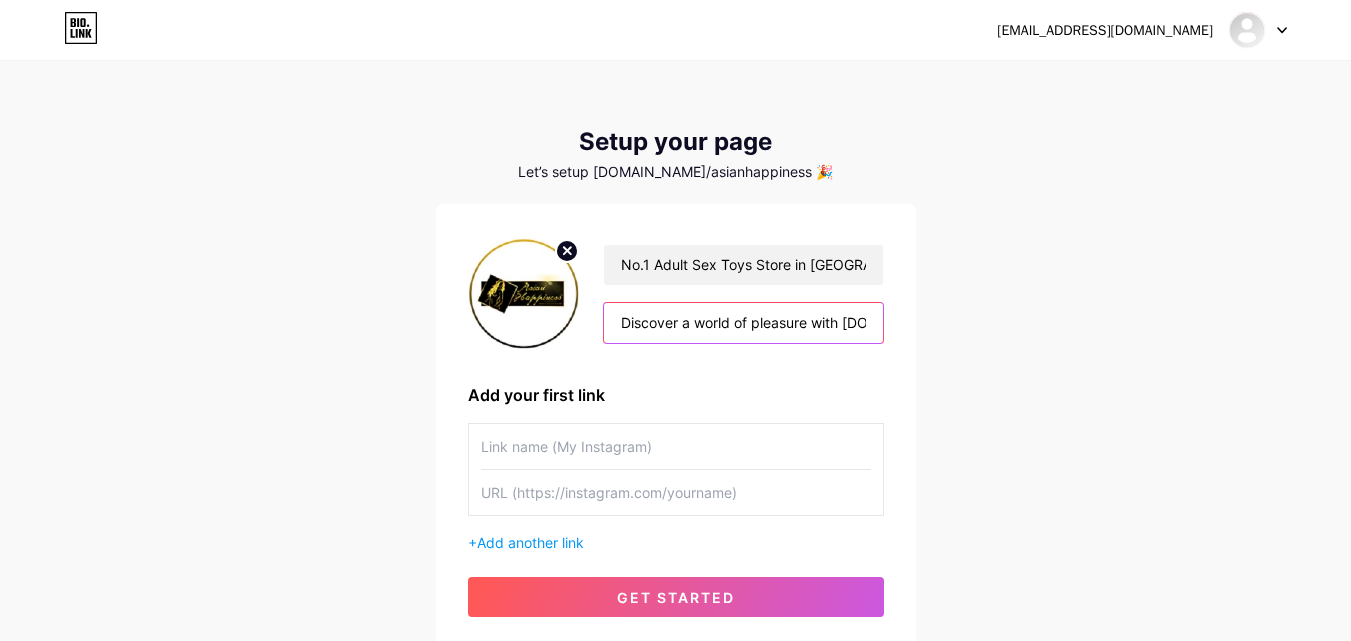 click on "Discover a world of pleasure with [DOMAIN_NAME], the No.1 trusted adult store in [GEOGRAPHIC_DATA], catering to your most intimate needs. Whether you’re looking to spice up your relationship, explore solo fun, or surprise your partner, we have the top-quality sex toys for men, women, and couples all in one place. WhatsApp us:" at bounding box center [743, 323] 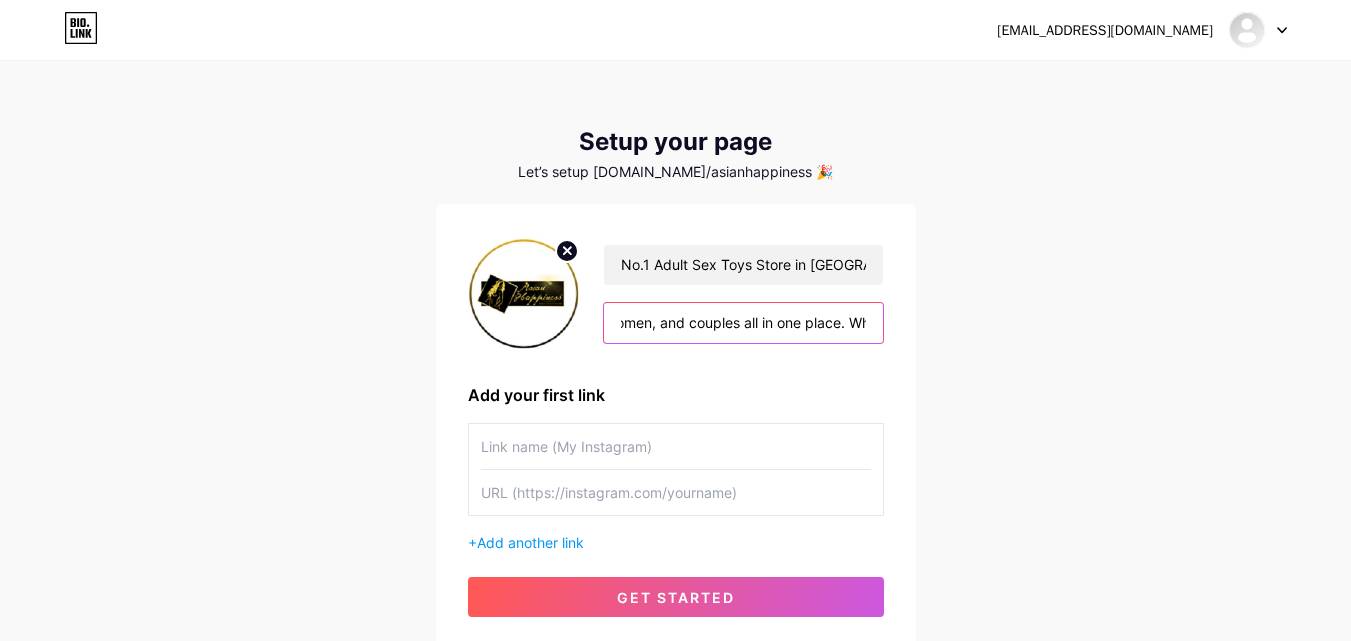 scroll, scrollTop: 0, scrollLeft: 1855, axis: horizontal 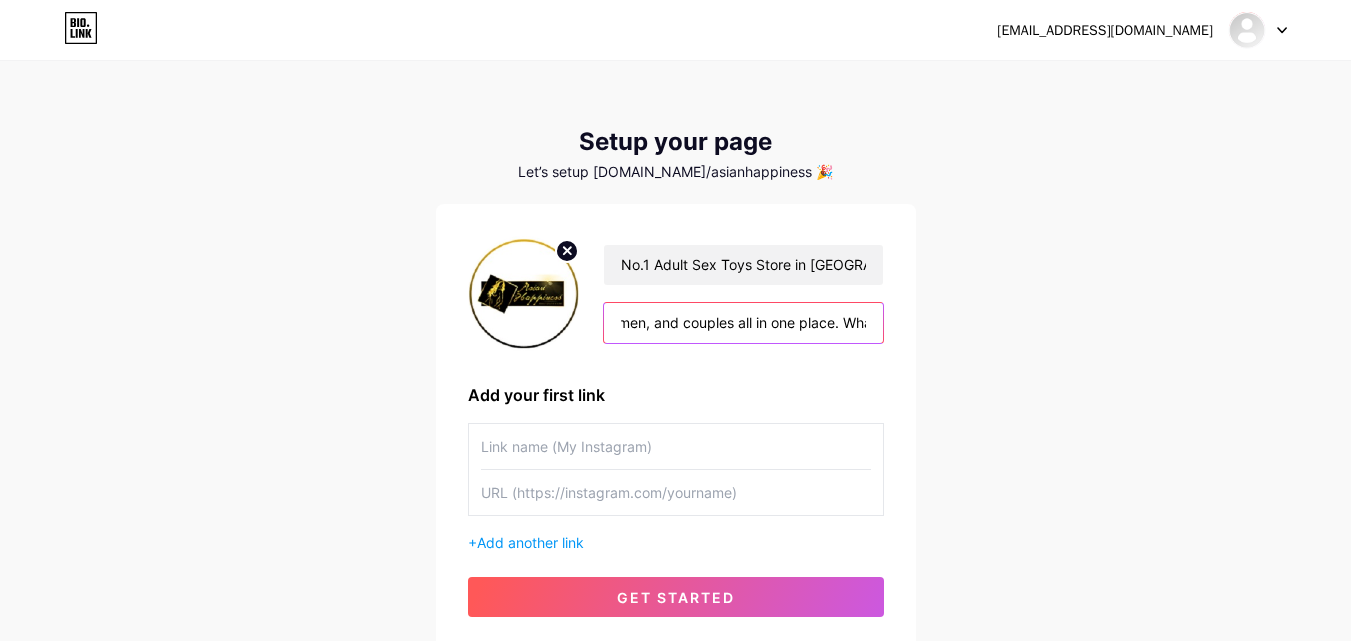 paste on "[PHONE_NUMBER]" 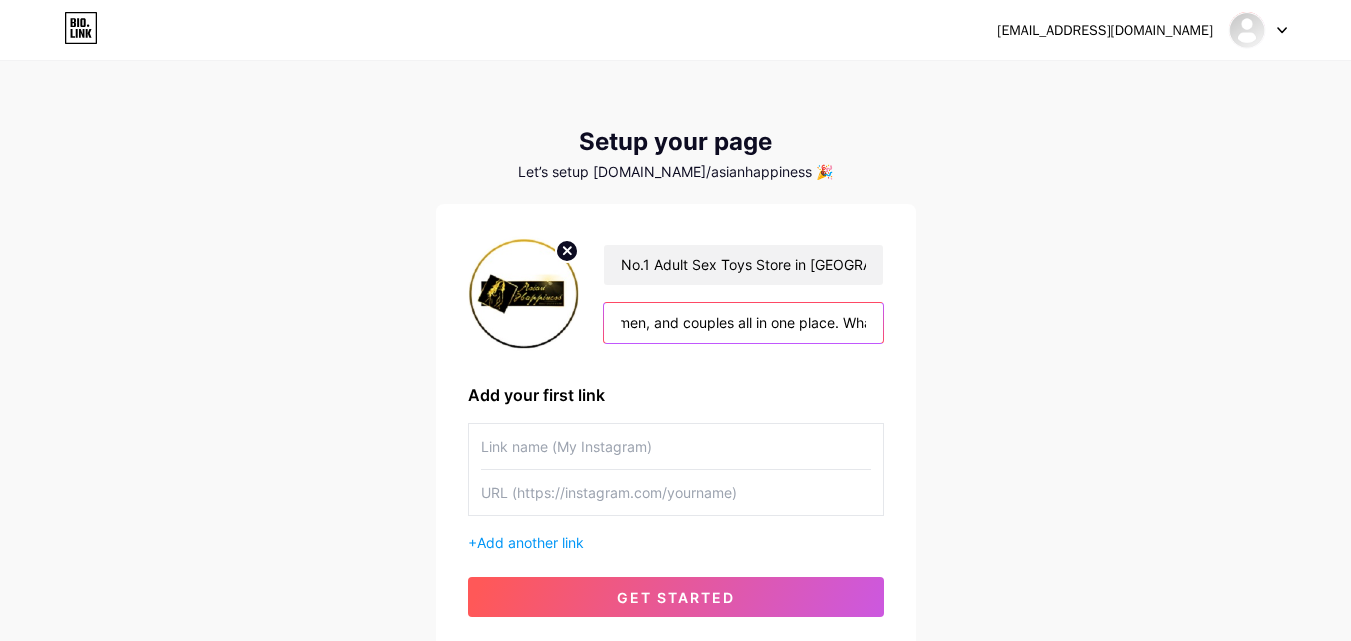 scroll, scrollTop: 0, scrollLeft: 1954, axis: horizontal 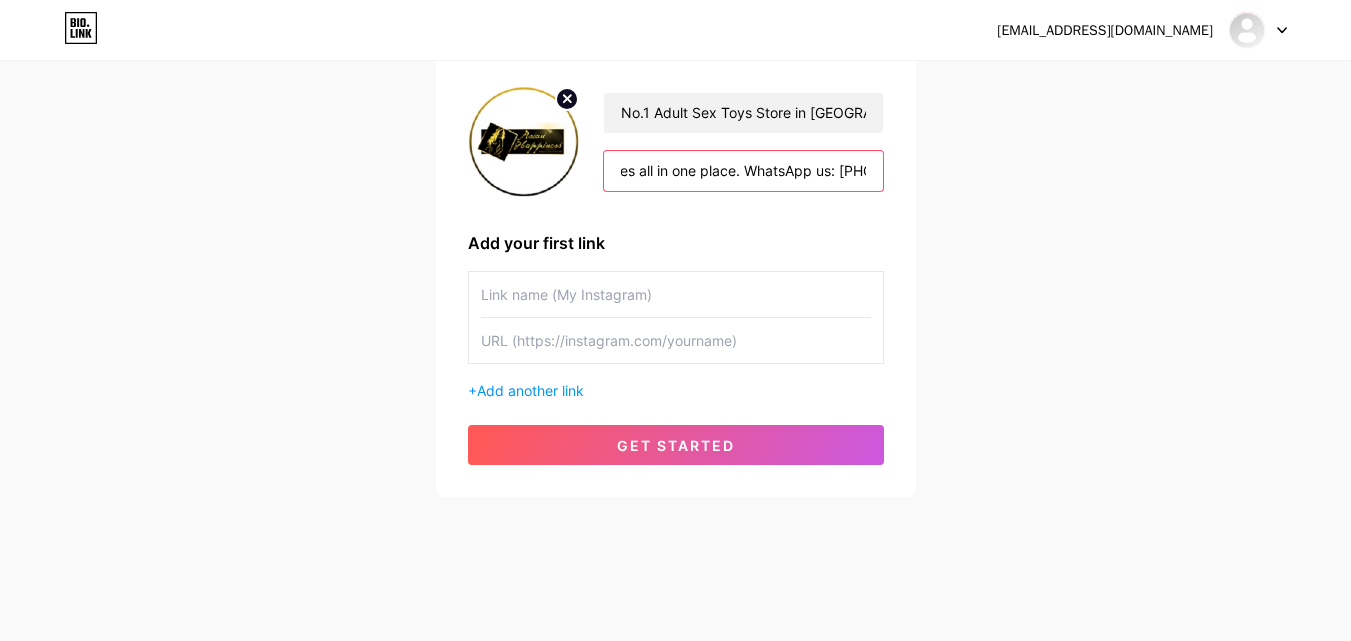 type on "Discover a world of pleasure with [DOMAIN_NAME], the No.1 trusted adult store in [GEOGRAPHIC_DATA], catering to your most intimate needs. Whether you’re looking to spice up your relationship, explore solo fun, or surprise your partner, we have the top-quality sex toys for men, women, and couples all in one place. WhatsApp us: [PHONE_NUMBER]" 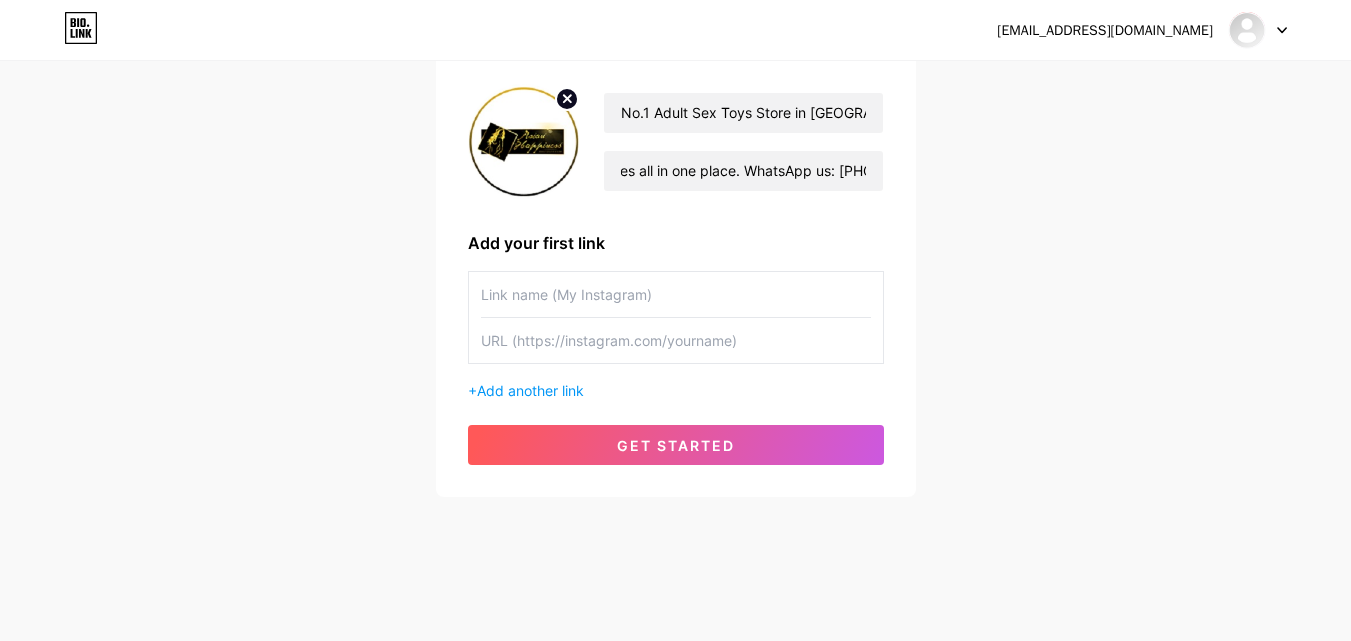 click at bounding box center [676, 294] 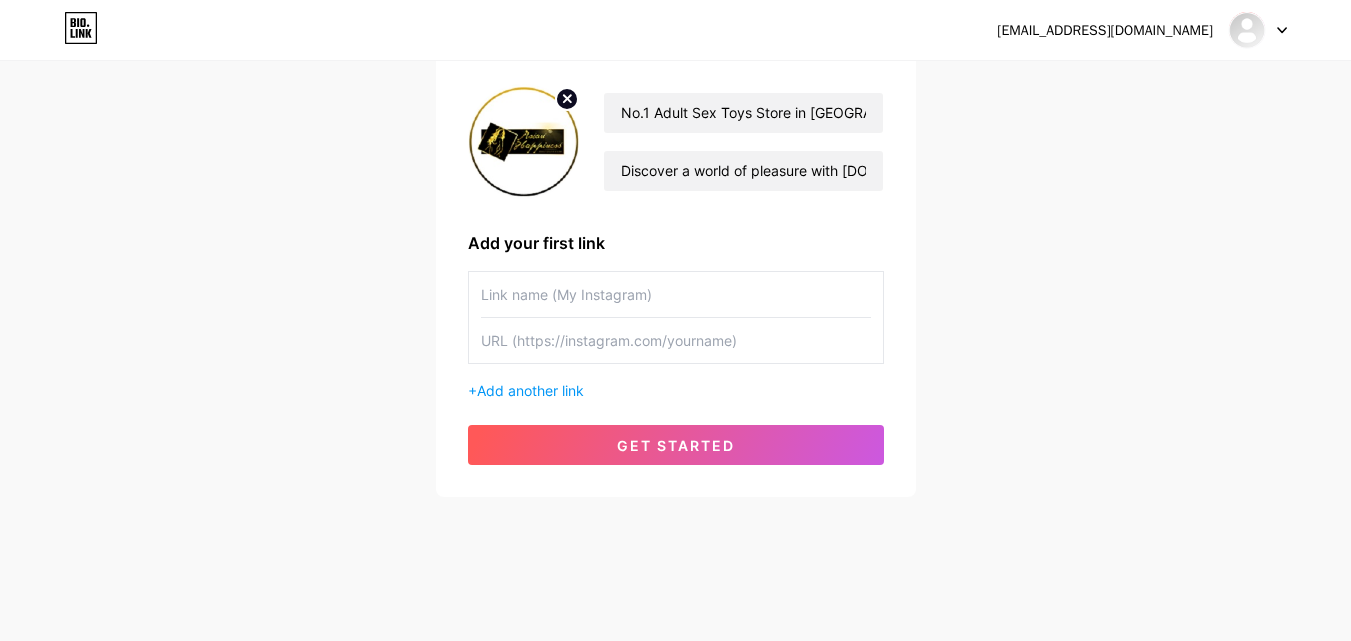 click at bounding box center (676, 294) 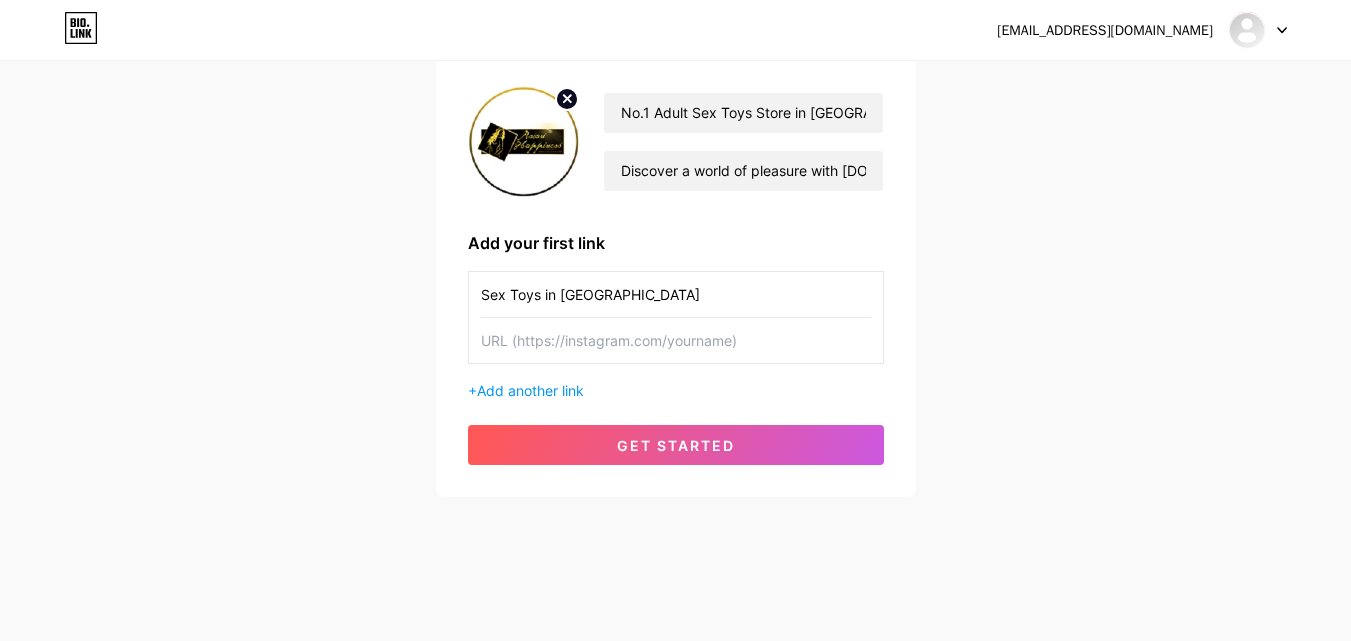 click on "Sex Toys in [GEOGRAPHIC_DATA]" at bounding box center [676, 294] 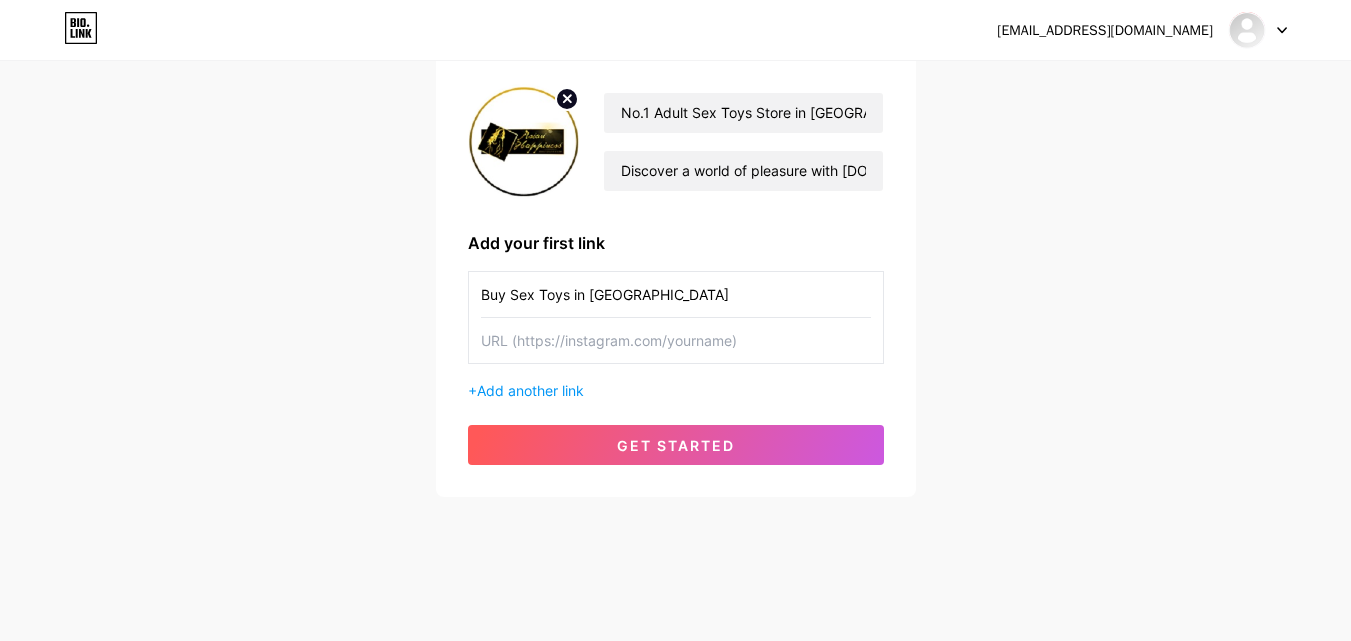 click on "Buy Sex Toys in [GEOGRAPHIC_DATA]" at bounding box center [676, 294] 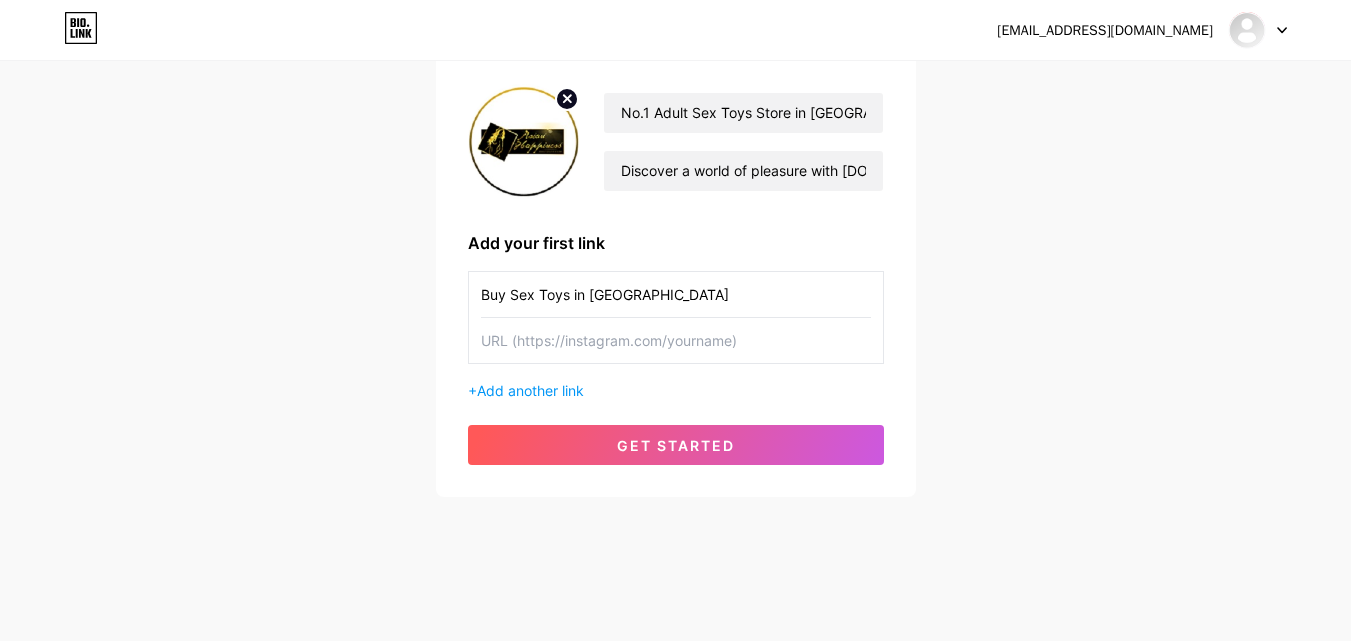 type on "Buy Sex Toys in [GEOGRAPHIC_DATA]" 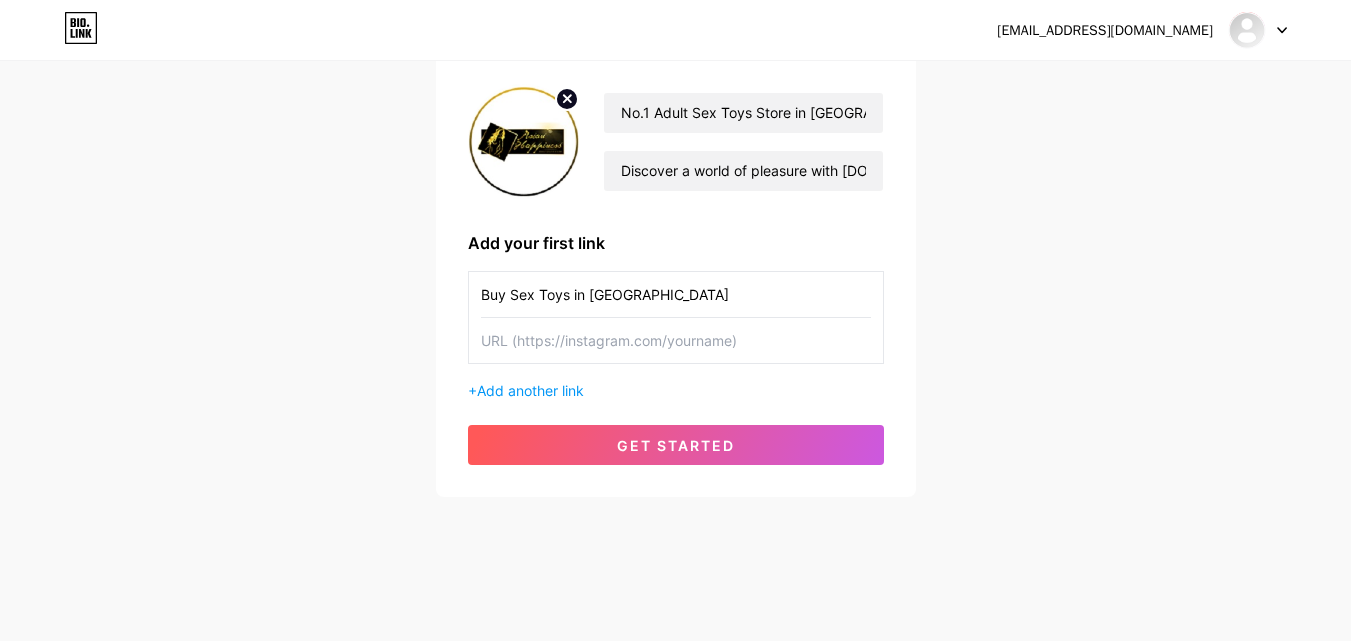click at bounding box center (676, 340) 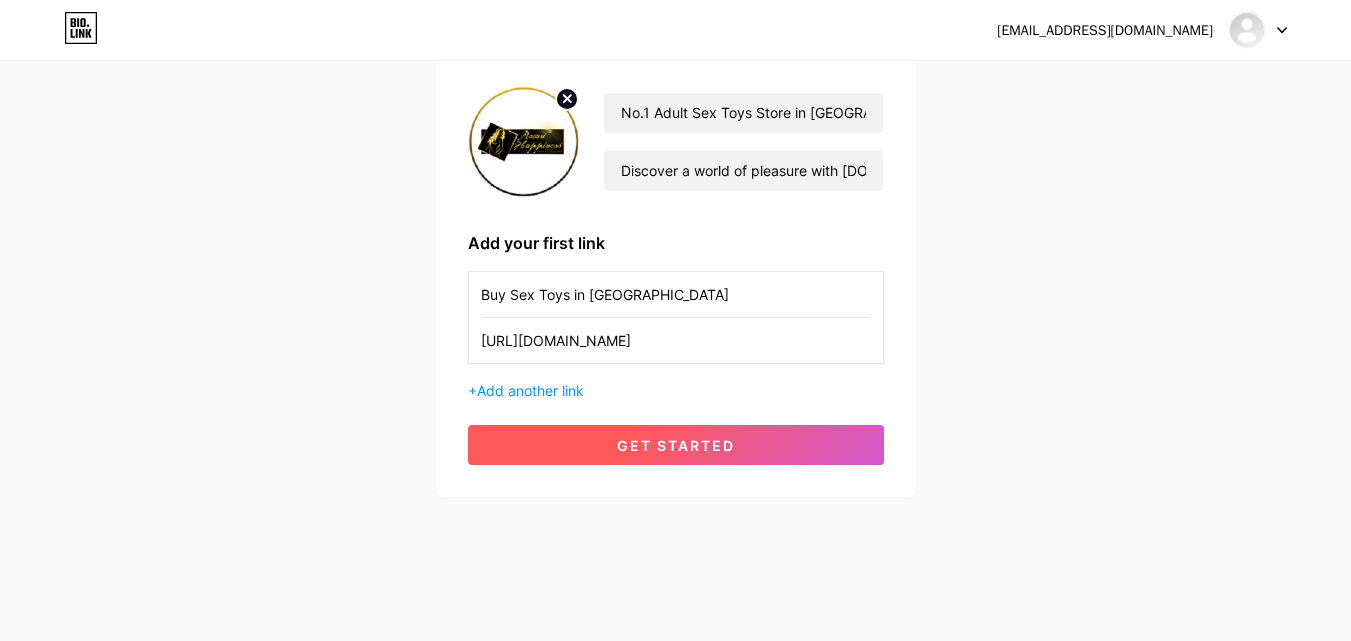 type on "[URL][DOMAIN_NAME]" 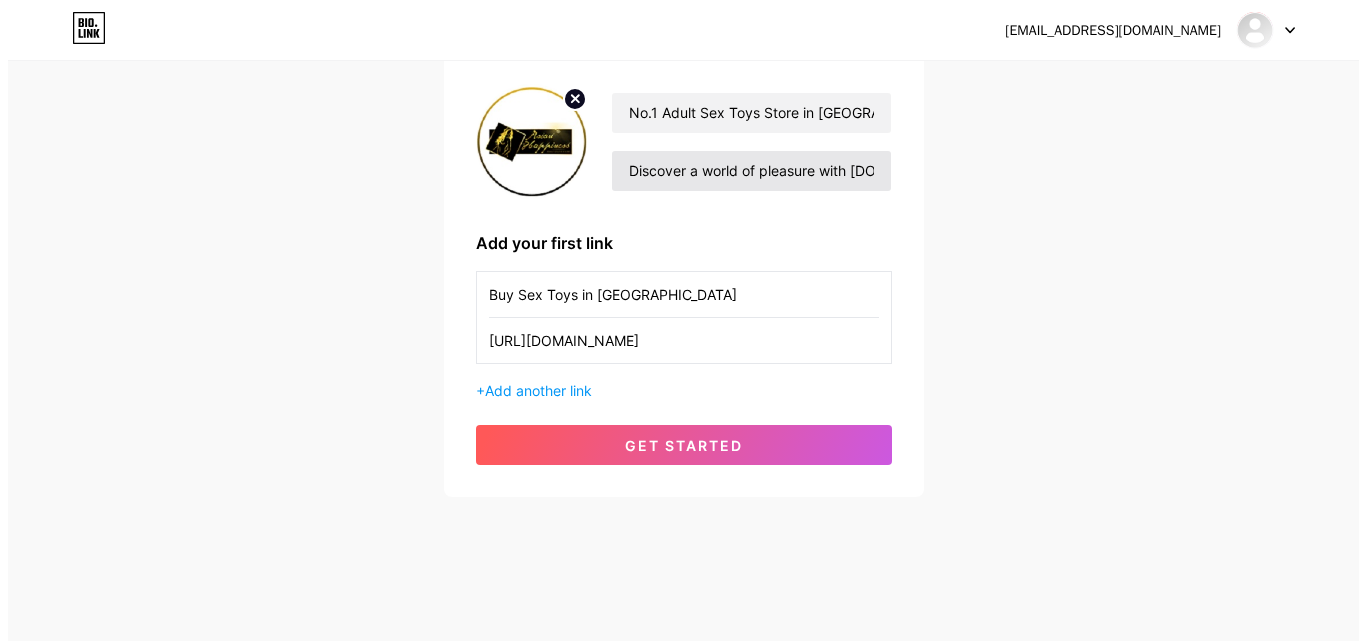 scroll, scrollTop: 0, scrollLeft: 0, axis: both 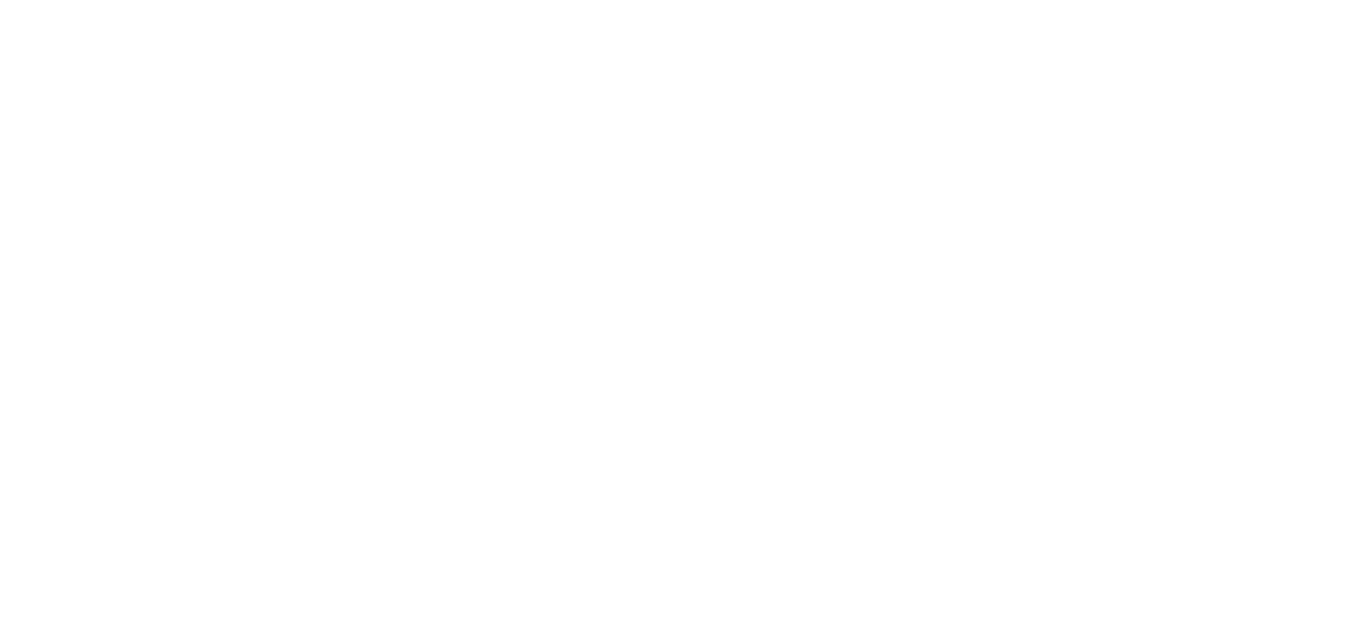click at bounding box center (683, 0) 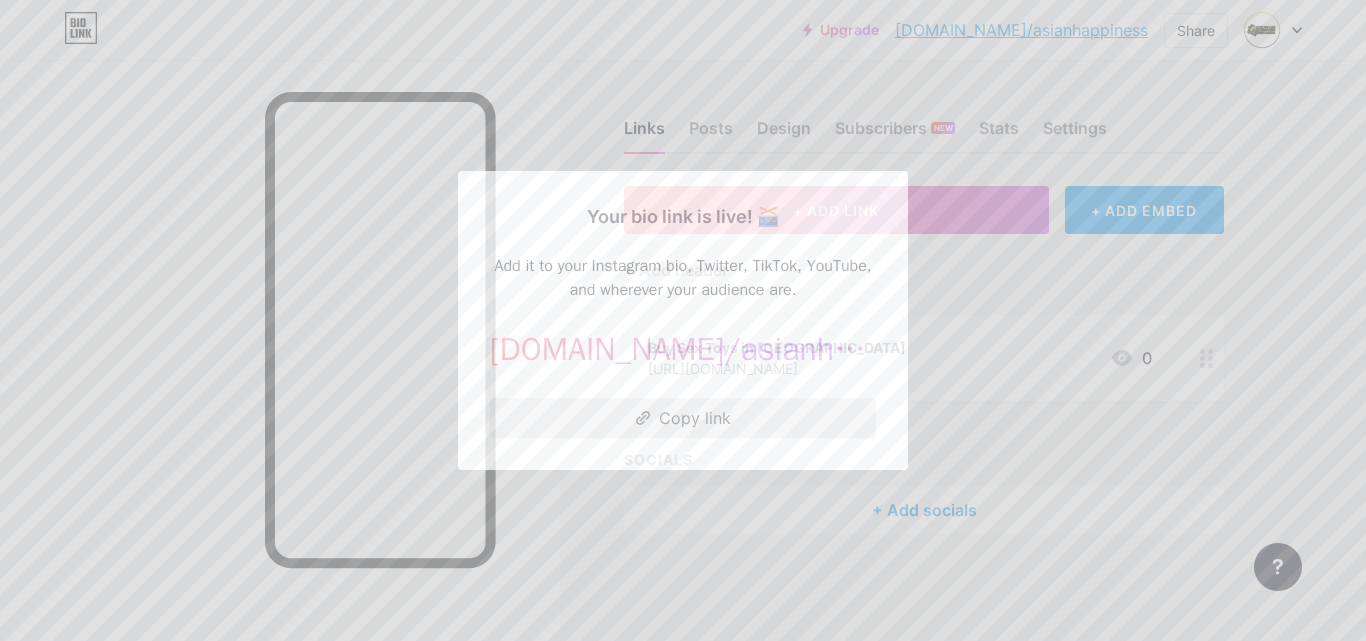 click on "Copy link" at bounding box center (683, 418) 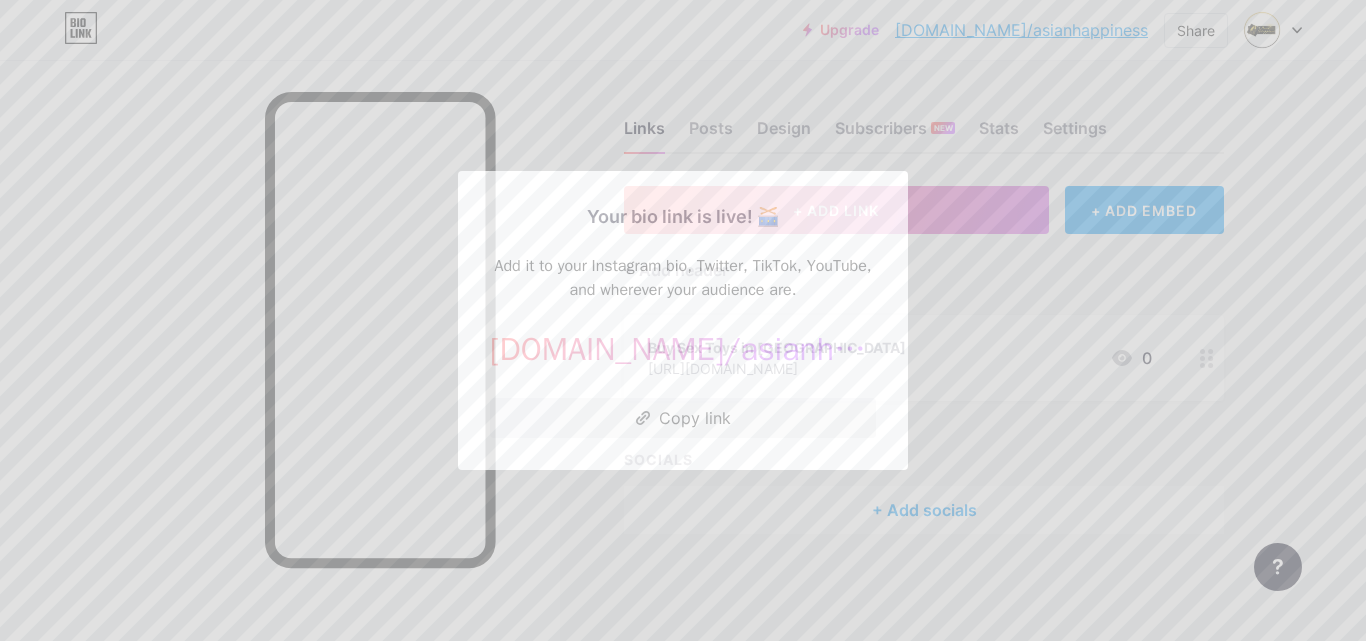 click at bounding box center (683, 320) 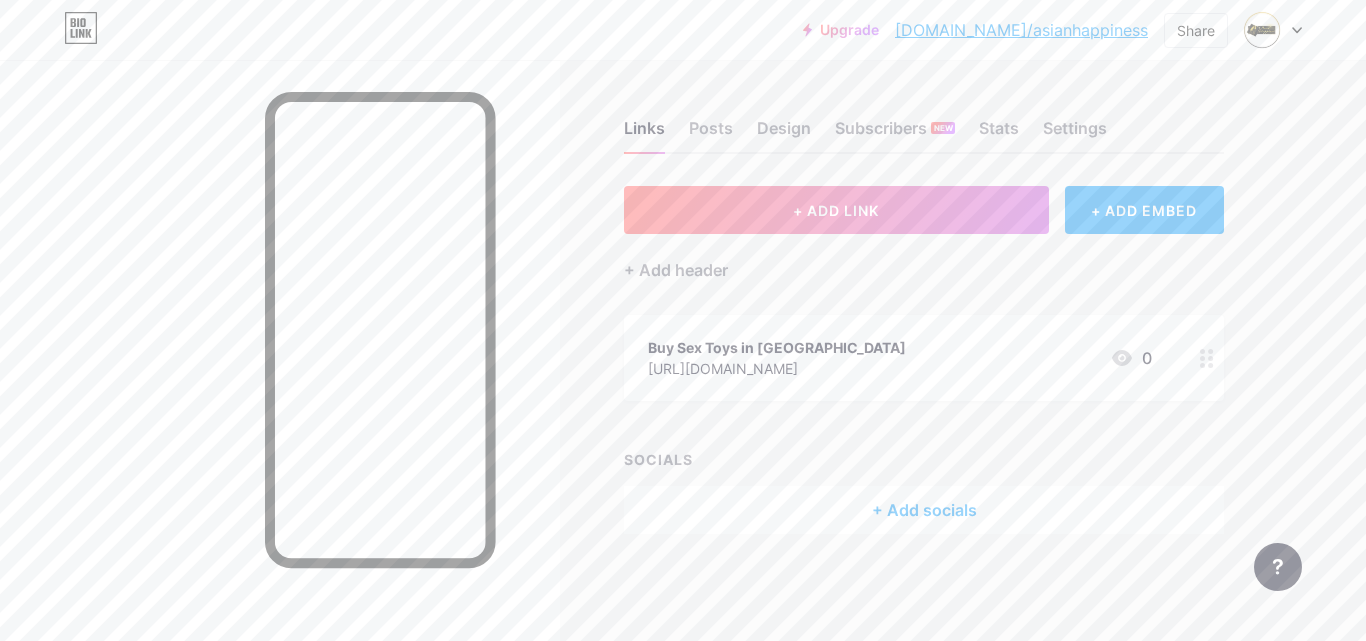 click on "Buy Sex Toys in [GEOGRAPHIC_DATA]" at bounding box center [777, 347] 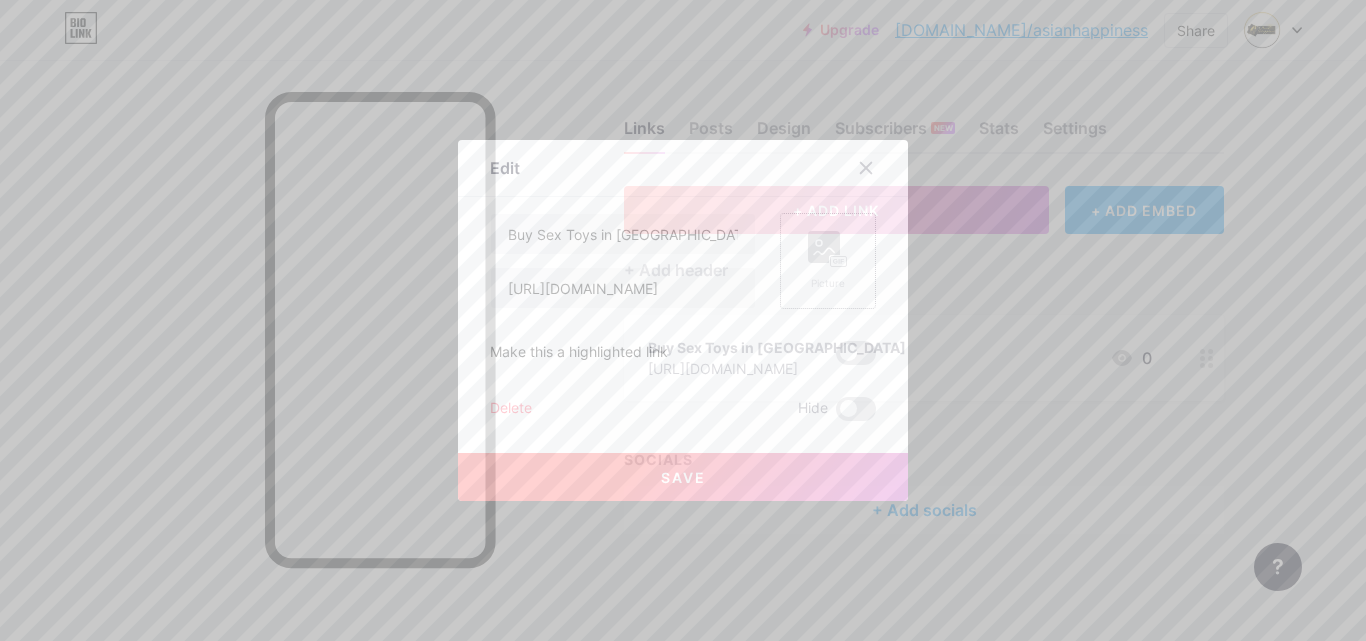 click 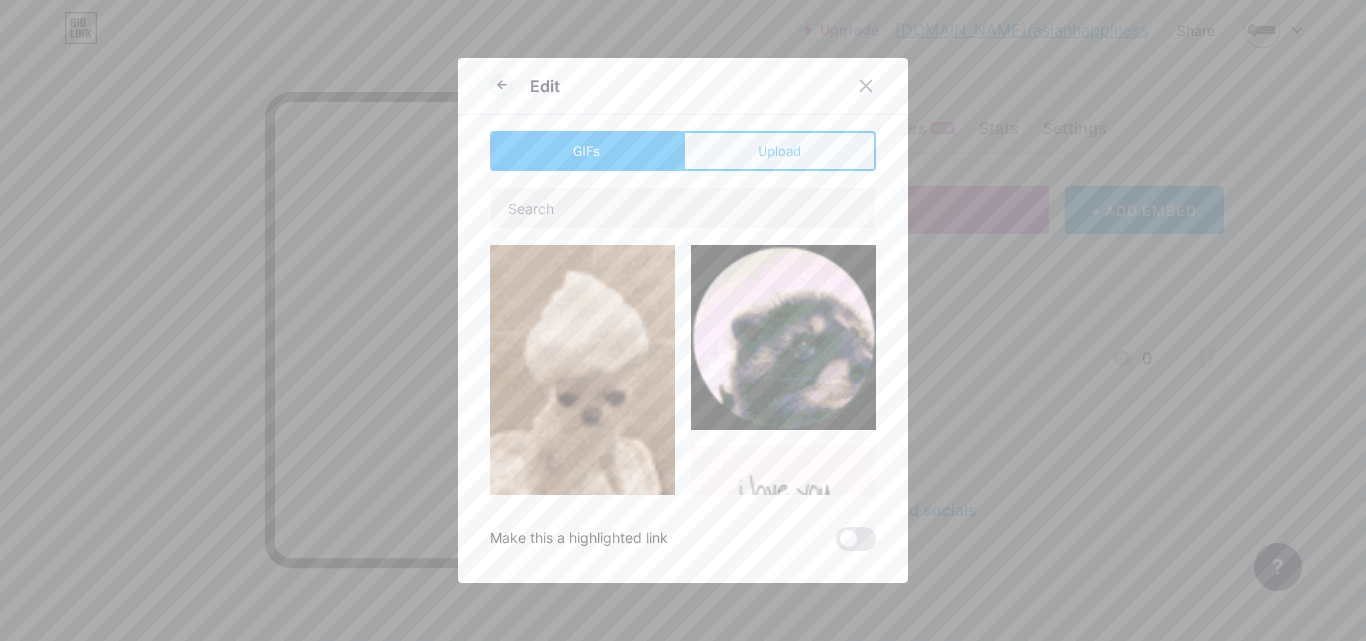 click on "Upload" at bounding box center (779, 151) 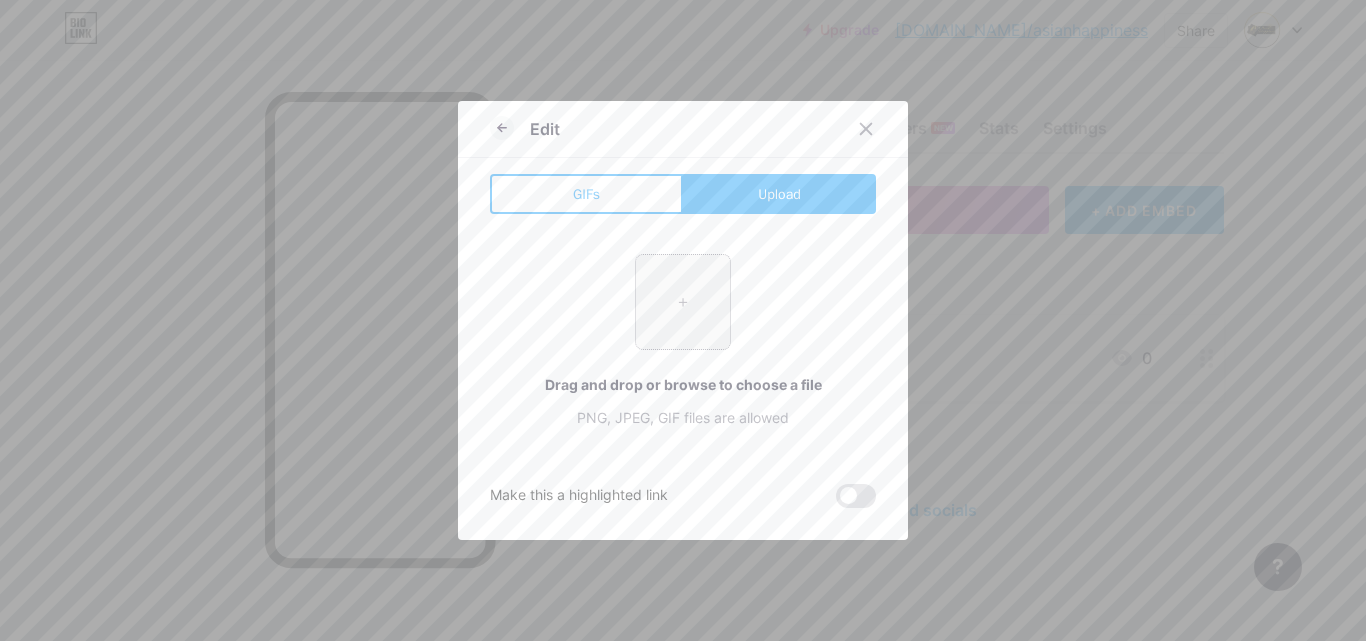 click at bounding box center (683, 302) 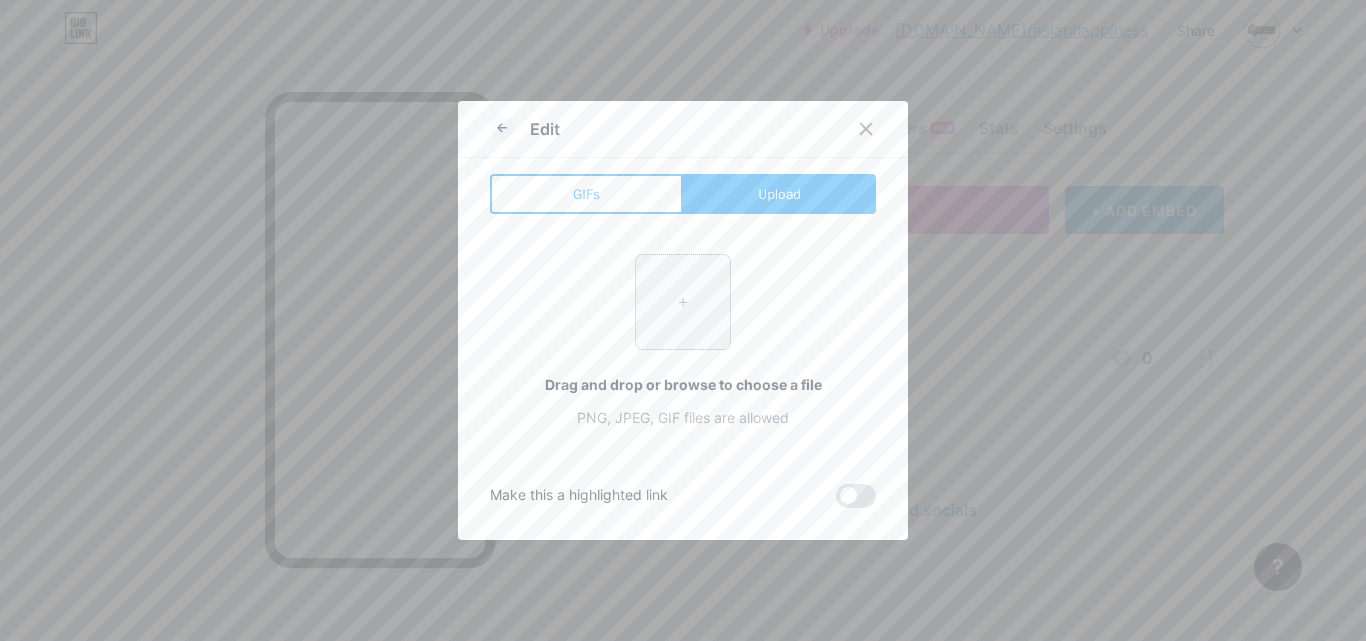 type on "C:\fakepath\asian happyness logo.jpg" 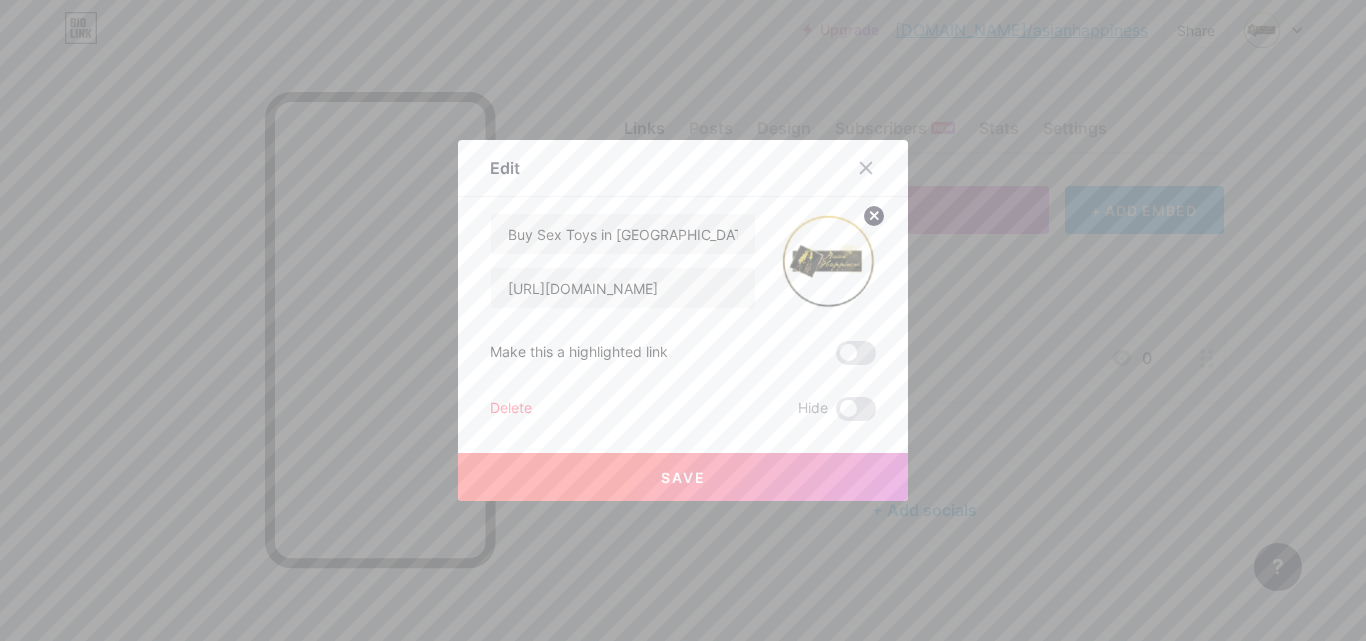click on "Save" at bounding box center [683, 477] 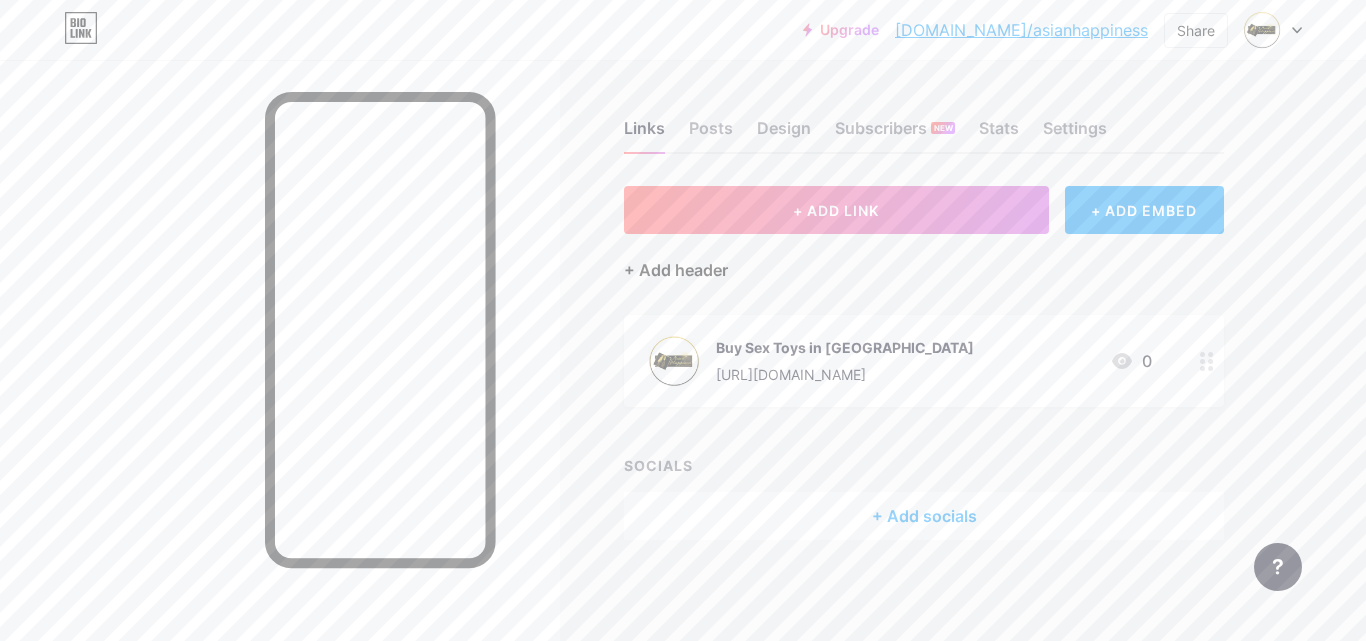 click on "+ Add header" at bounding box center (676, 270) 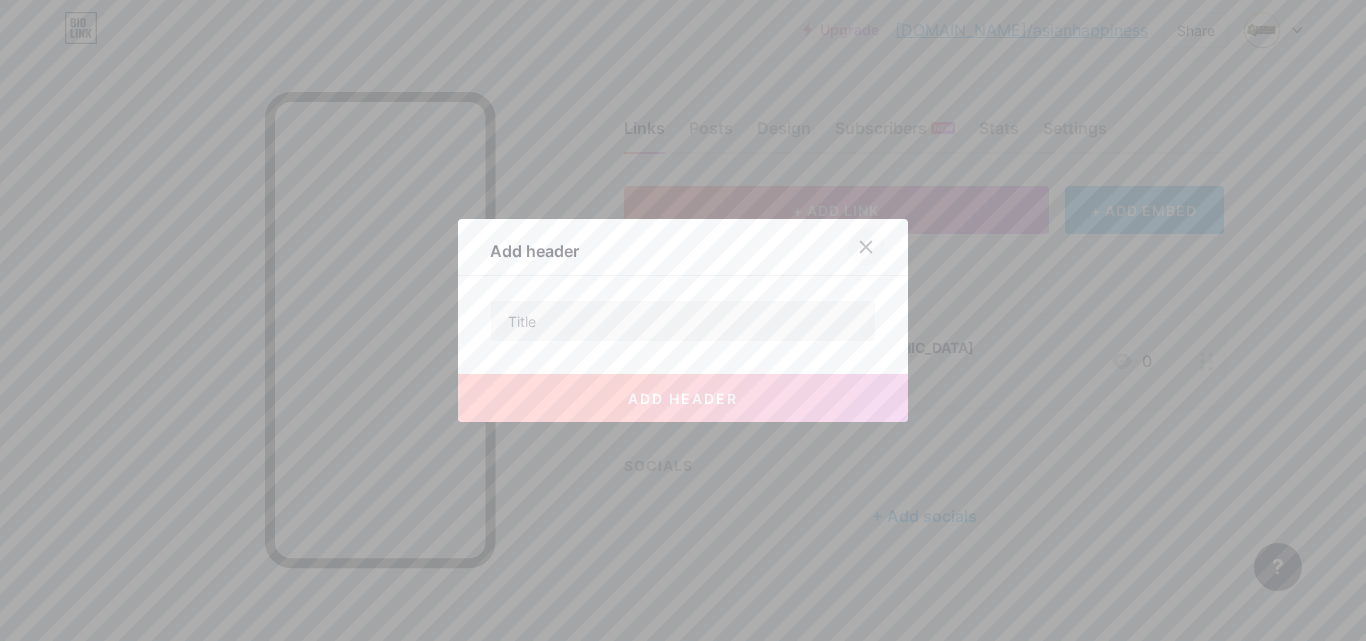 click 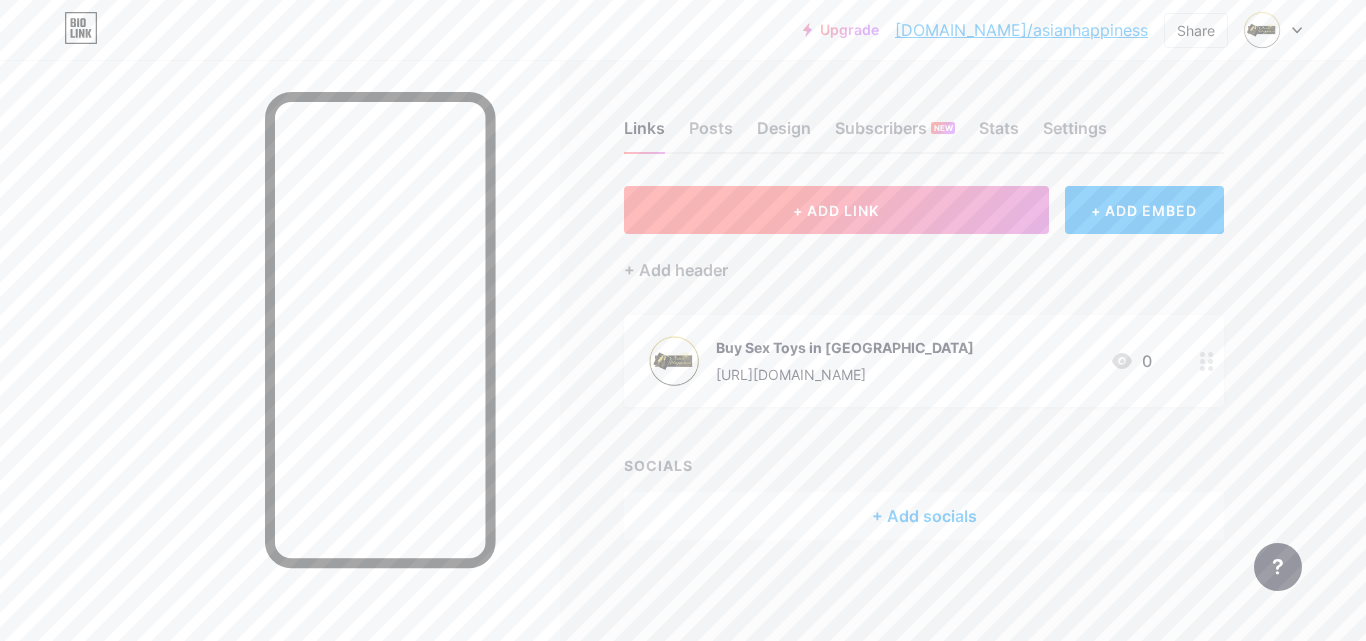 click on "+ ADD LINK" at bounding box center (836, 210) 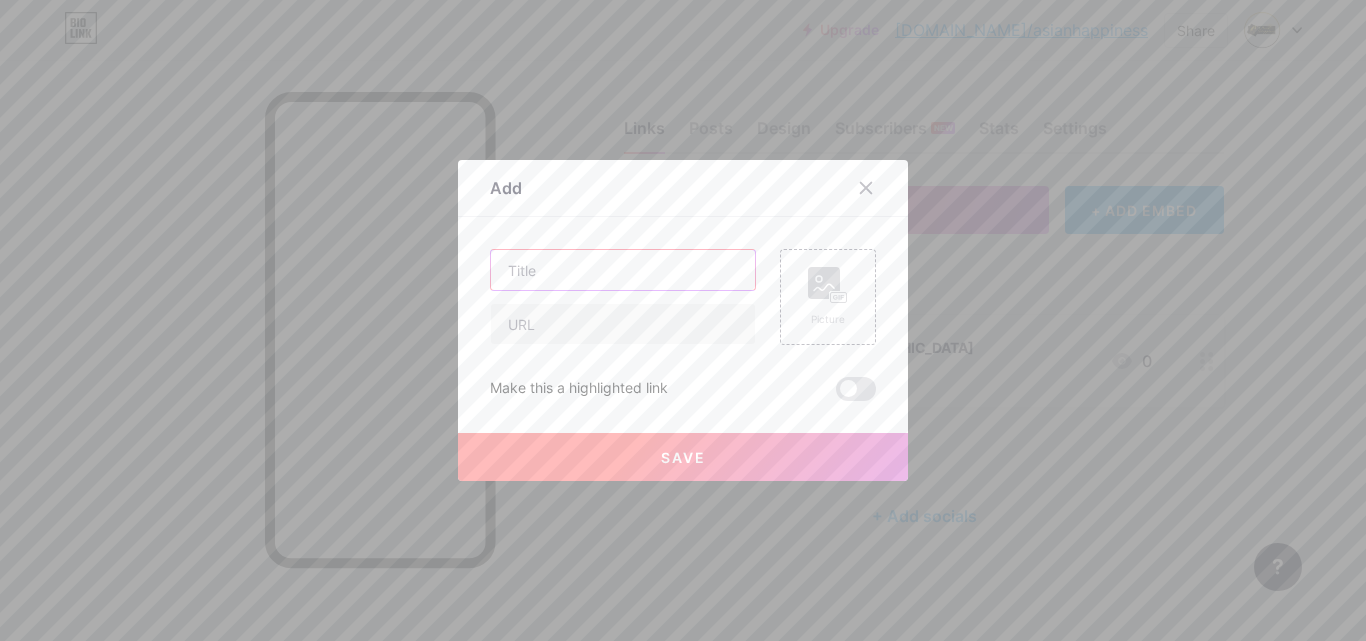 click at bounding box center [623, 270] 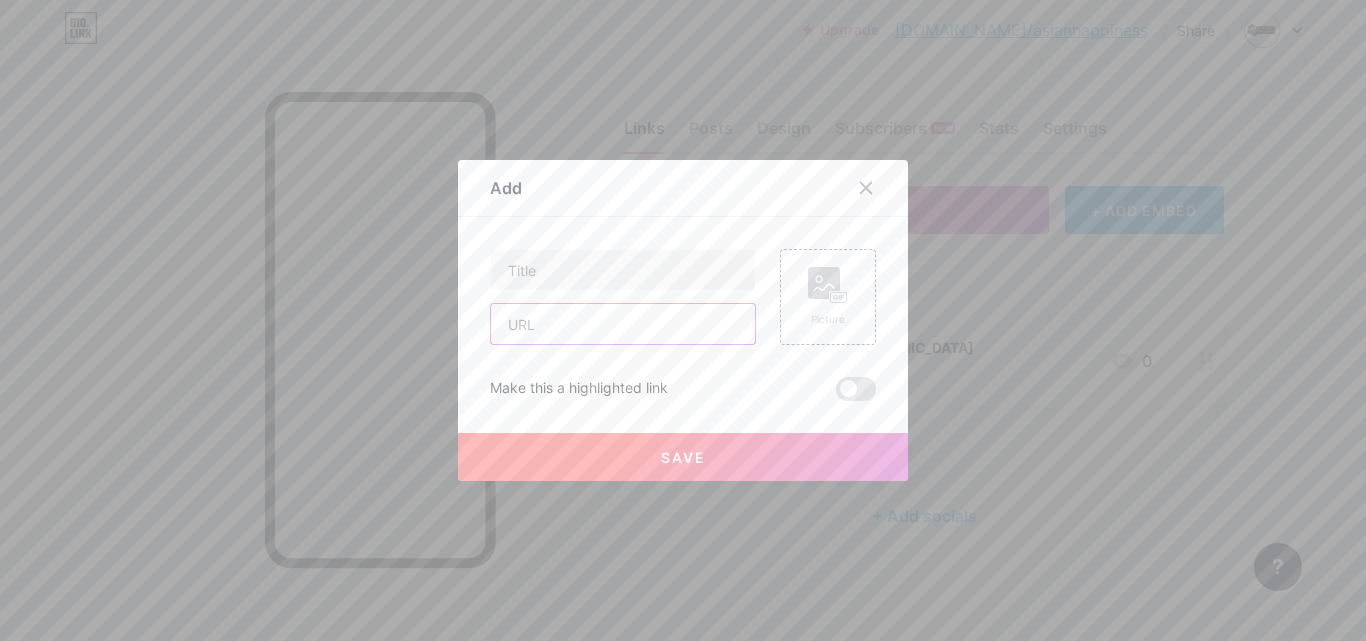 click at bounding box center [623, 324] 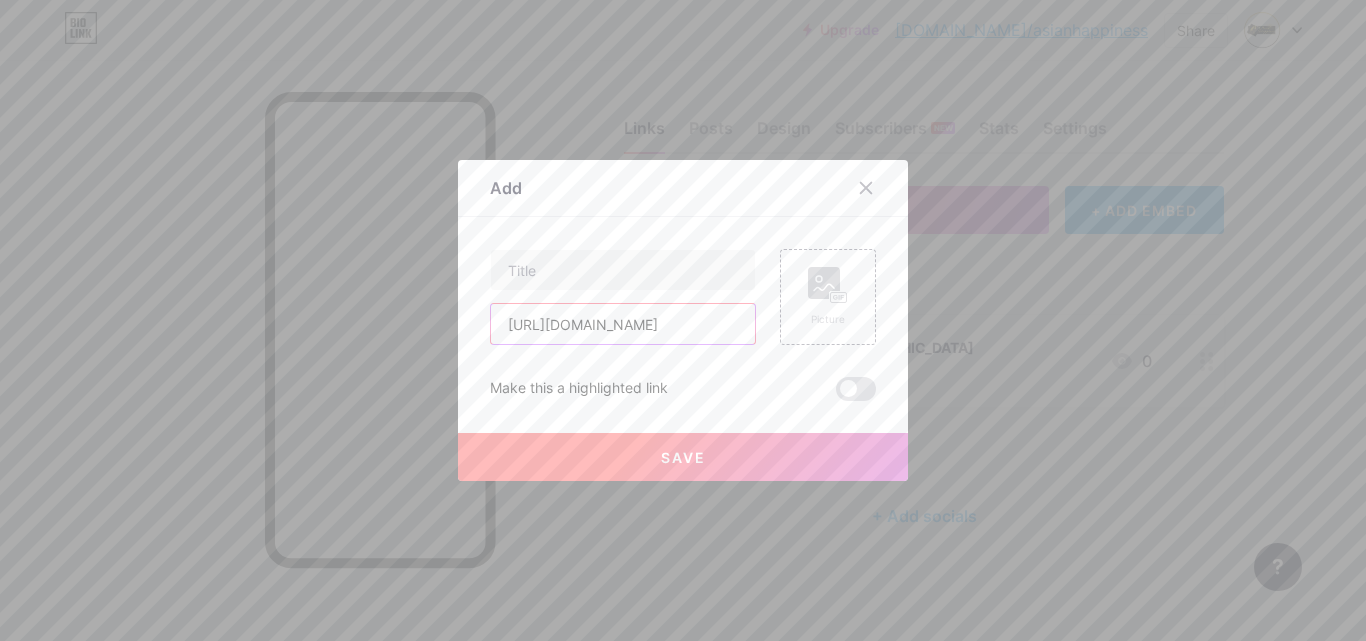 scroll, scrollTop: 0, scrollLeft: 162, axis: horizontal 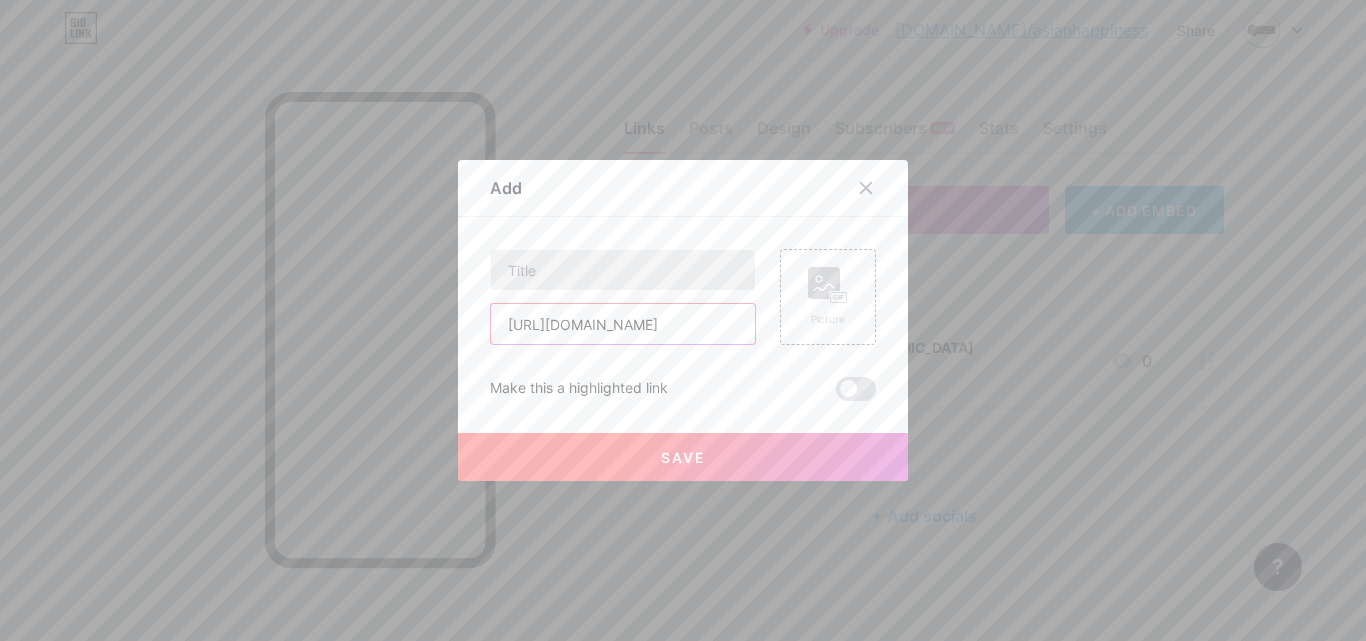 type on "[URL][DOMAIN_NAME]" 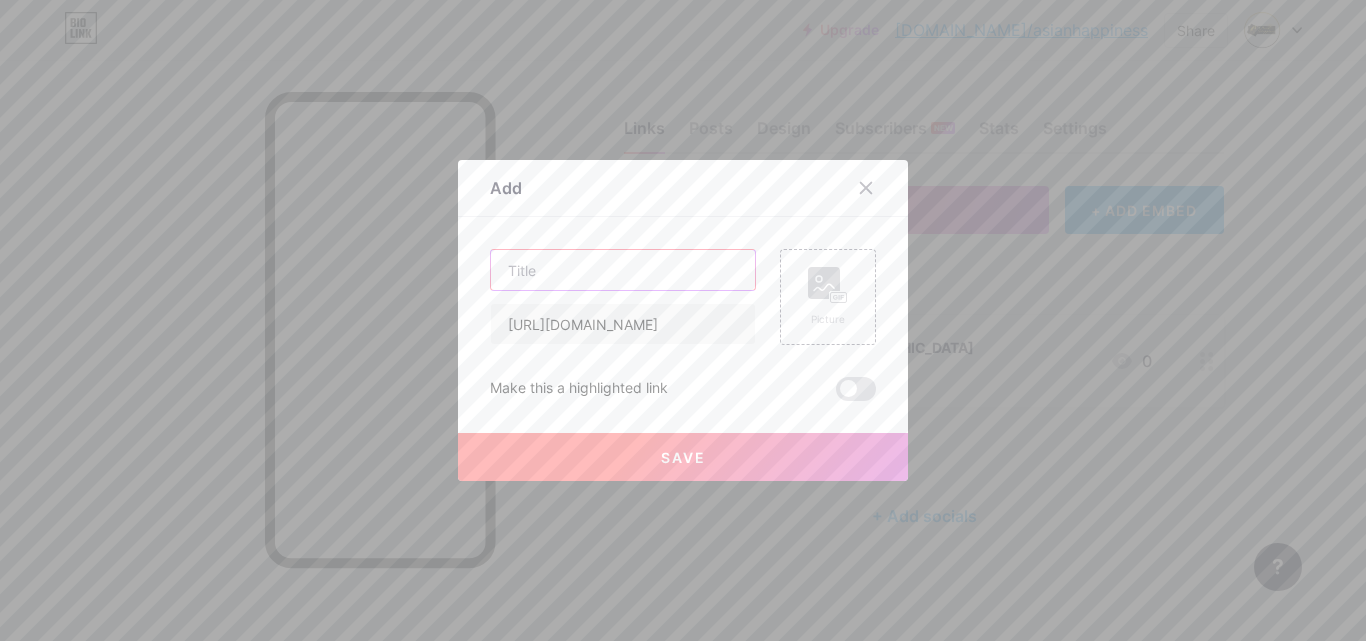 click at bounding box center (623, 270) 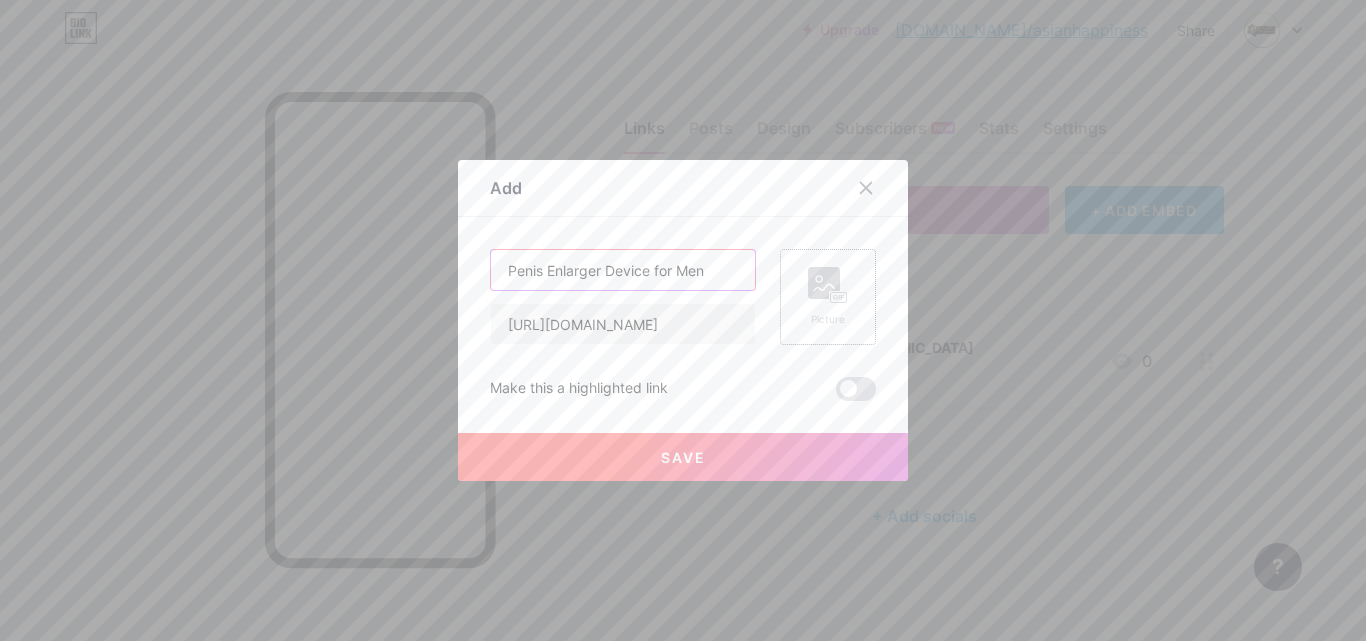 type on "Penis Enlarger Device for Men" 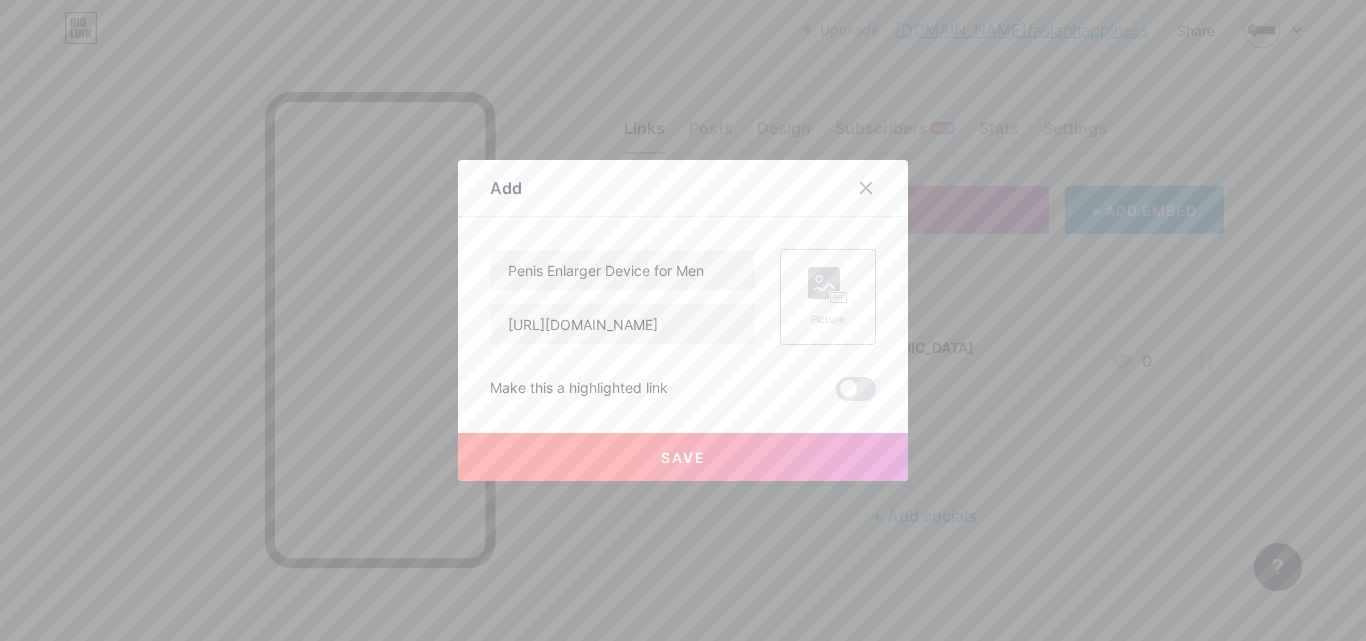 click on "Picture" at bounding box center (828, 297) 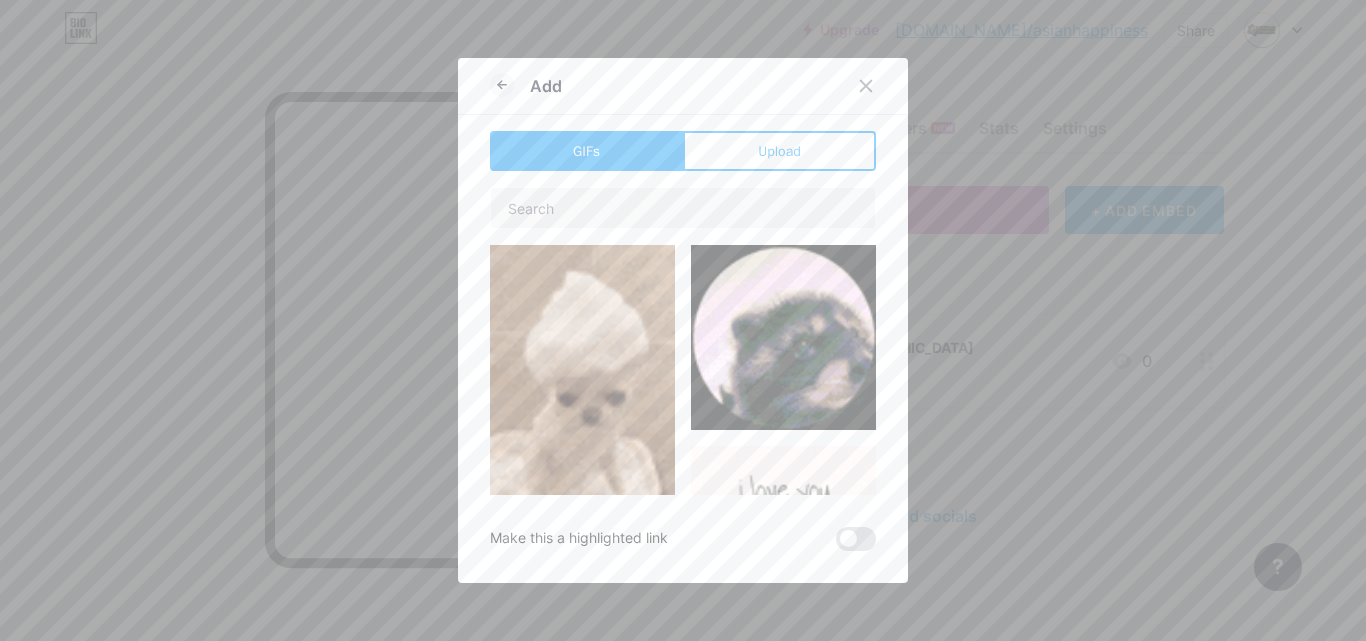 click on "Add       GIFs     Upload       Content
YouTube
Play YouTube video without leaving your page.
ADD
Vimeo
Play Vimeo video without leaving your page.
ADD
Tiktok
Grow your TikTok following
ADD
Tweet
Embed a tweet.
ADD
Reddit
Showcase your Reddit profile
ADD
Spotify
Embed Spotify to play the preview of a track.
ADD
Twitch
Play Twitch video without leaving your page.
ADD
ADD" at bounding box center [683, 320] 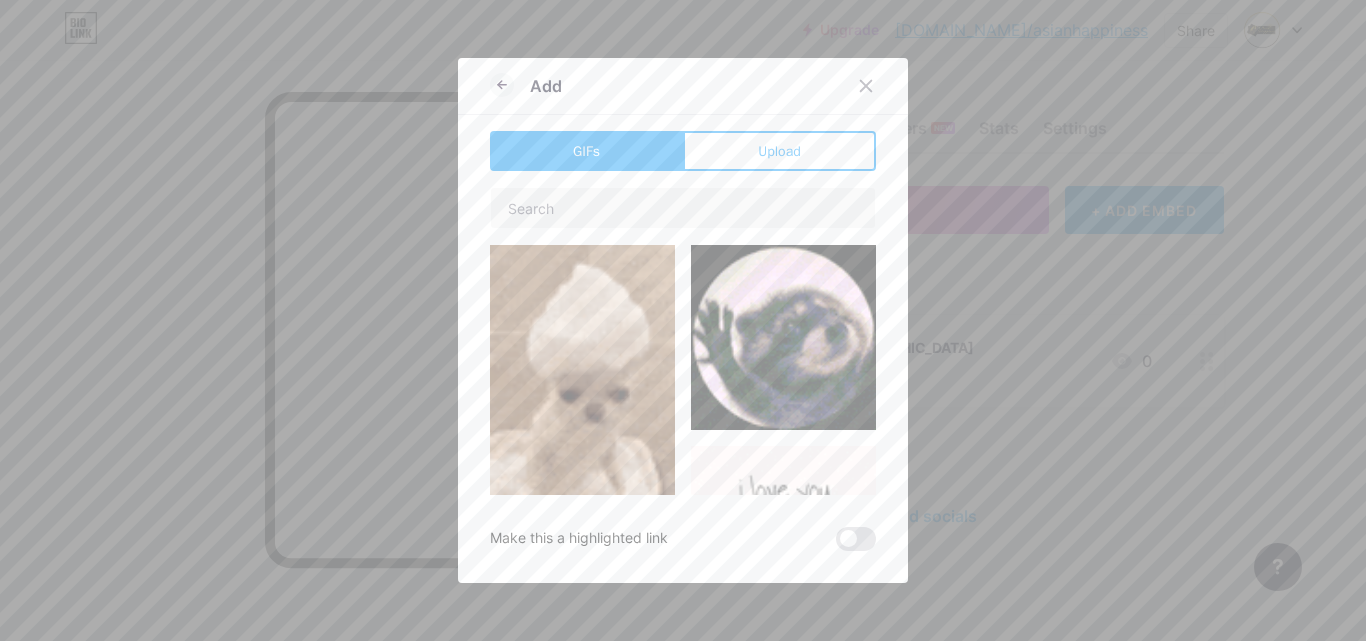 click on "Upload" at bounding box center [779, 151] 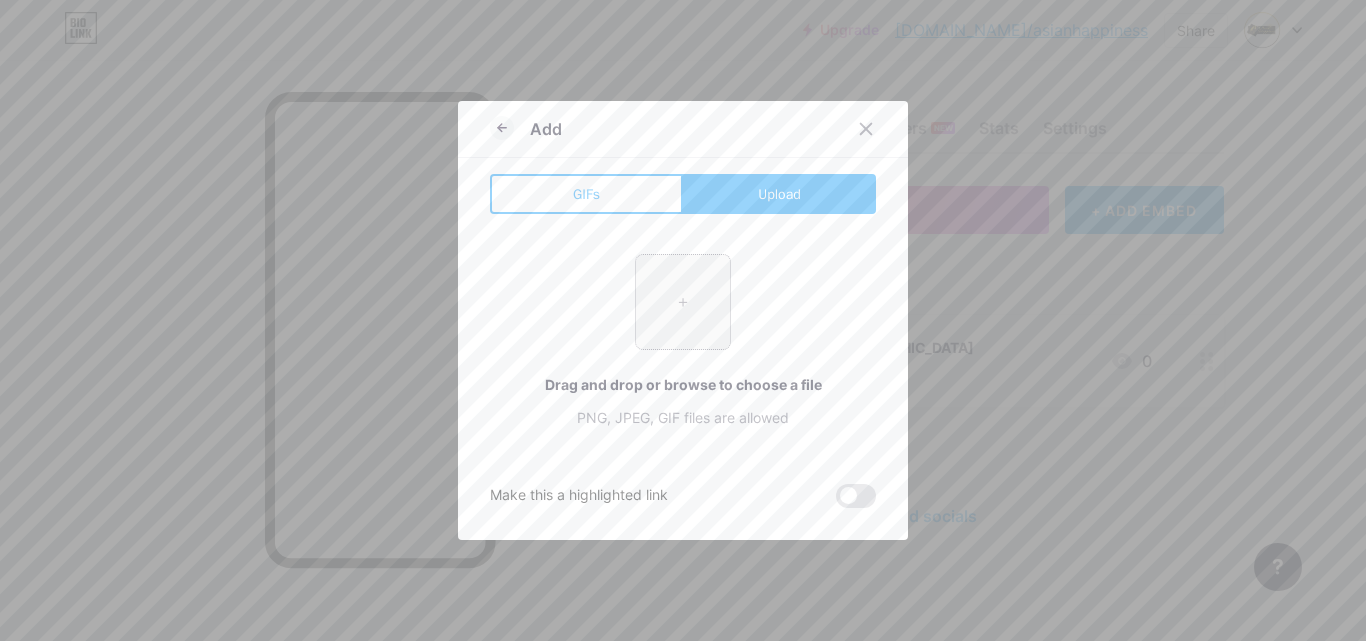 click at bounding box center [683, 302] 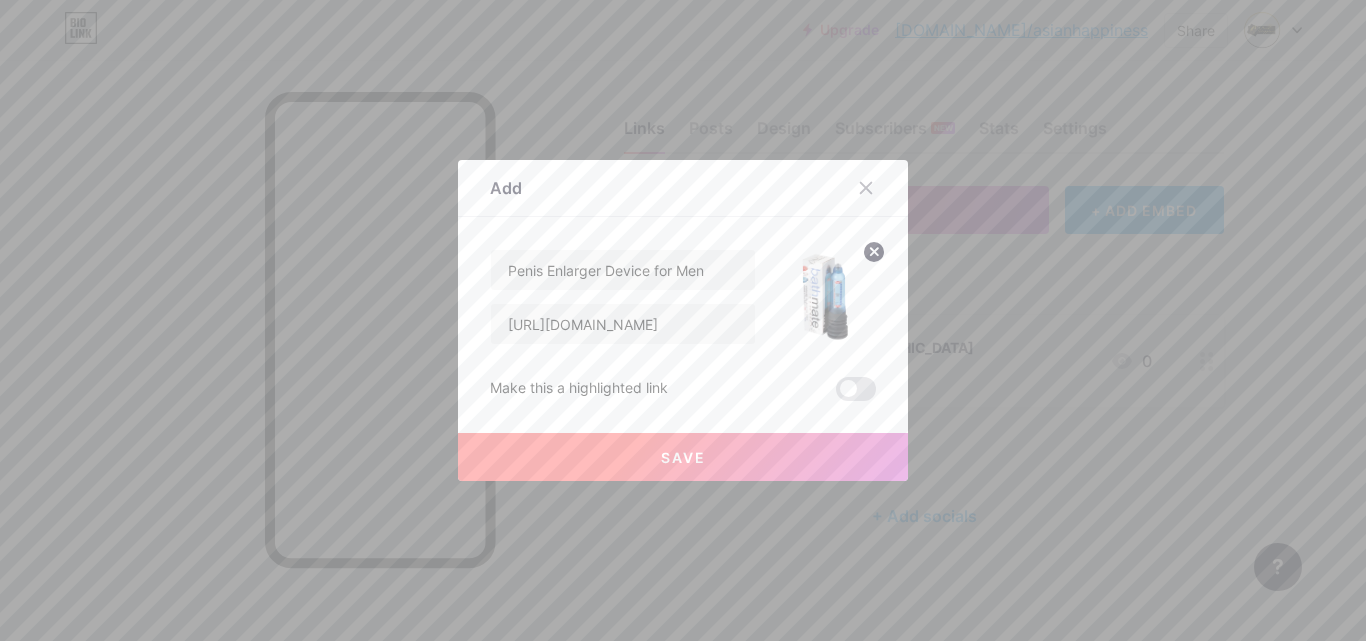 click on "Save" at bounding box center [683, 457] 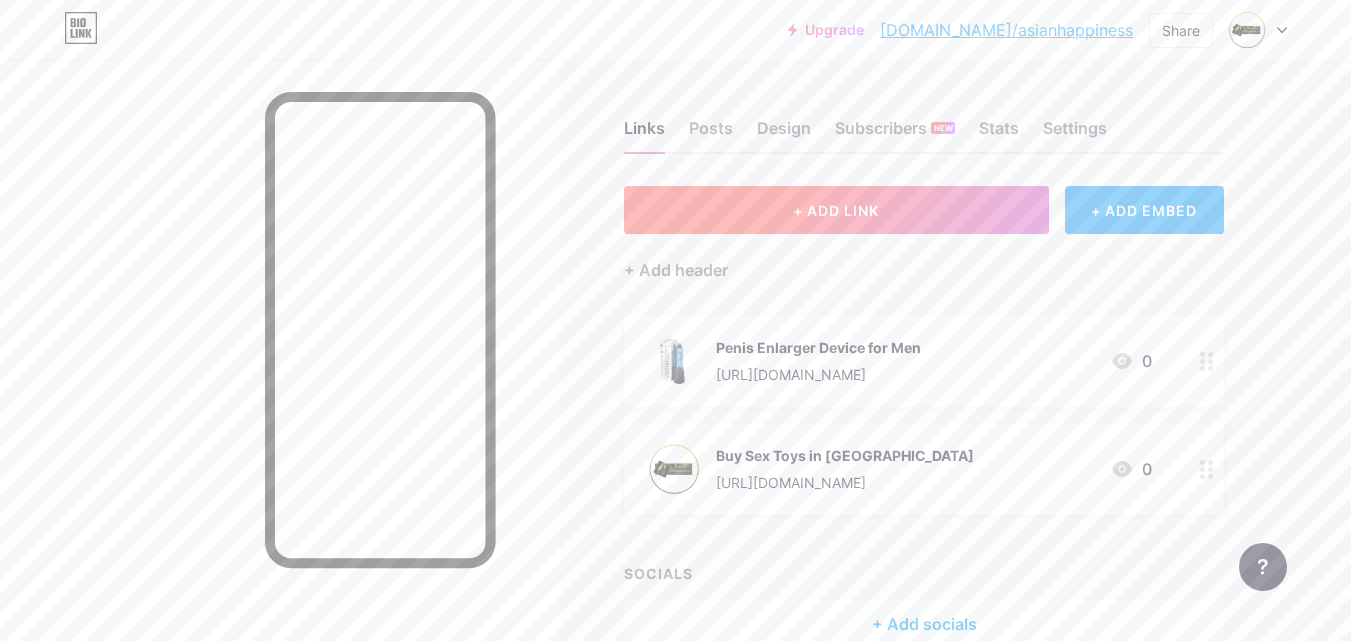 click on "+ ADD LINK" at bounding box center (836, 210) 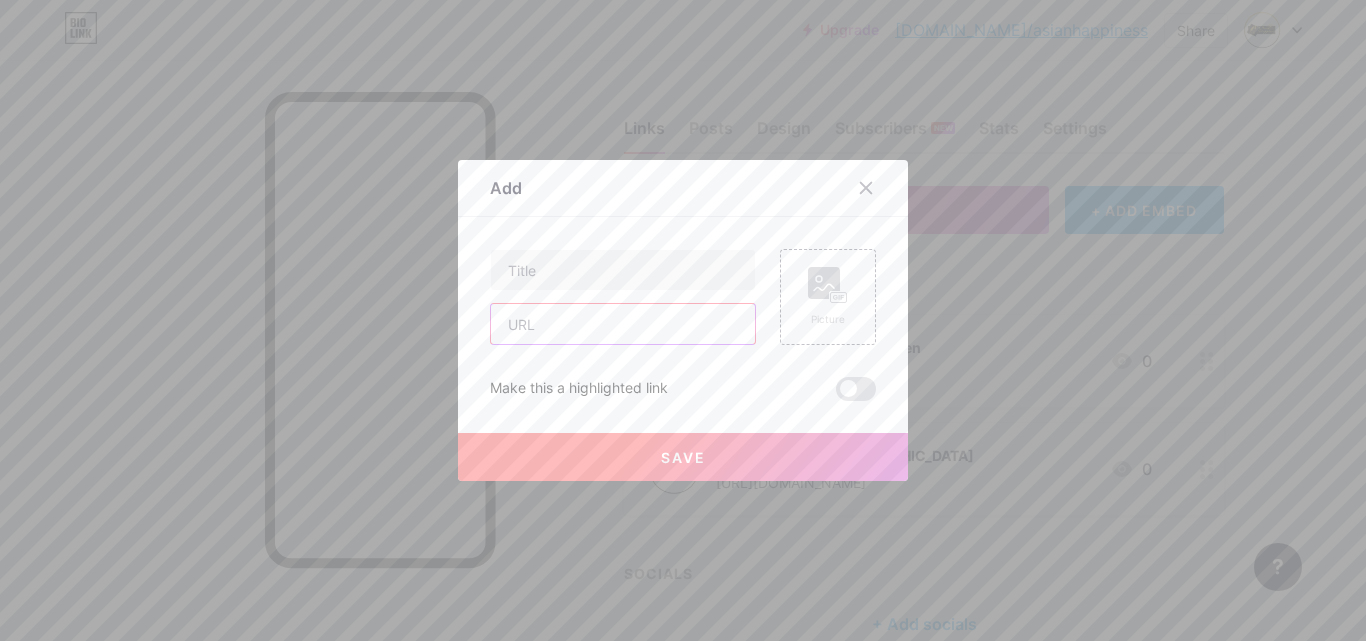 click at bounding box center (623, 324) 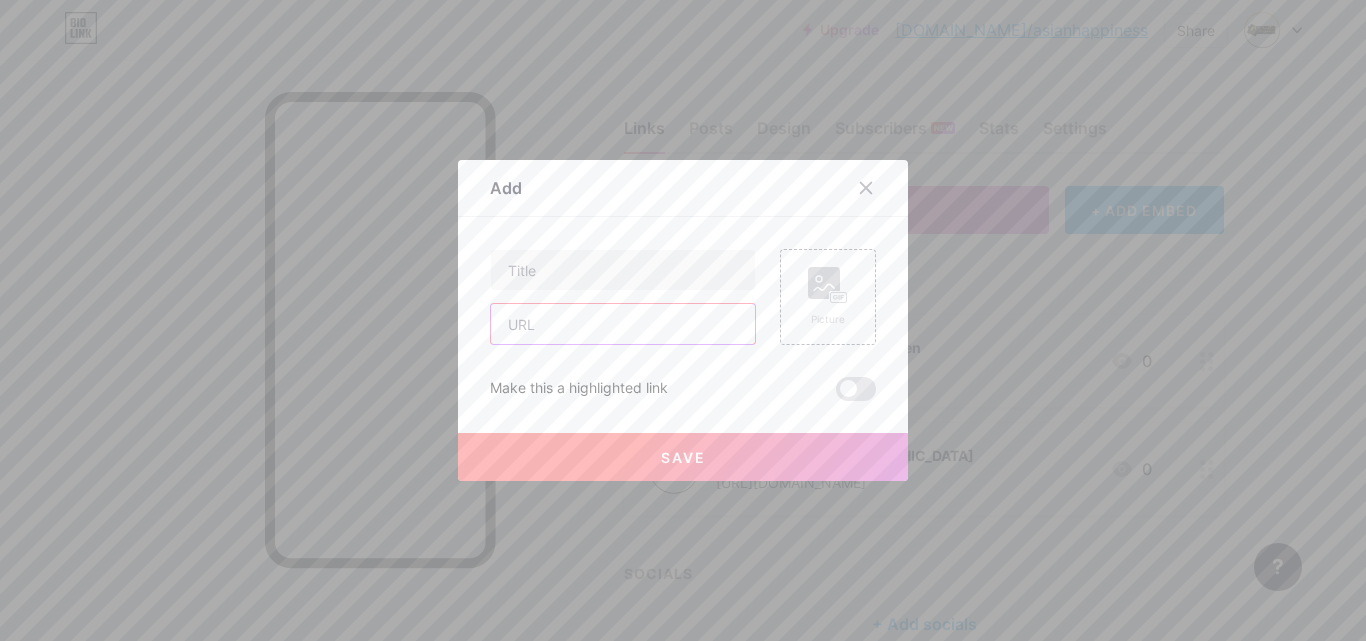 paste on "[URL][DOMAIN_NAME]" 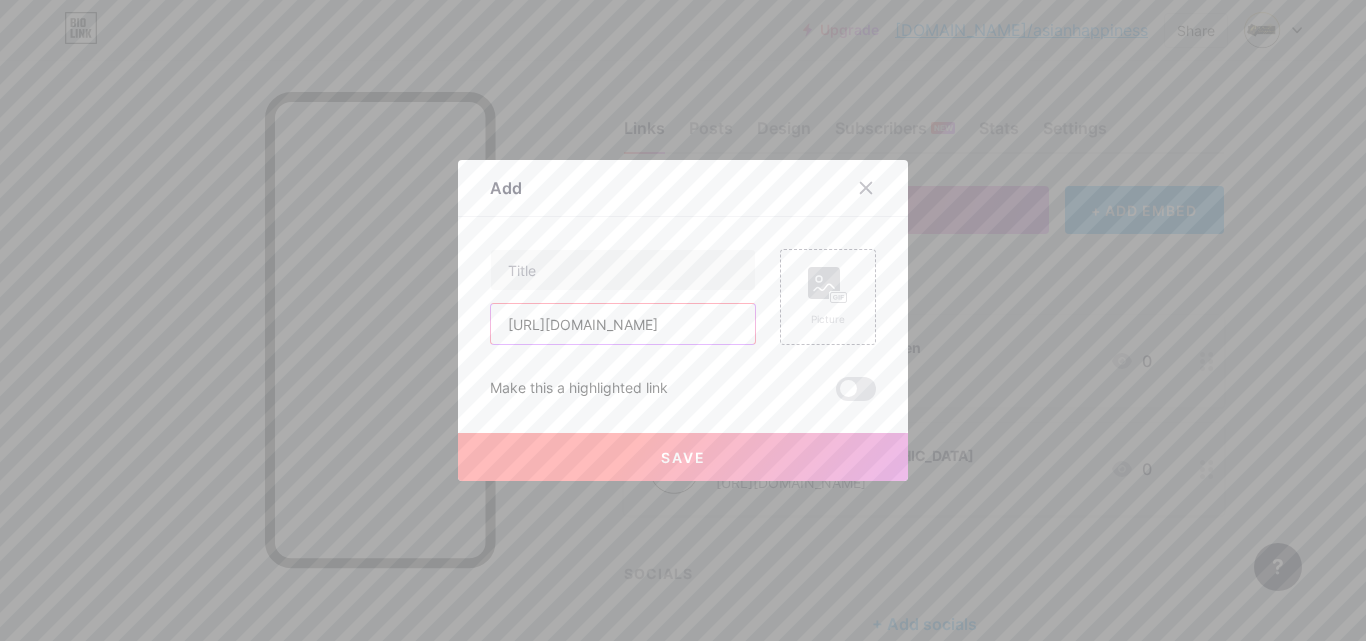 scroll, scrollTop: 0, scrollLeft: 153, axis: horizontal 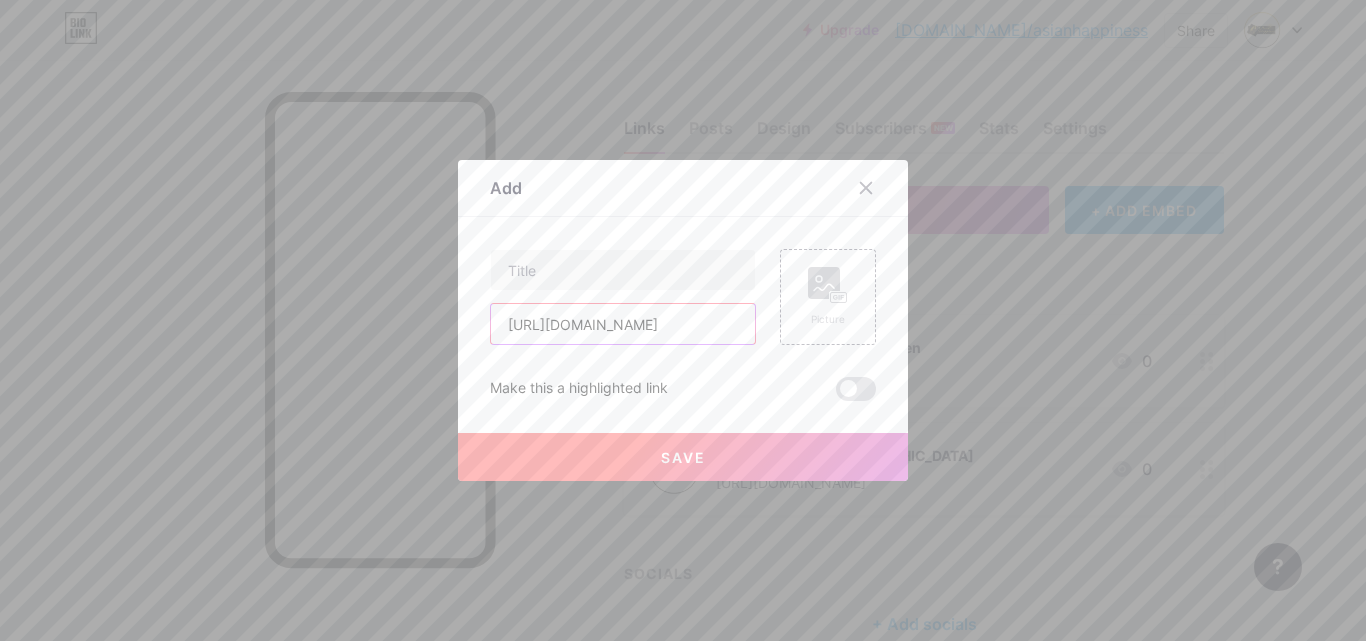 drag, startPoint x: 595, startPoint y: 319, endPoint x: 731, endPoint y: 321, distance: 136.01471 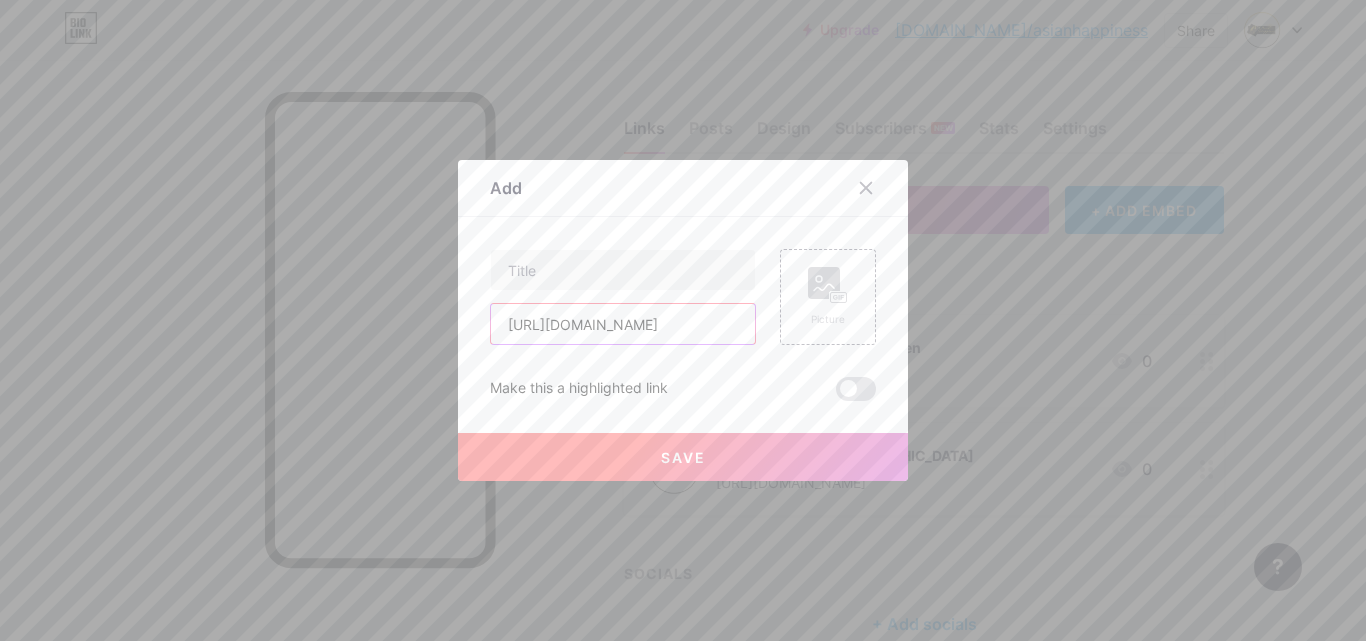 click on "[URL][DOMAIN_NAME]" at bounding box center (623, 324) 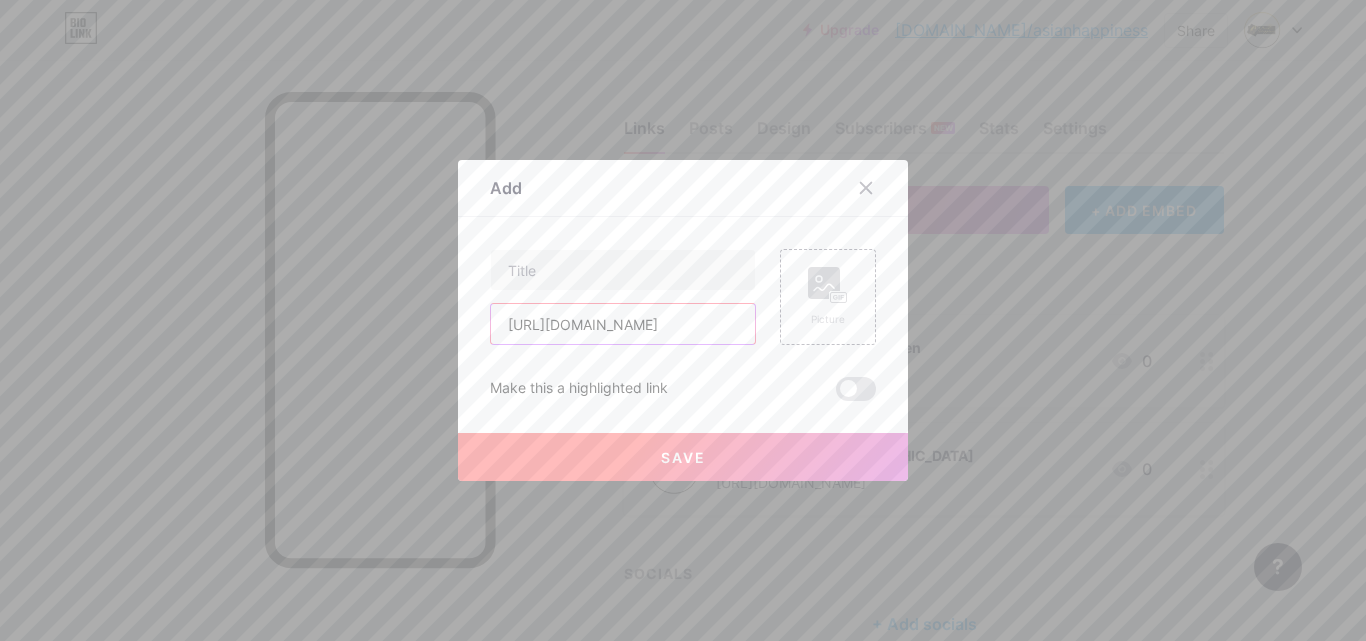 type on "[URL][DOMAIN_NAME]" 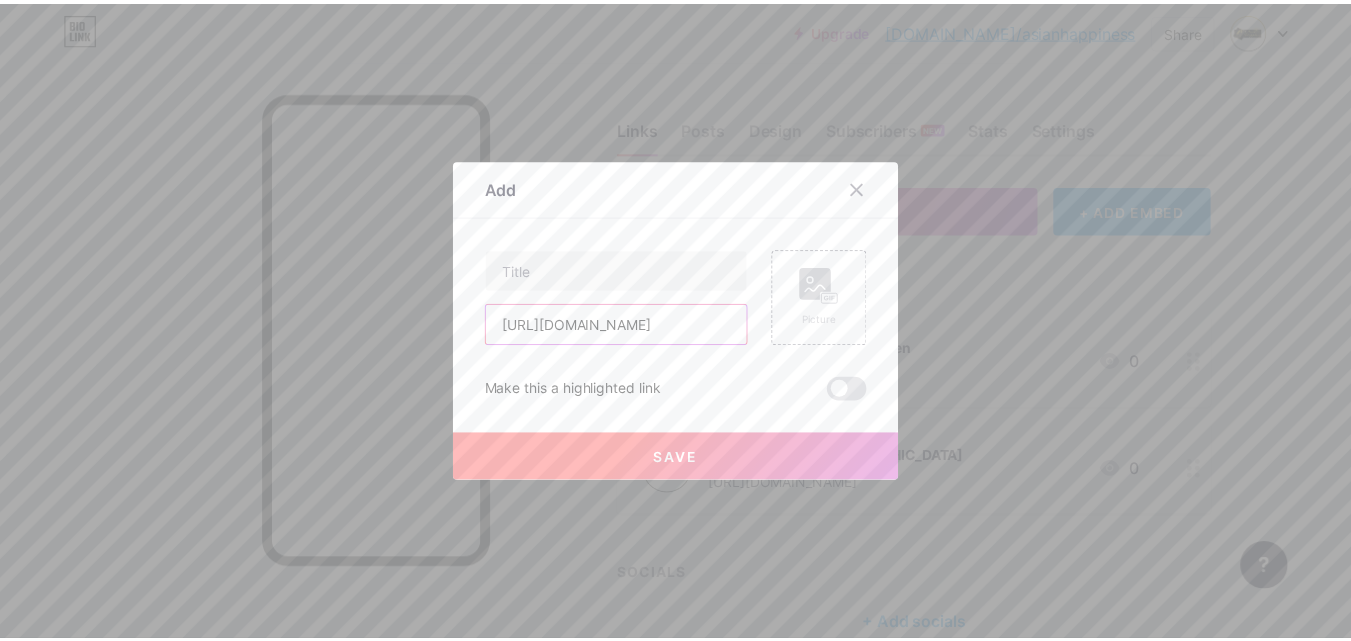 scroll, scrollTop: 0, scrollLeft: 0, axis: both 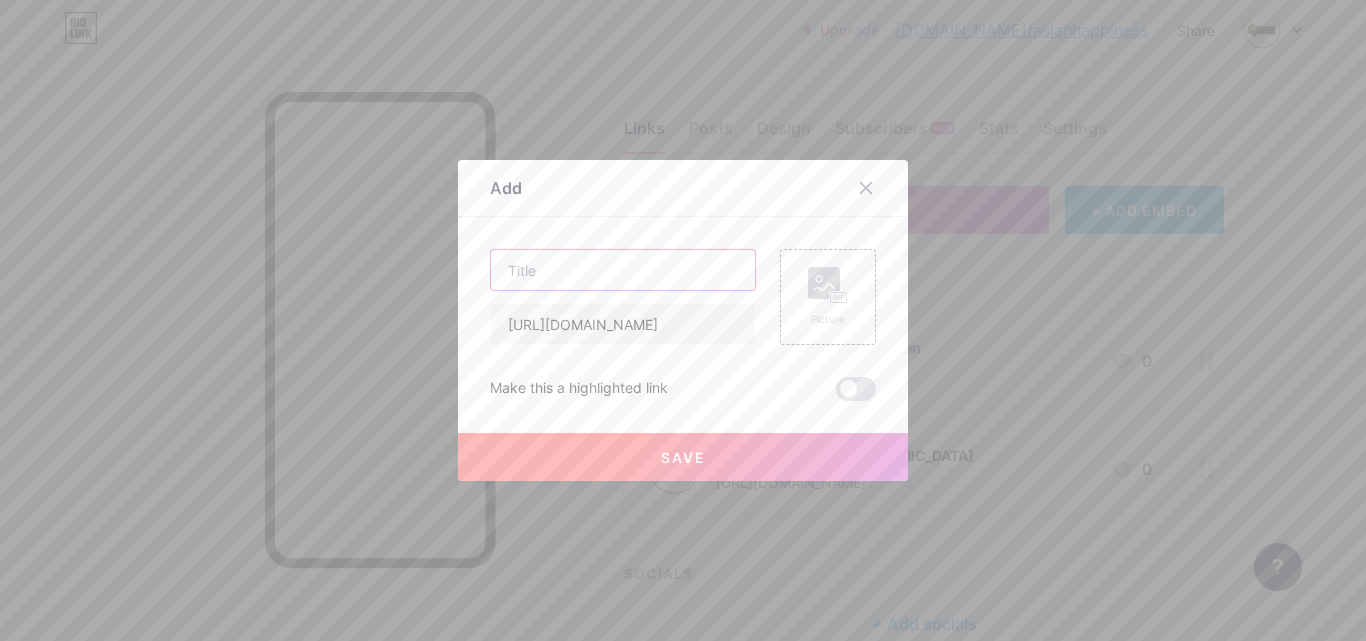click at bounding box center [623, 270] 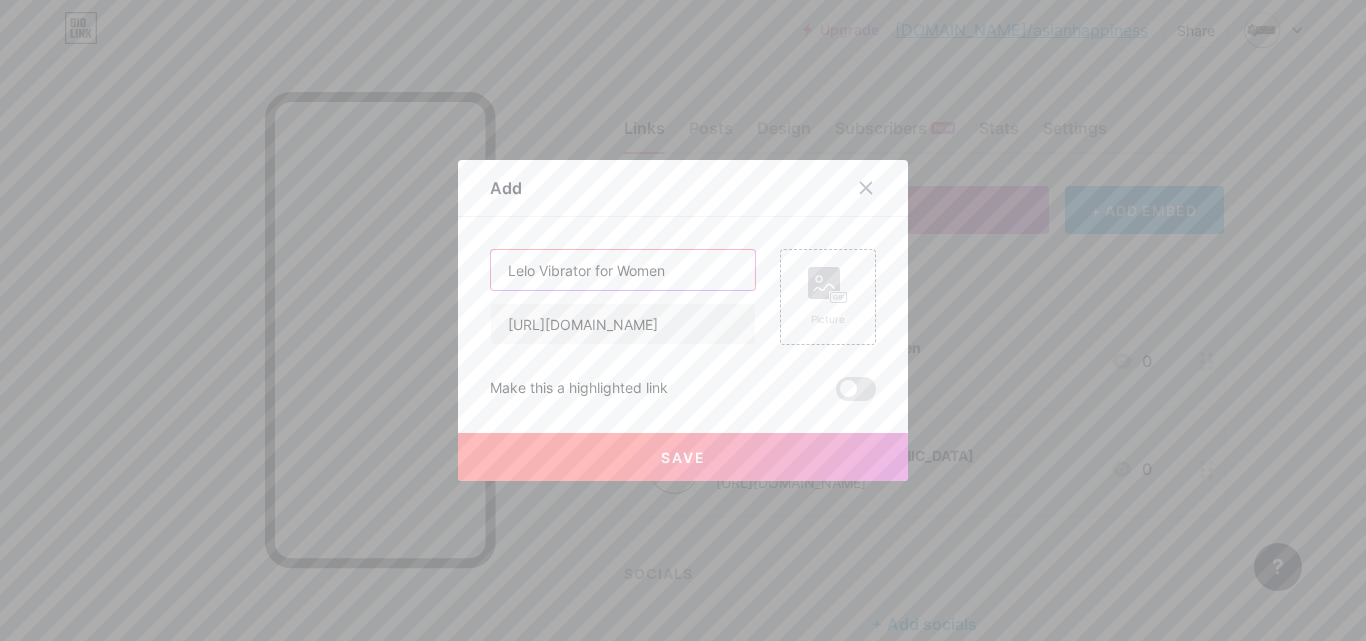 click on "Lelo Vibrator for Women" at bounding box center [623, 270] 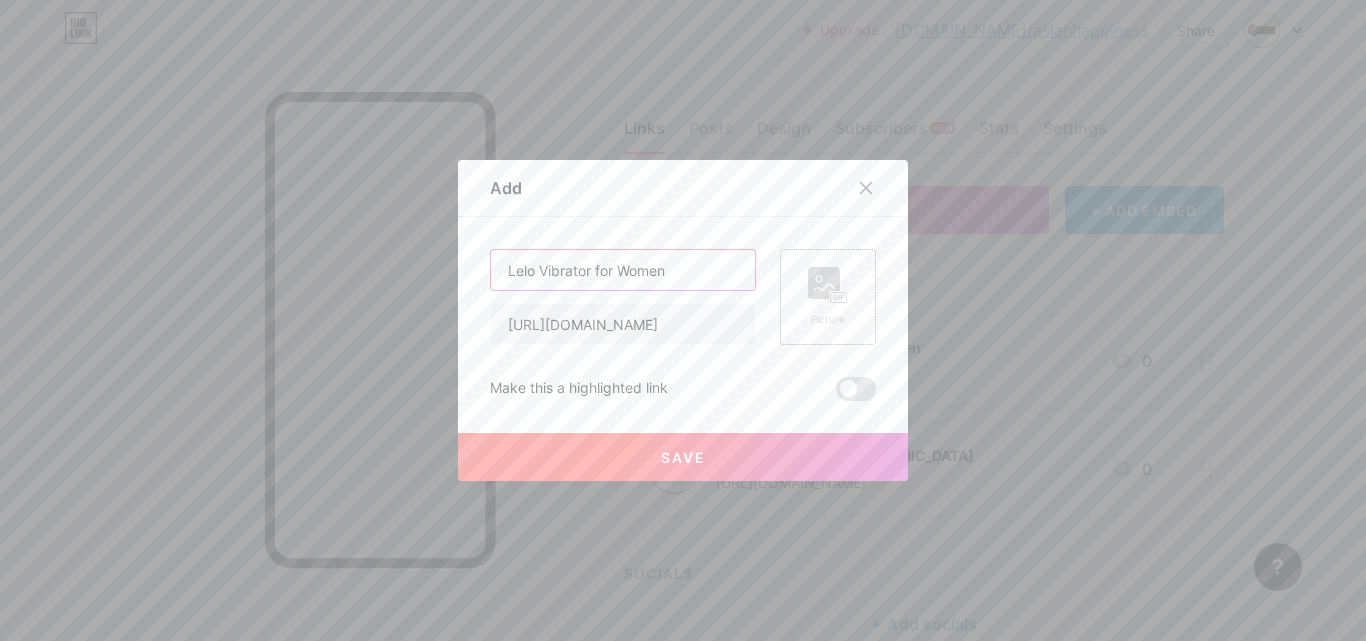 type on "Lelo Vibrator for Women" 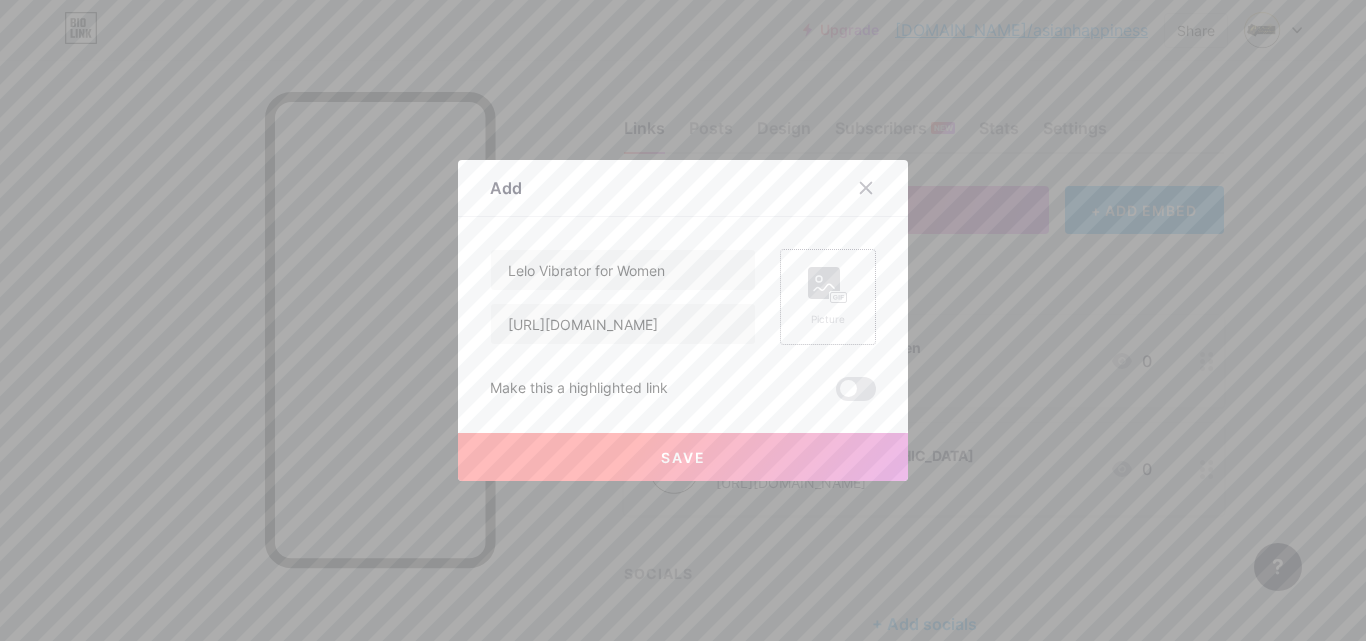 click 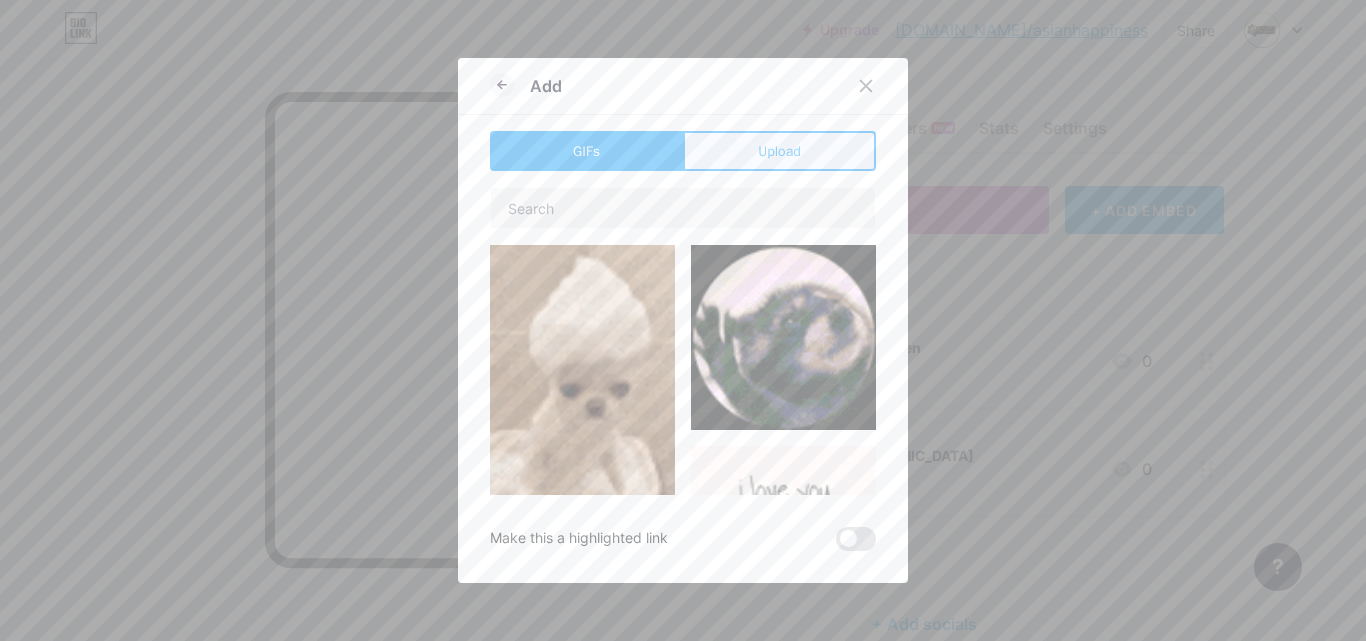 click on "Upload" at bounding box center (779, 151) 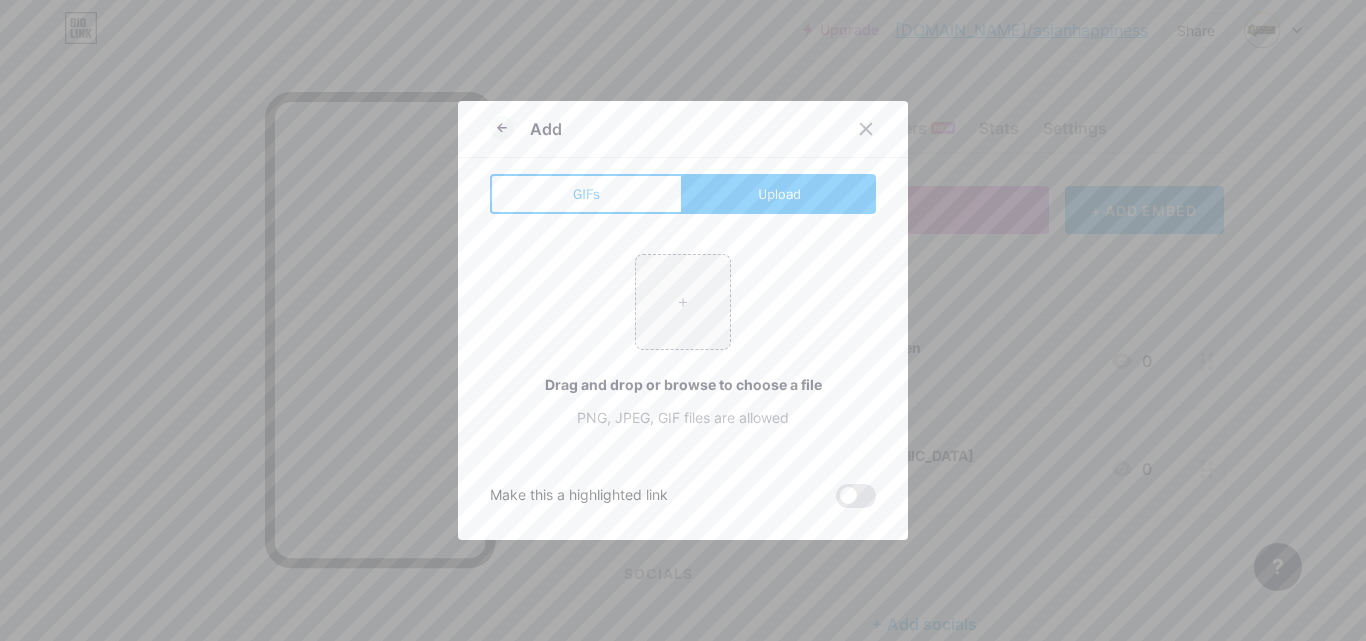 click on "Upload" at bounding box center (779, 194) 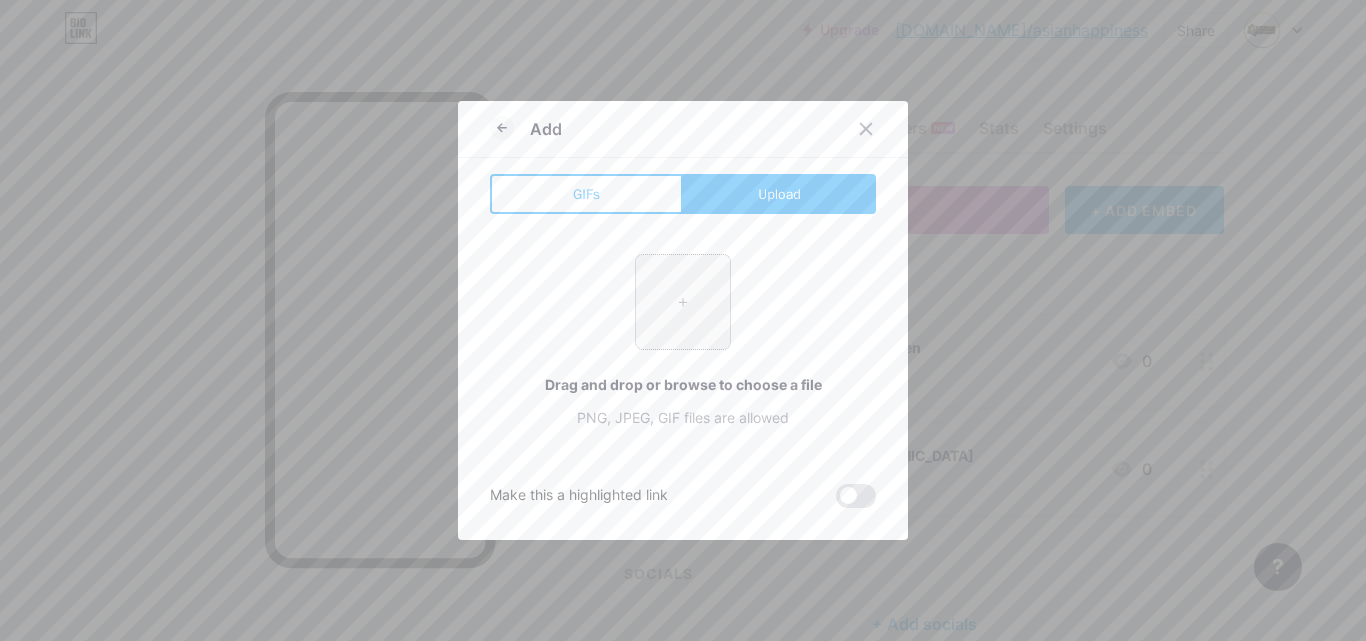 click at bounding box center (683, 302) 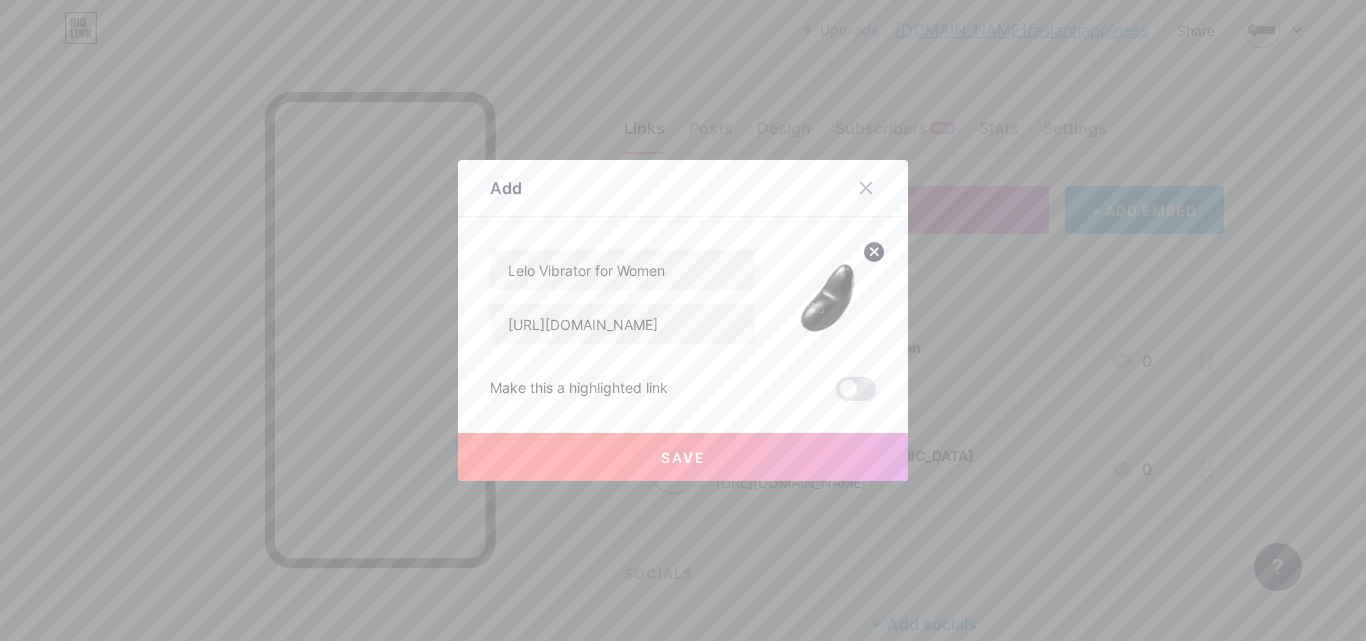 click on "Save" at bounding box center [683, 457] 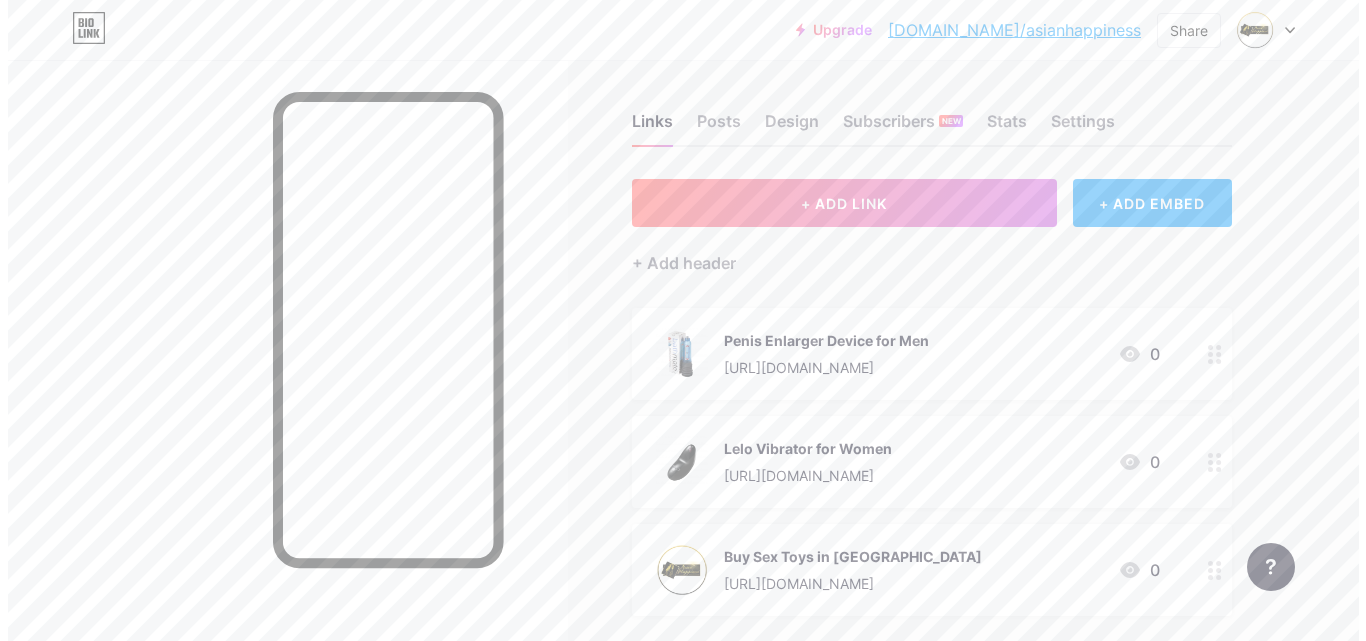 scroll, scrollTop: 0, scrollLeft: 0, axis: both 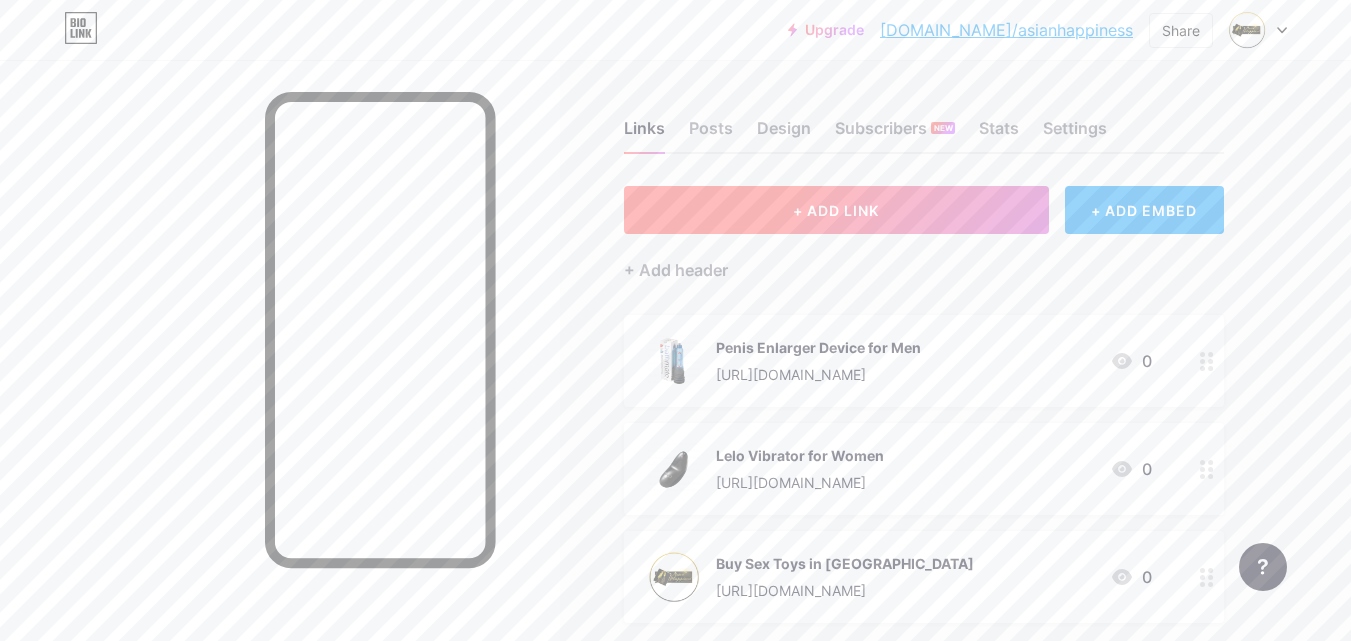 click on "+ ADD LINK" at bounding box center [836, 210] 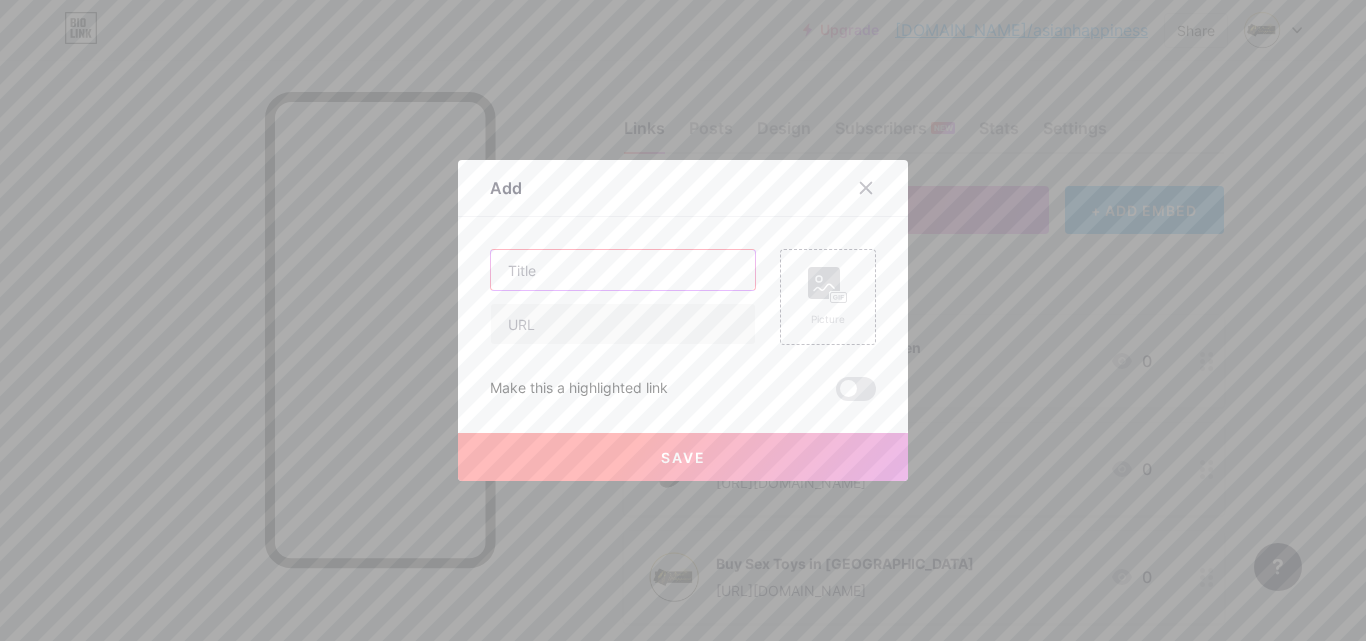 click at bounding box center (623, 270) 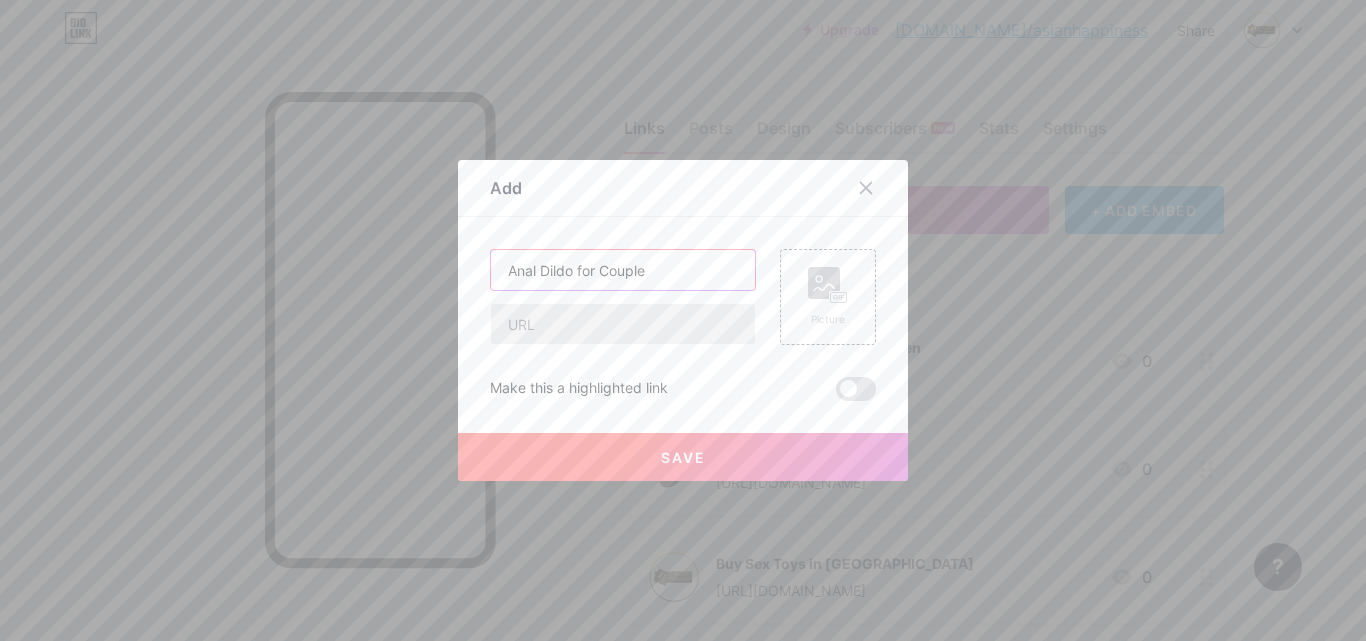 type on "Anal Dildo for Couple" 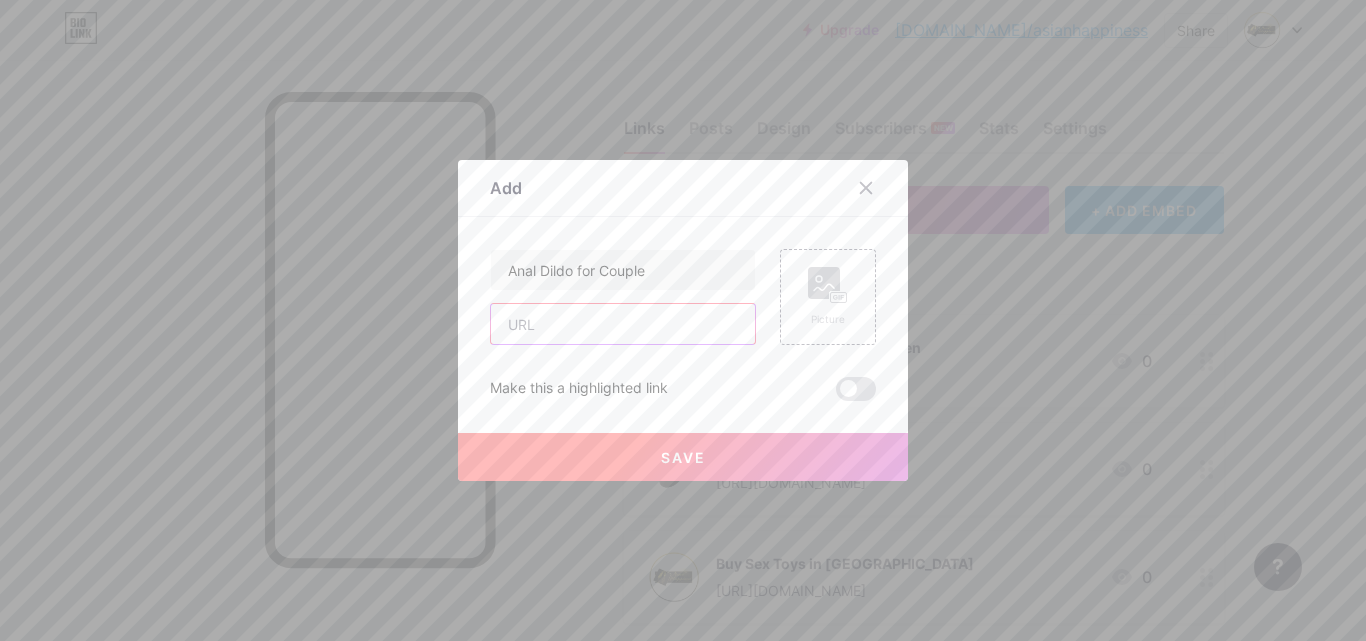 click at bounding box center (623, 324) 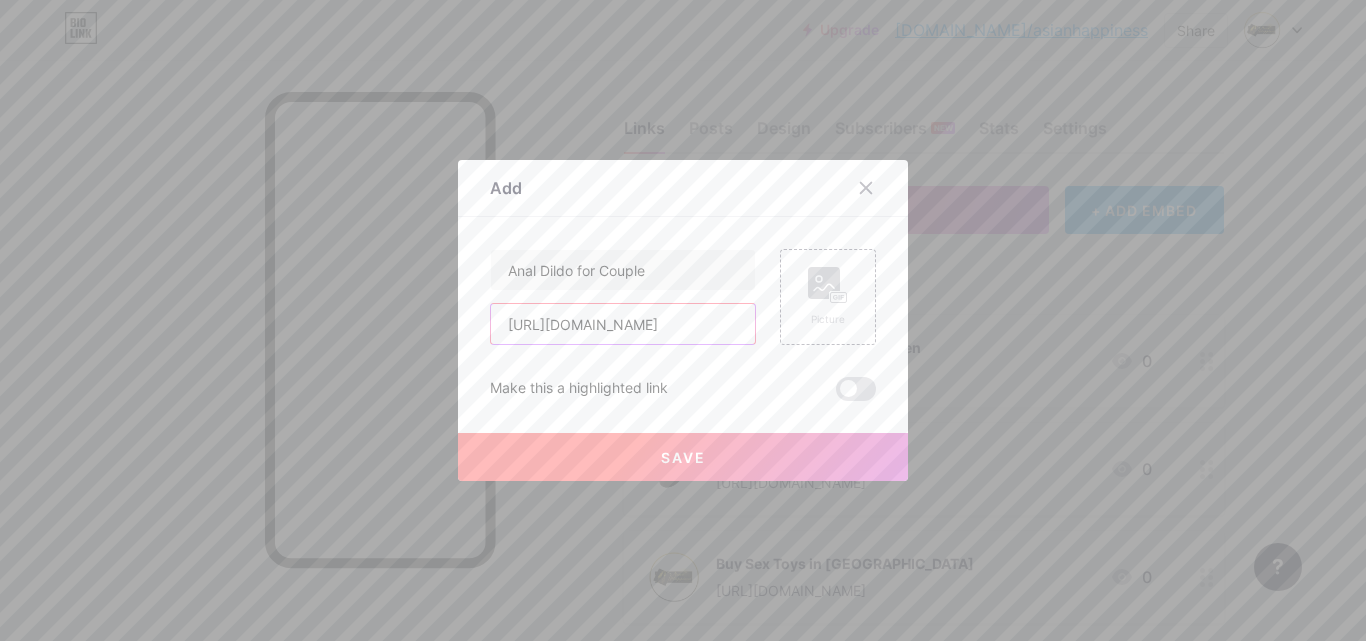 scroll, scrollTop: 0, scrollLeft: 82, axis: horizontal 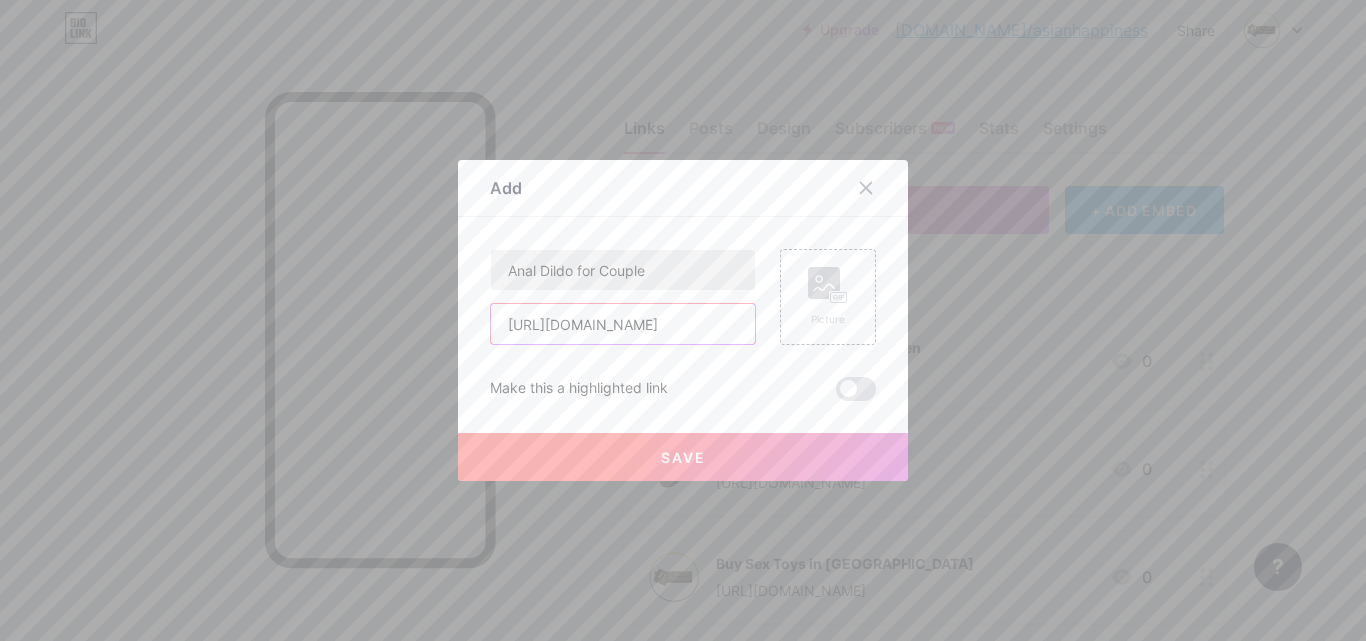 type on "[URL][DOMAIN_NAME]" 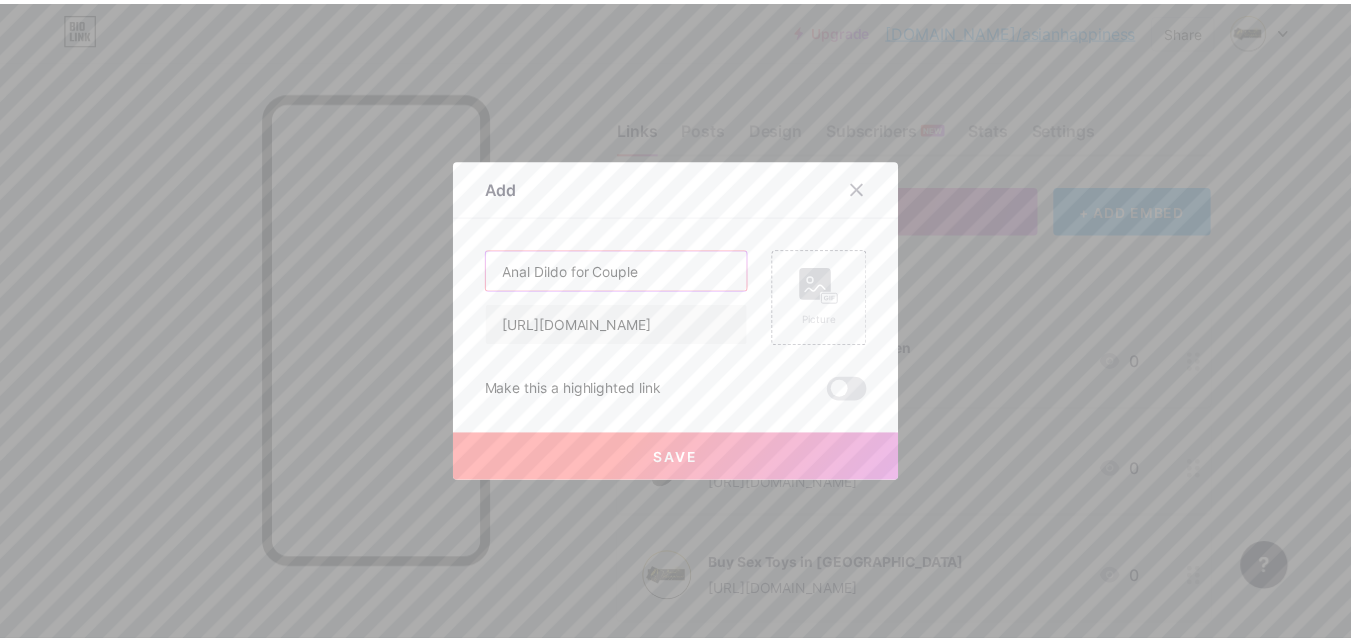 scroll, scrollTop: 0, scrollLeft: 0, axis: both 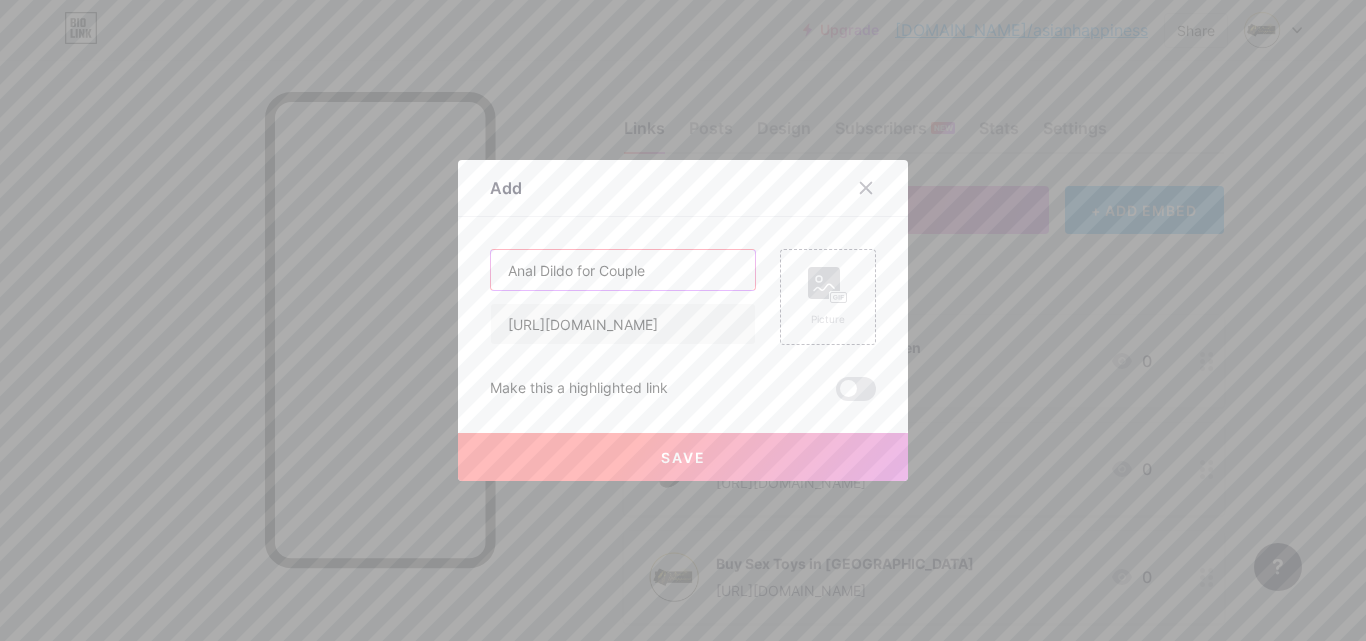 click on "Anal Dildo for Couple" at bounding box center (623, 270) 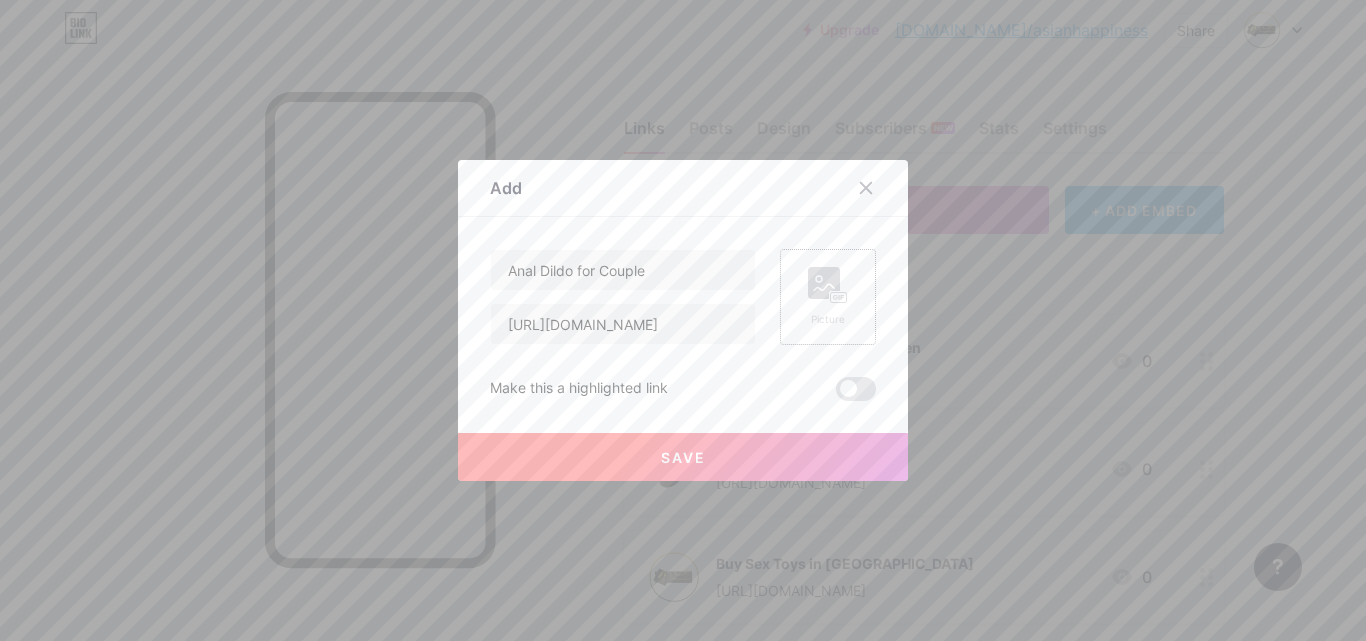 click 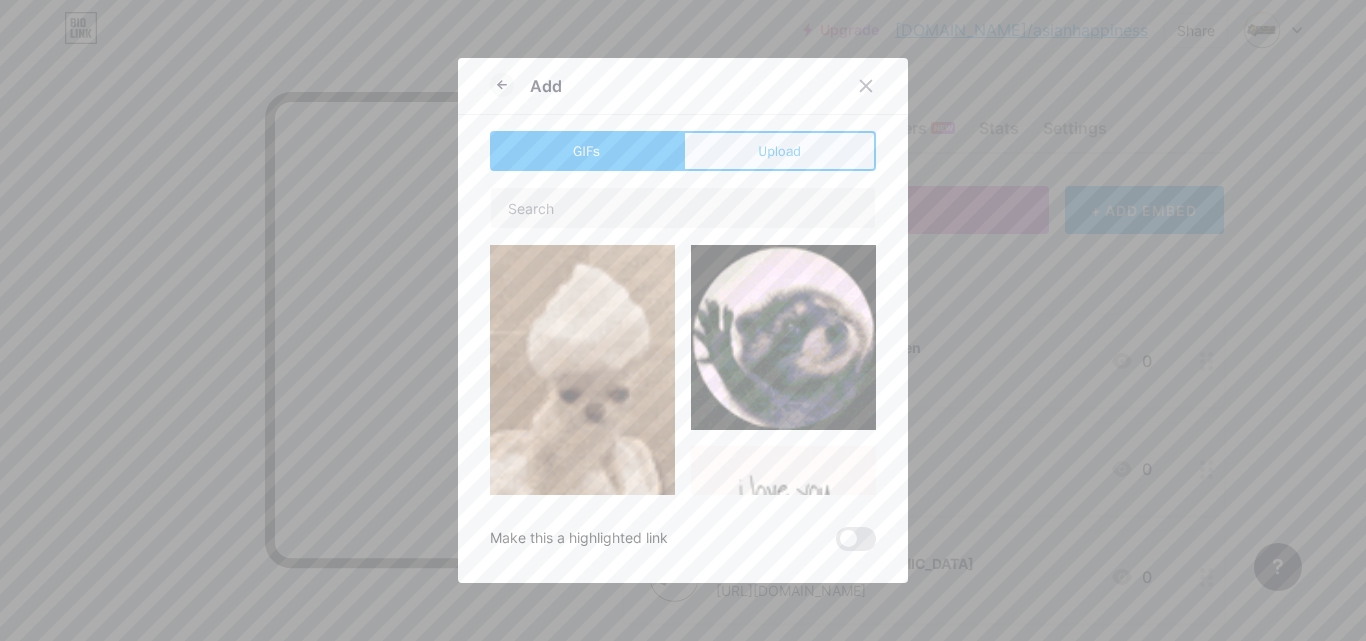 click on "Upload" at bounding box center (779, 151) 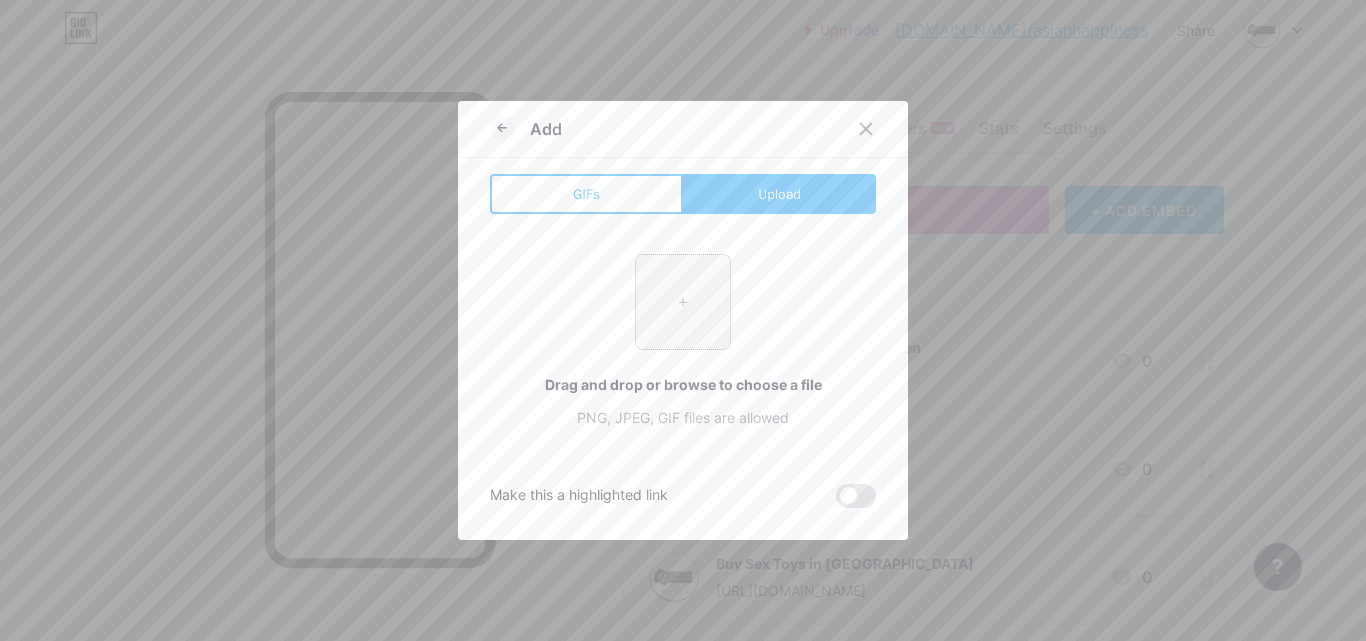click at bounding box center [683, 302] 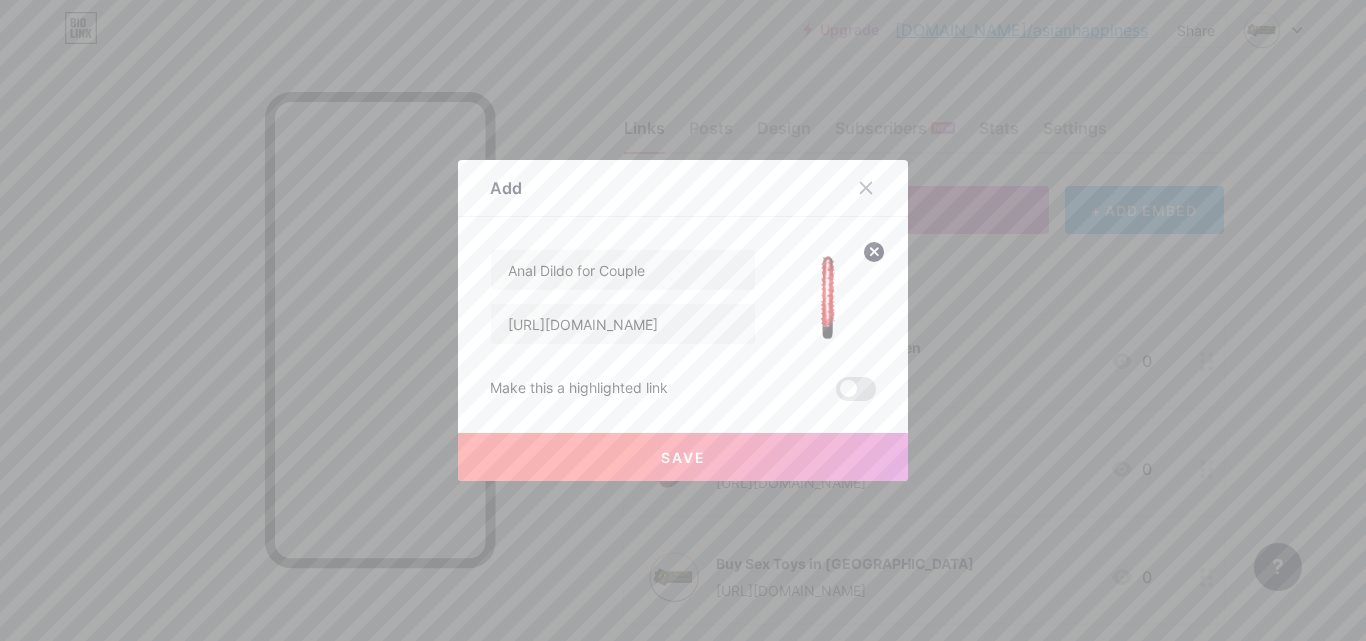 click on "Save" at bounding box center (683, 457) 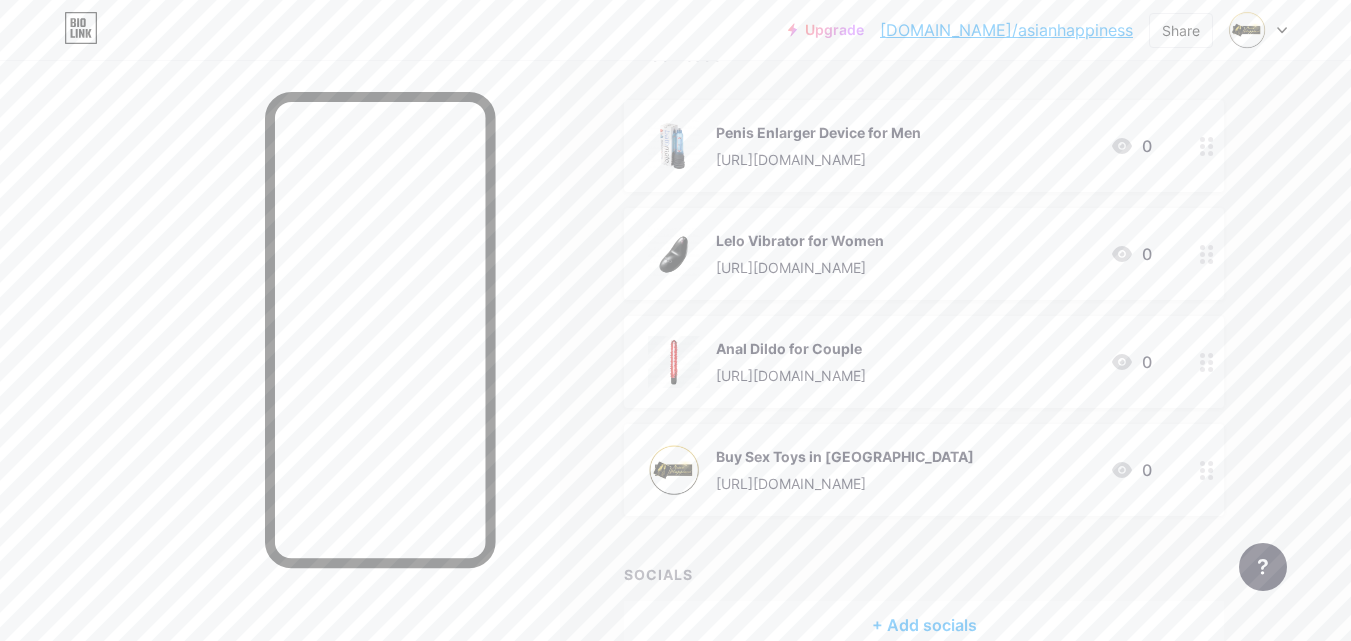 scroll, scrollTop: 217, scrollLeft: 0, axis: vertical 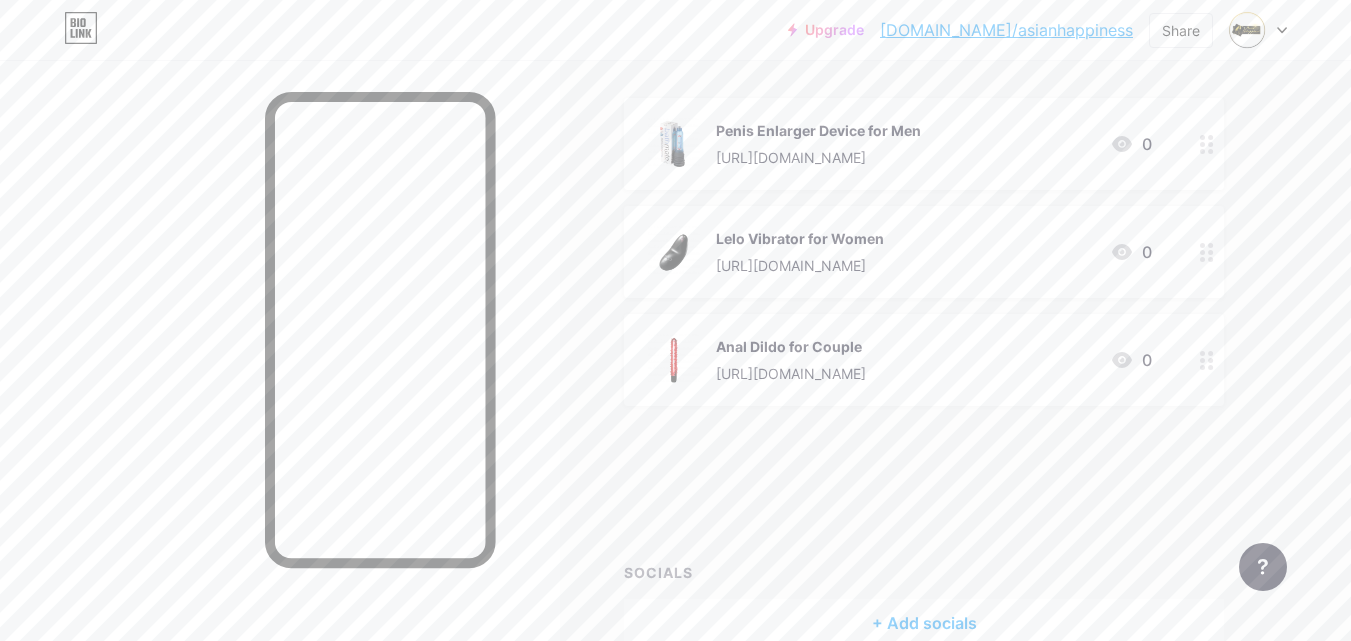 type 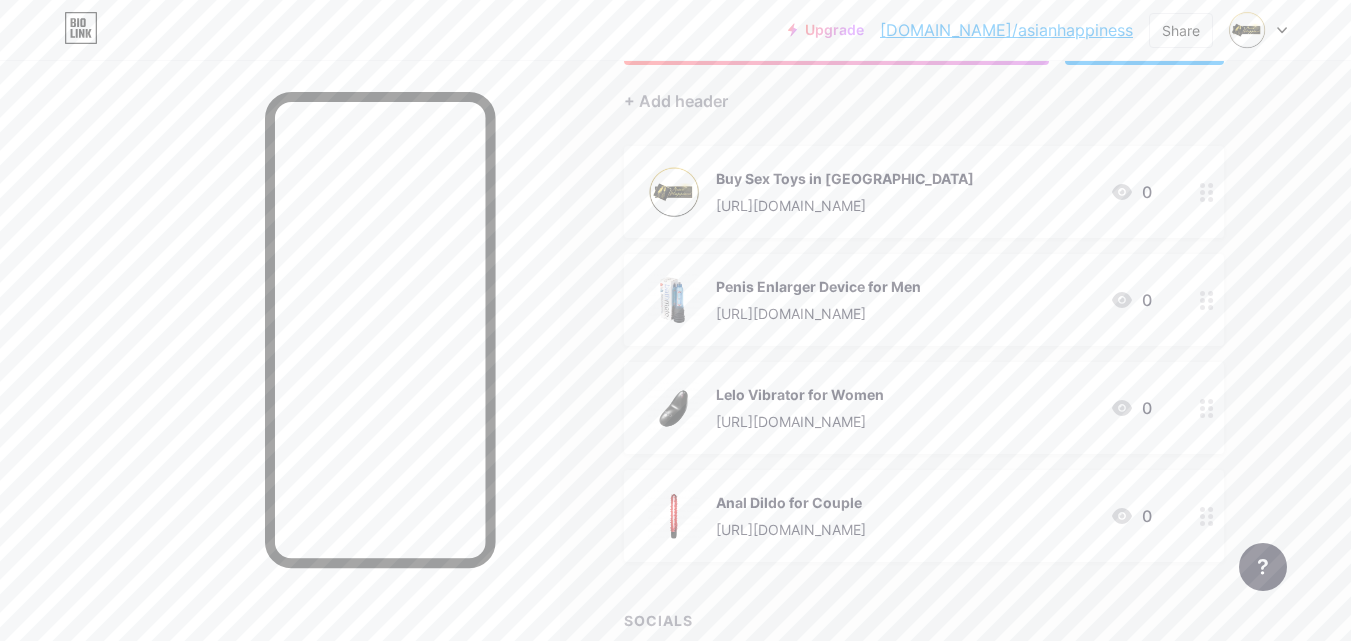 scroll, scrollTop: 49, scrollLeft: 0, axis: vertical 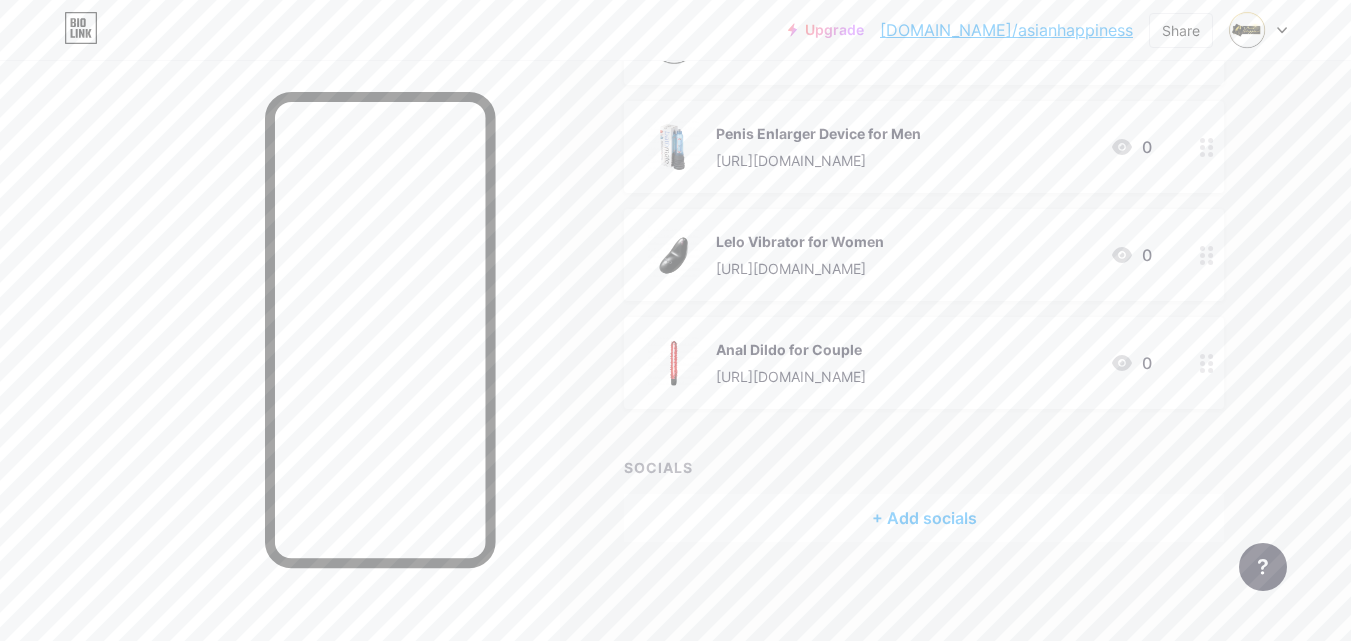 click on "+ Add socials" at bounding box center (924, 518) 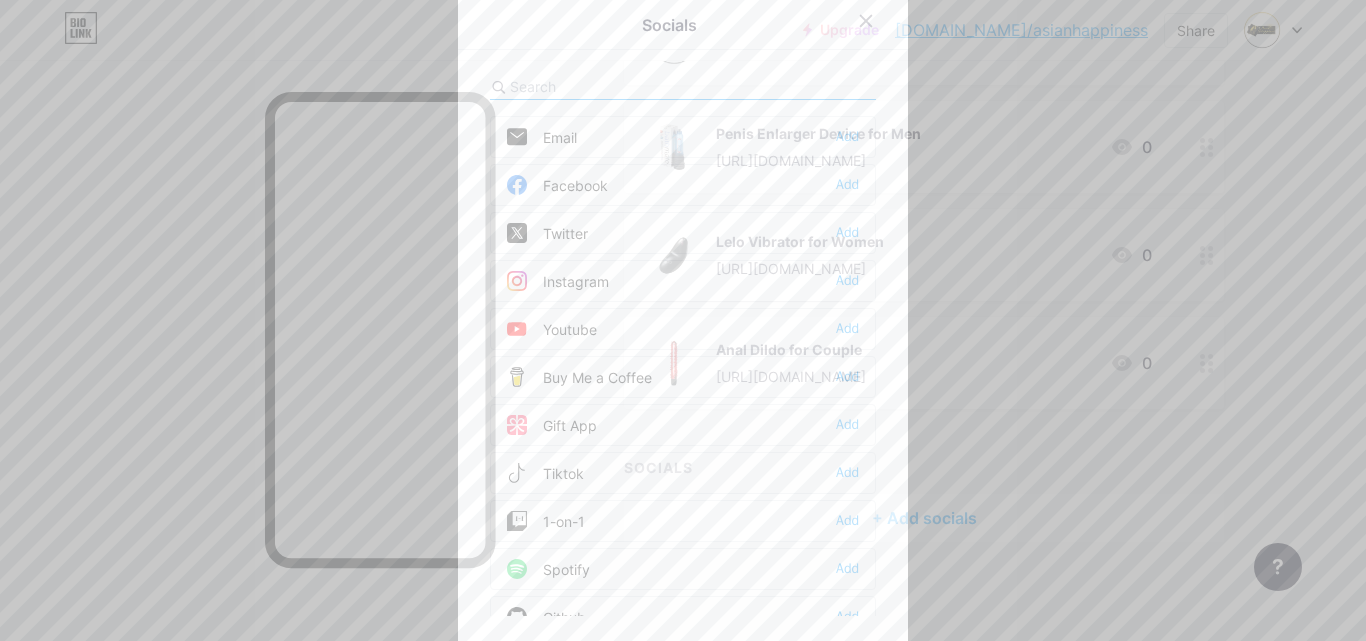 click on "Email
Add" at bounding box center (683, 137) 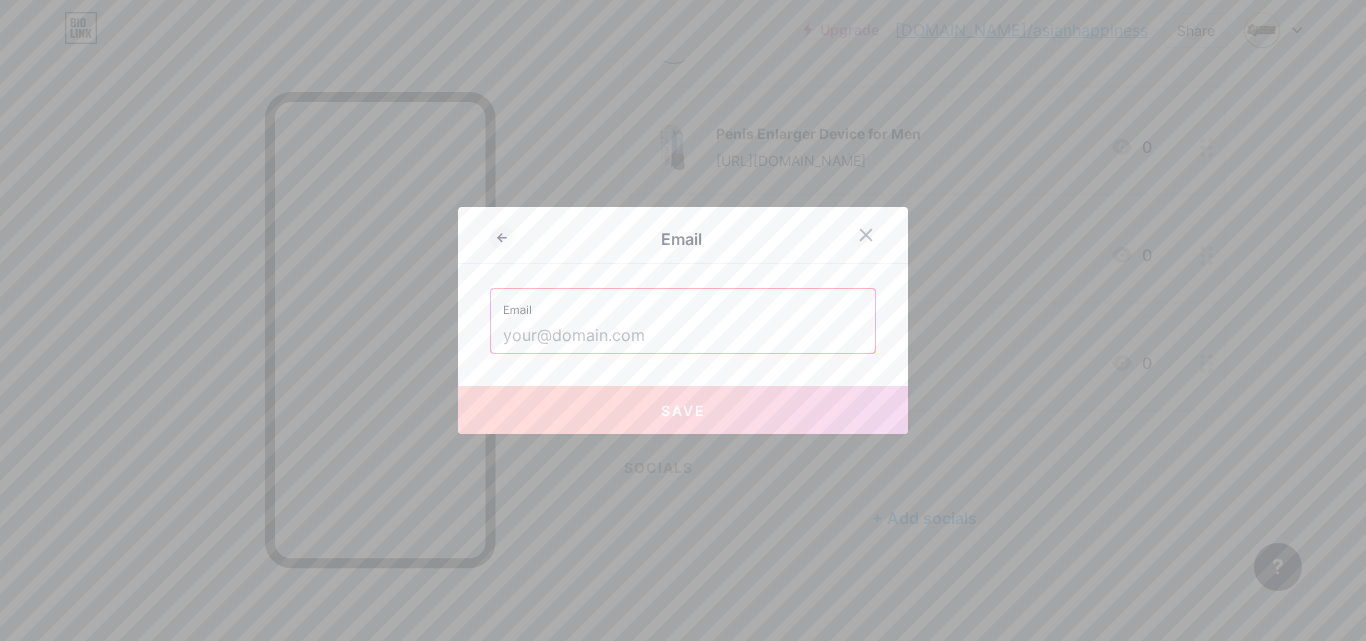 click at bounding box center [683, 336] 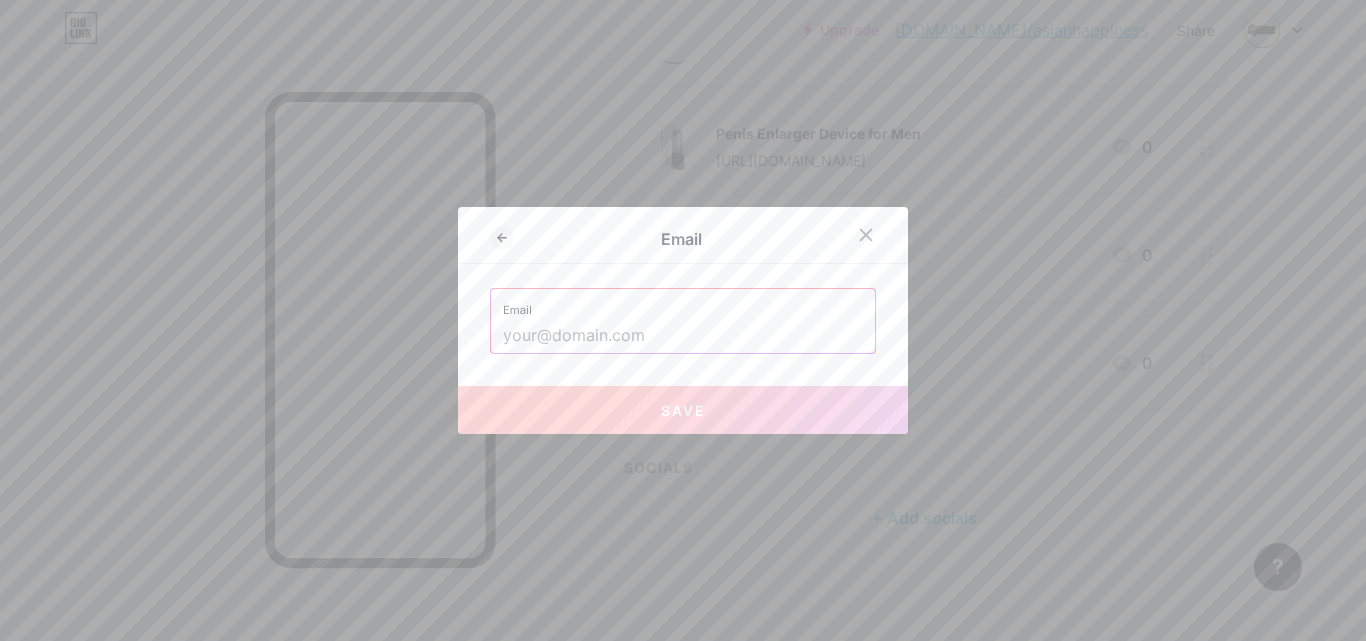 paste on "[EMAIL_ADDRESS][DOMAIN_NAME]" 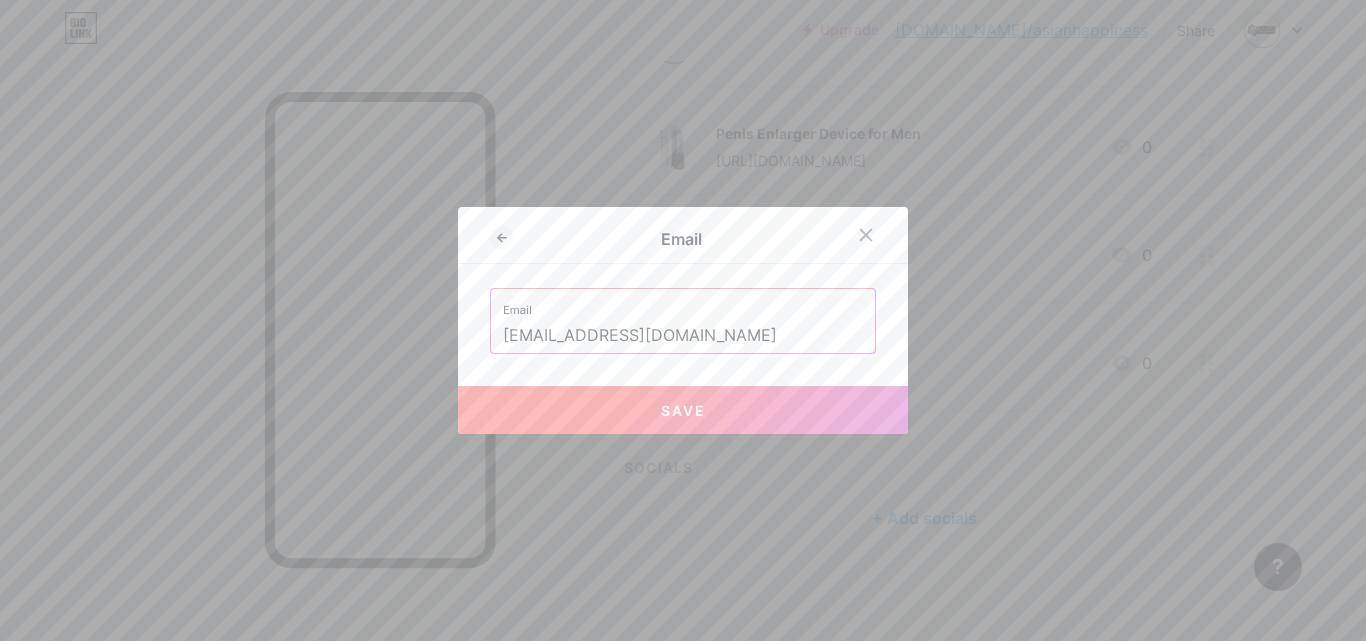 click on "Save" at bounding box center (683, 410) 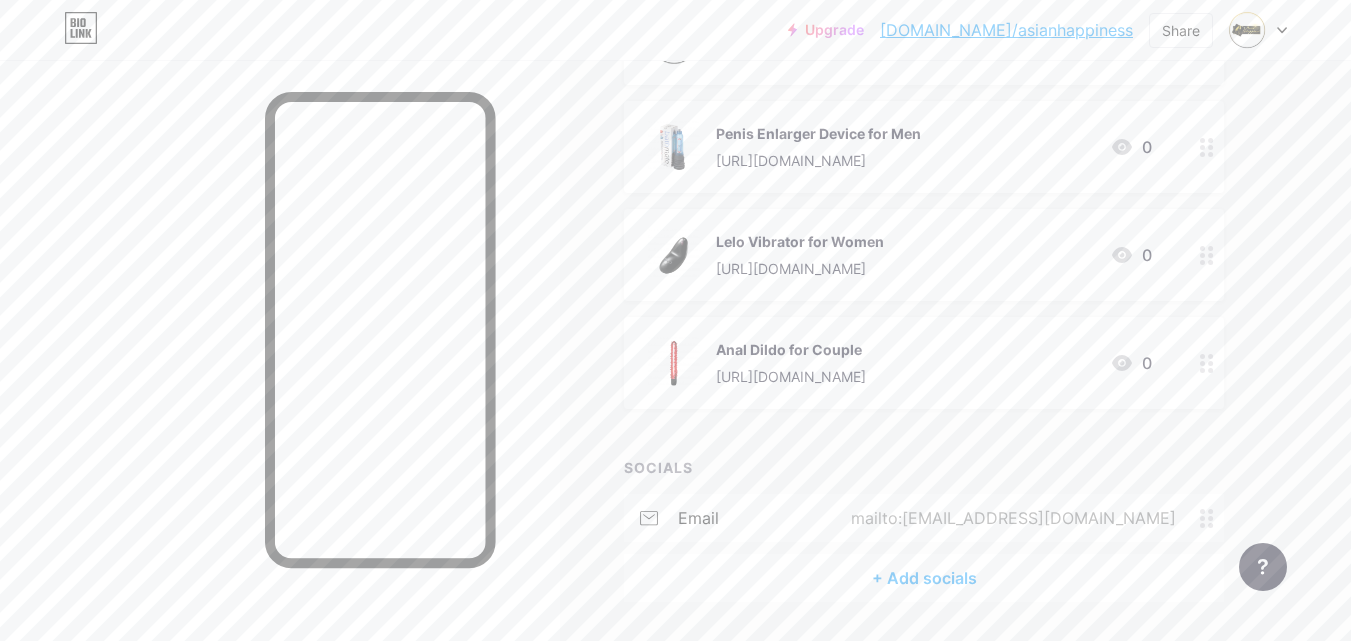 click on "+ Add socials" at bounding box center (924, 578) 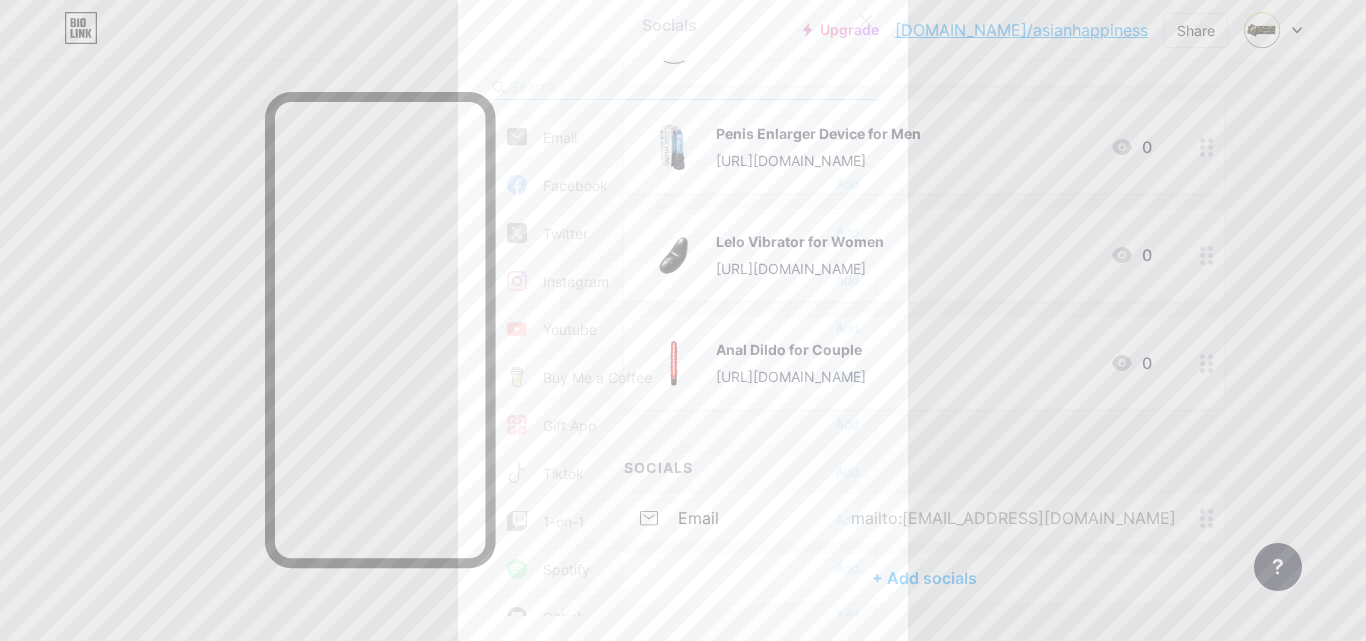 click on "Facebook" at bounding box center (557, 185) 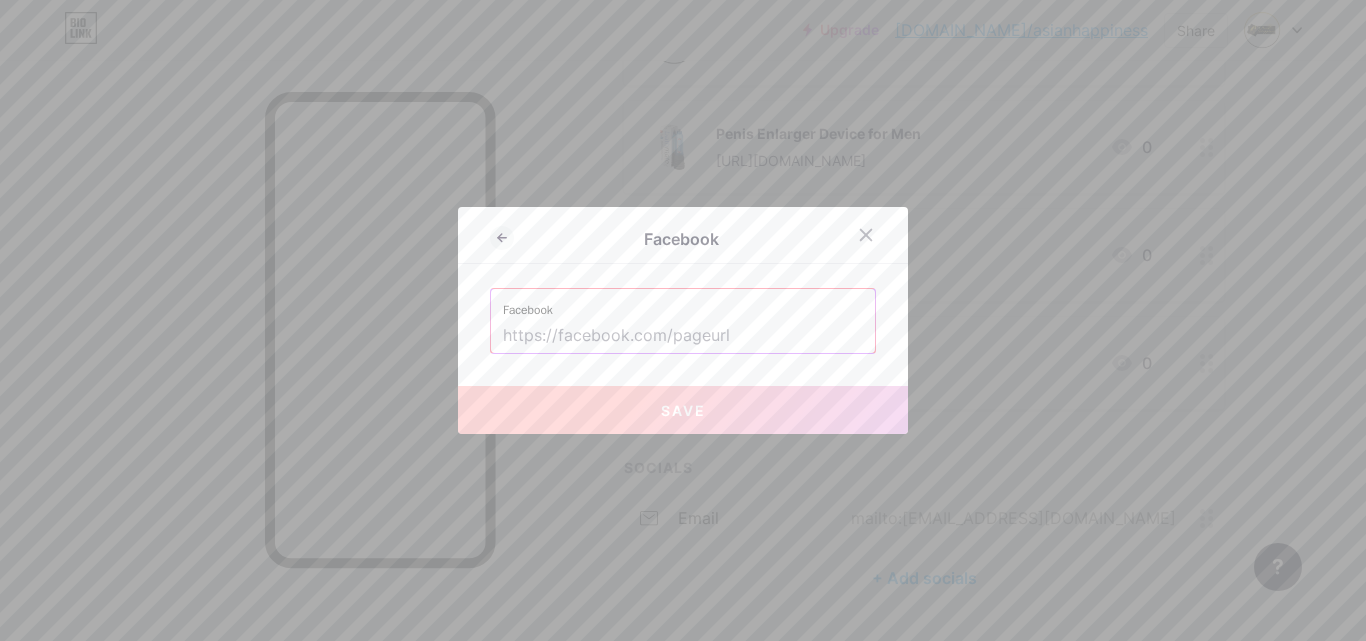 click at bounding box center [683, 336] 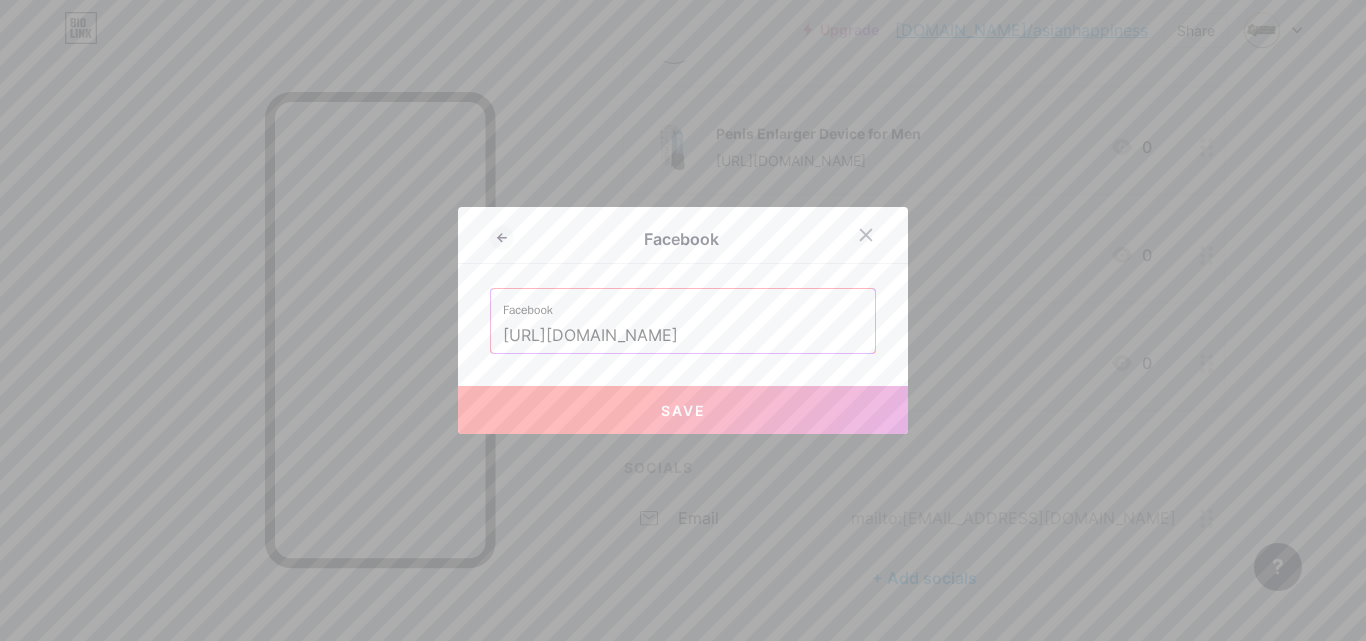 type on "[URL][DOMAIN_NAME]" 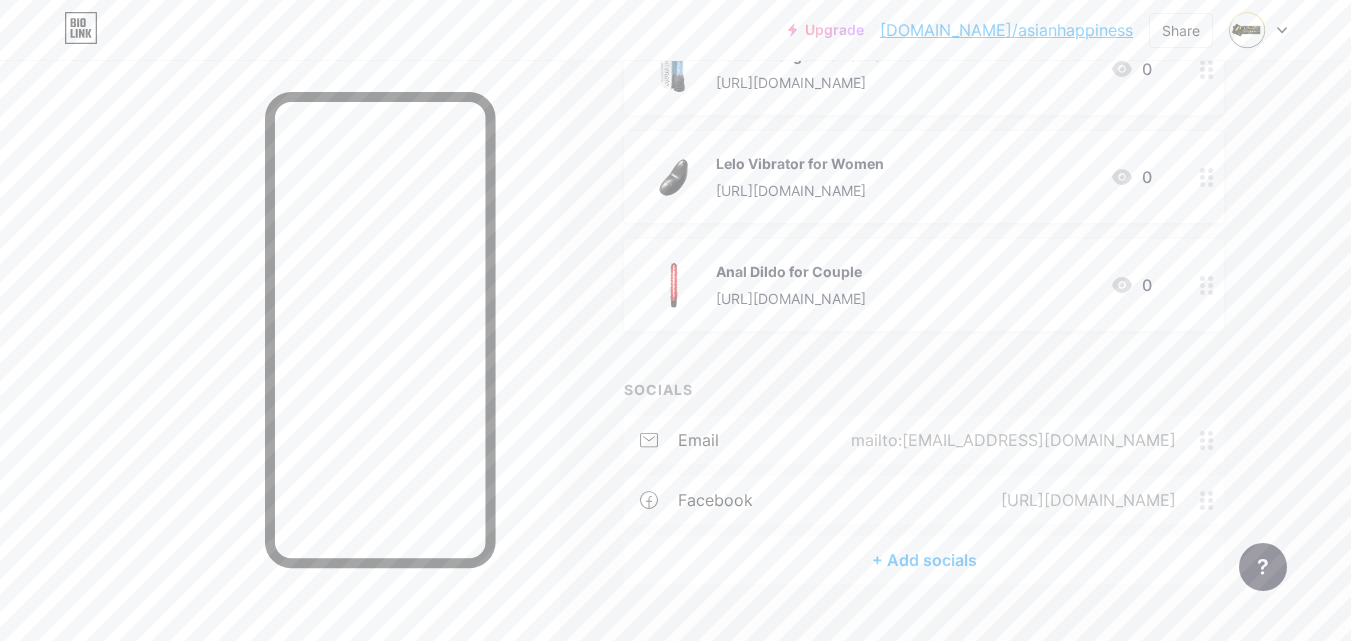 scroll, scrollTop: 442, scrollLeft: 0, axis: vertical 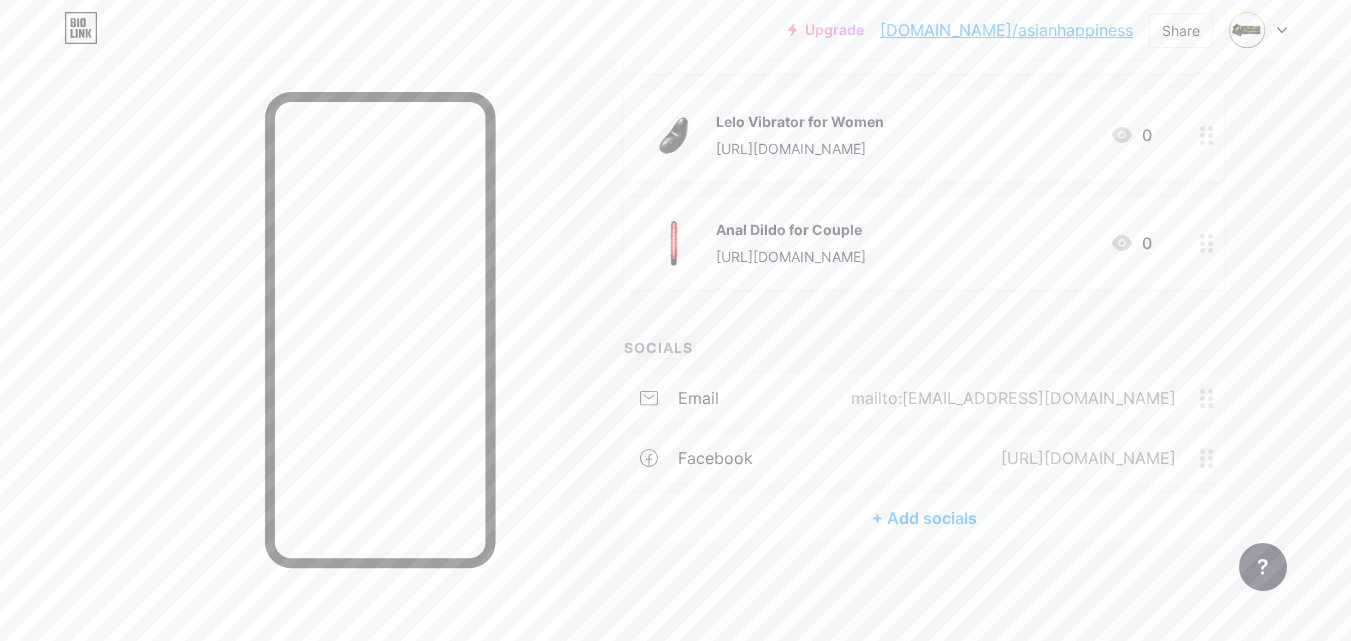 click on "+ Add socials" at bounding box center [924, 518] 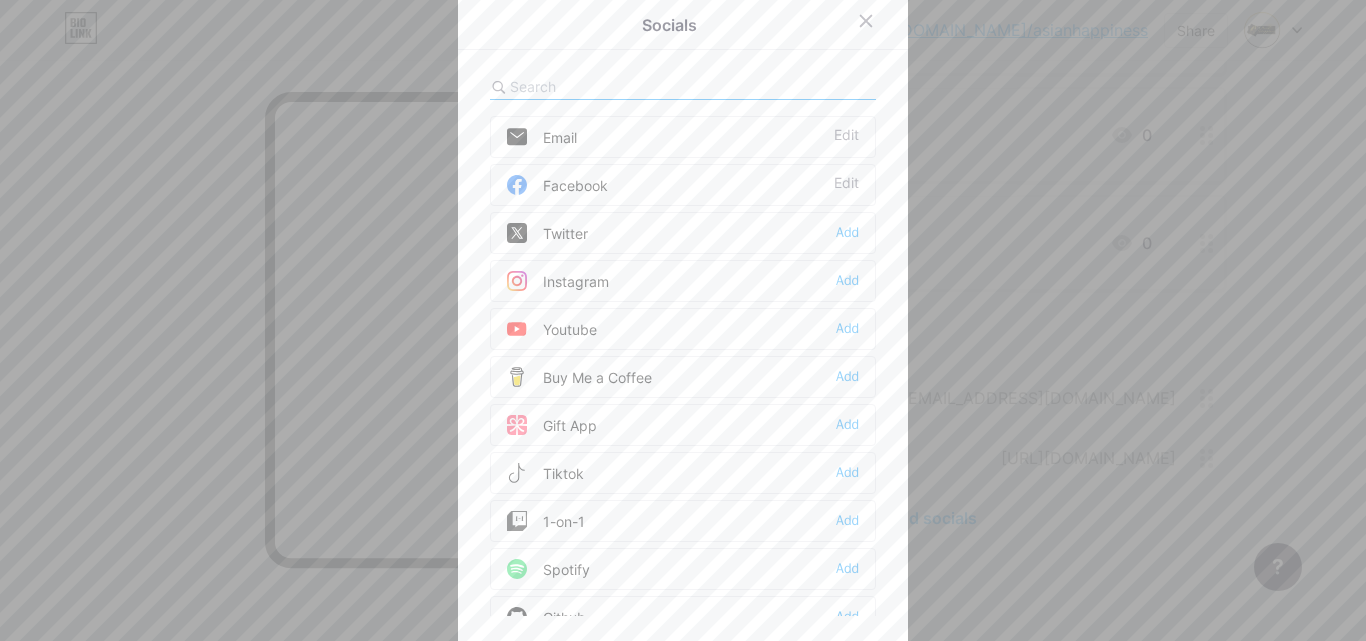 click at bounding box center (620, 86) 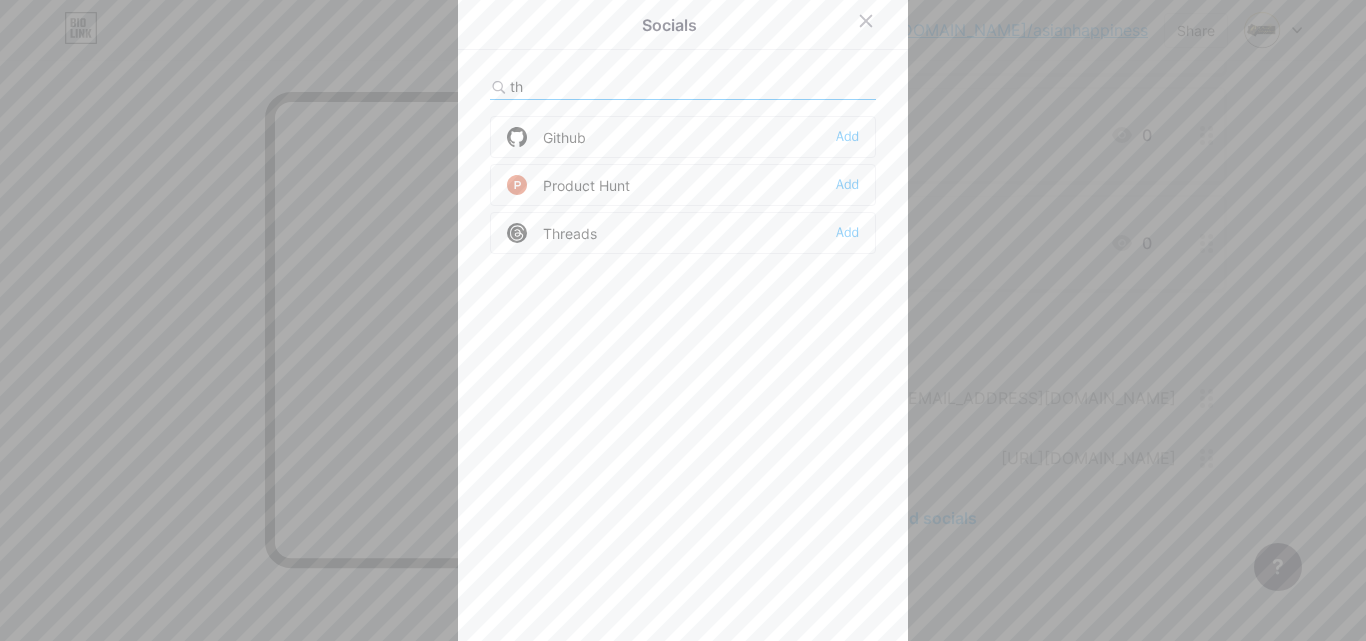 type on "t" 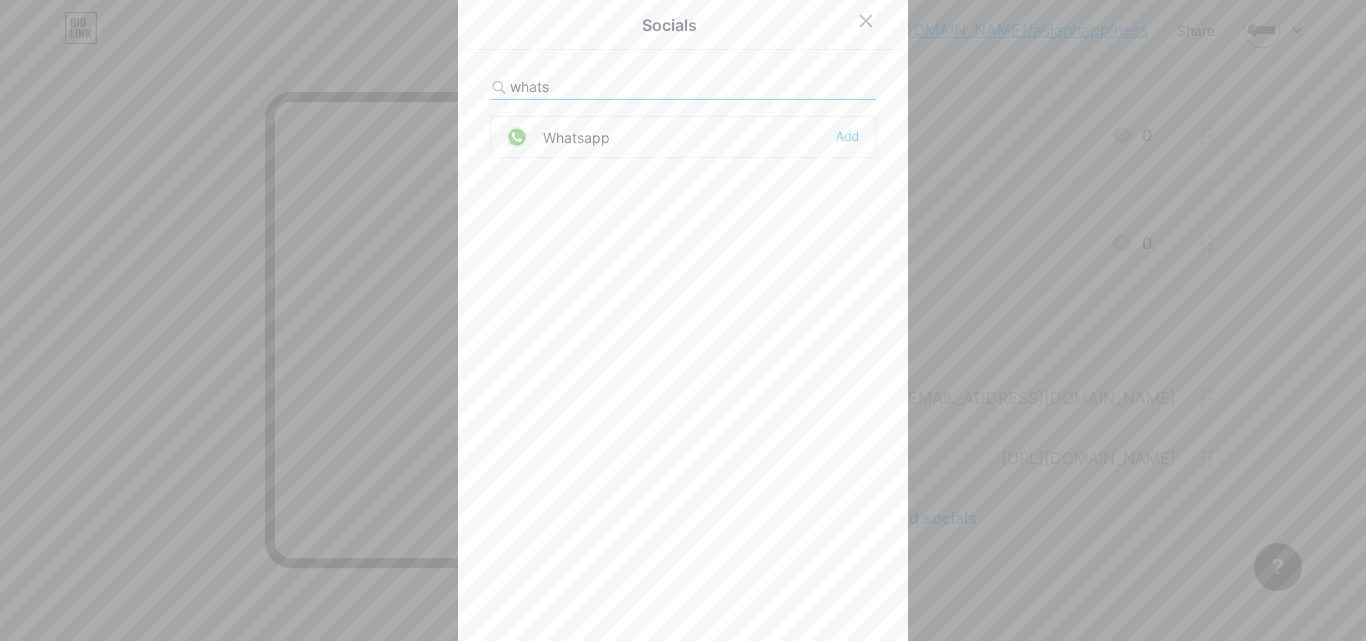 type on "whats" 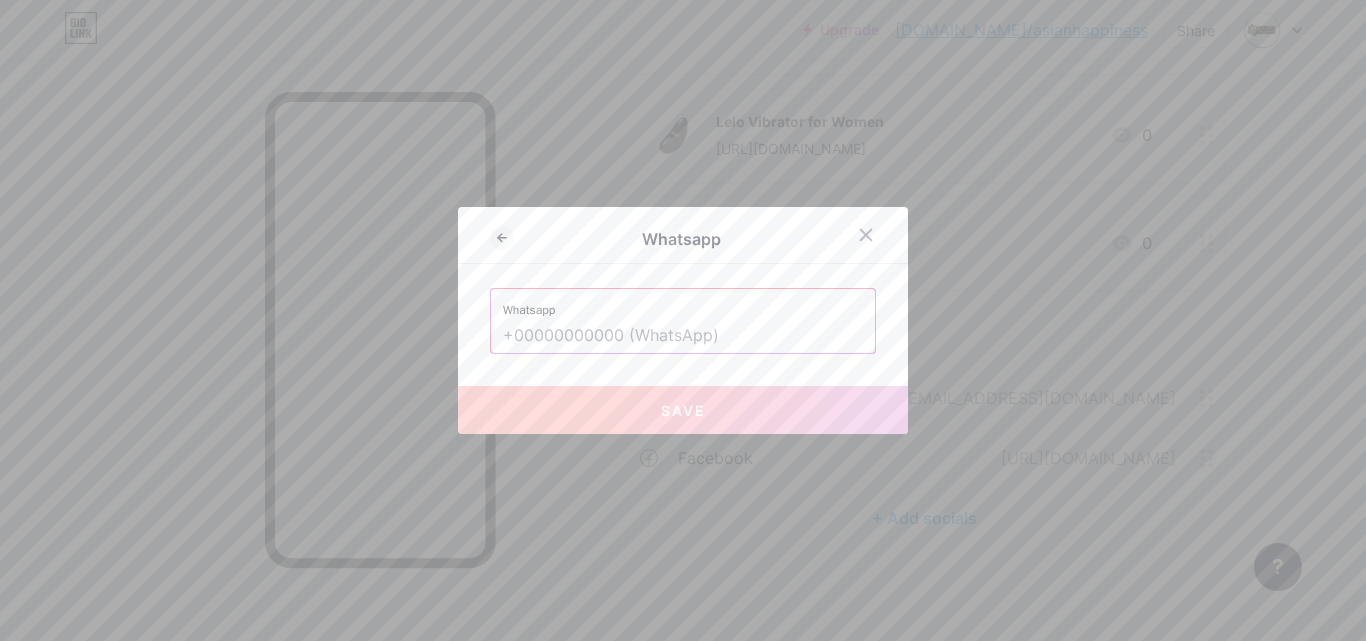 click at bounding box center (683, 336) 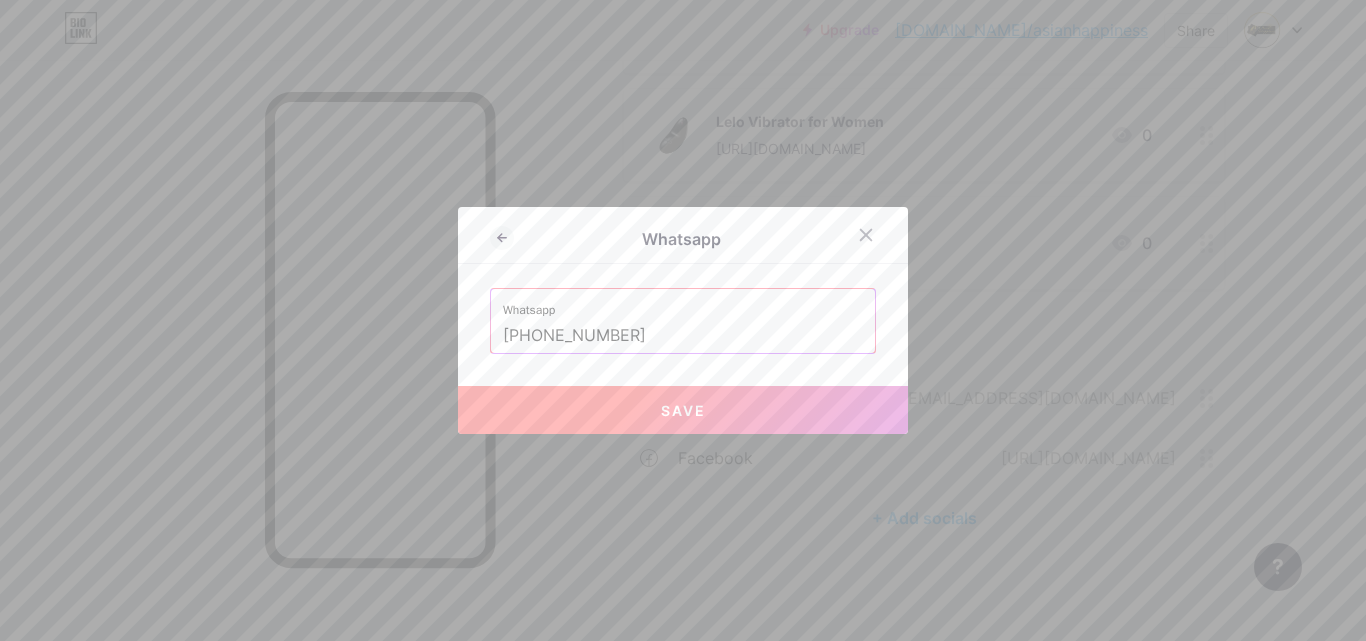 drag, startPoint x: 636, startPoint y: 338, endPoint x: 451, endPoint y: 331, distance: 185.13239 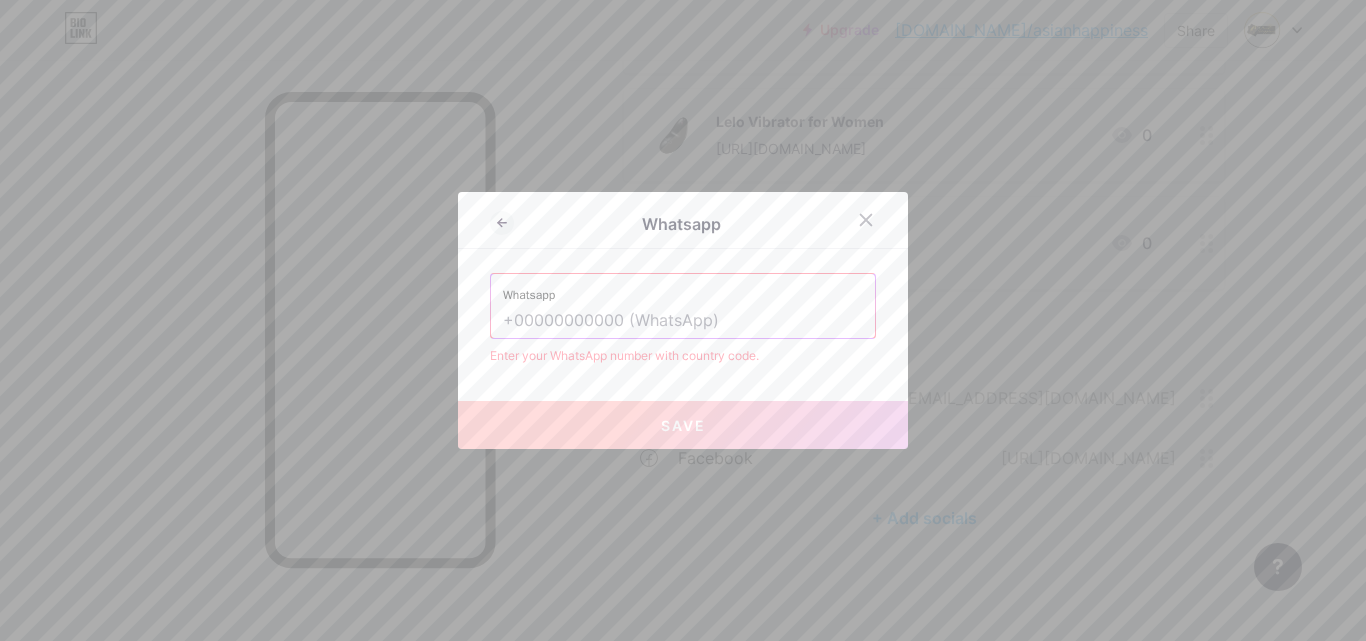 click at bounding box center (683, 321) 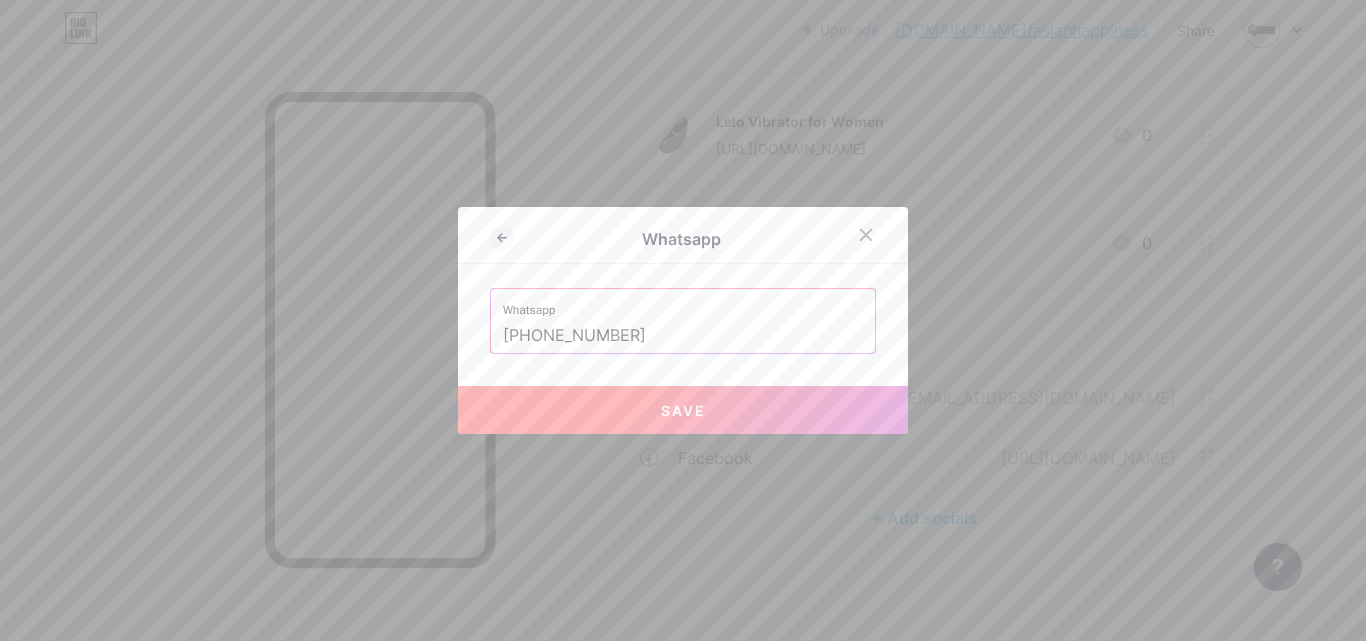 click on "Save" at bounding box center [683, 410] 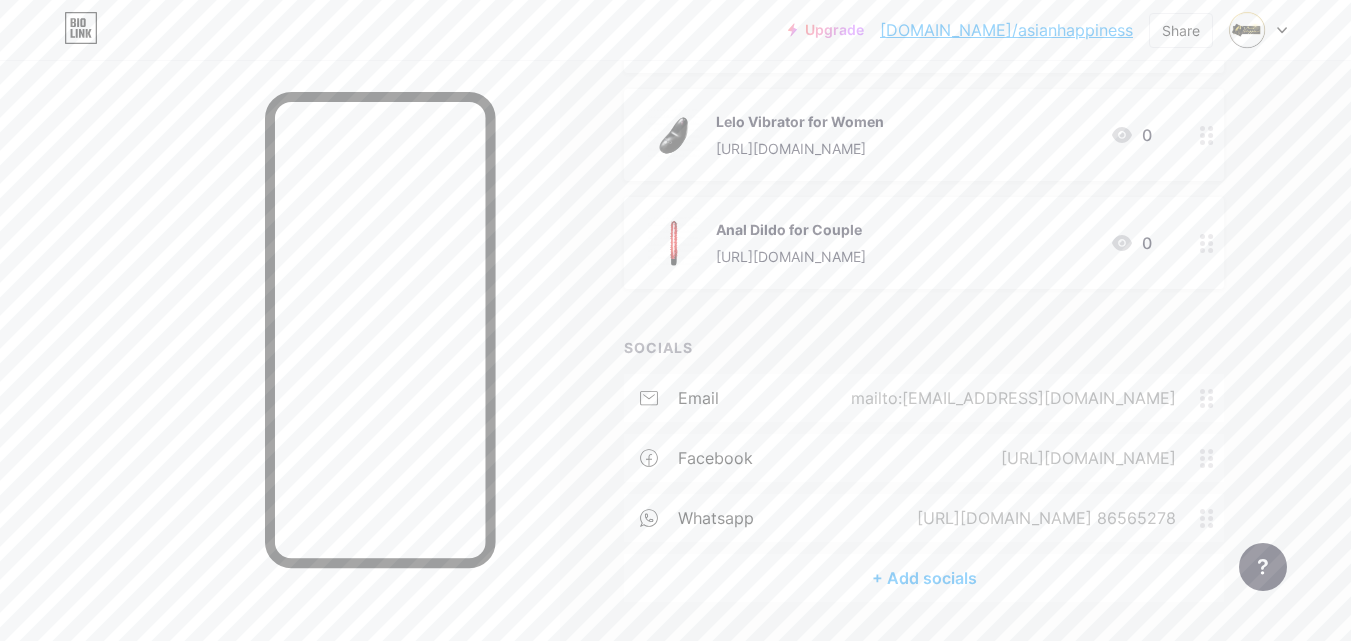 scroll, scrollTop: 502, scrollLeft: 0, axis: vertical 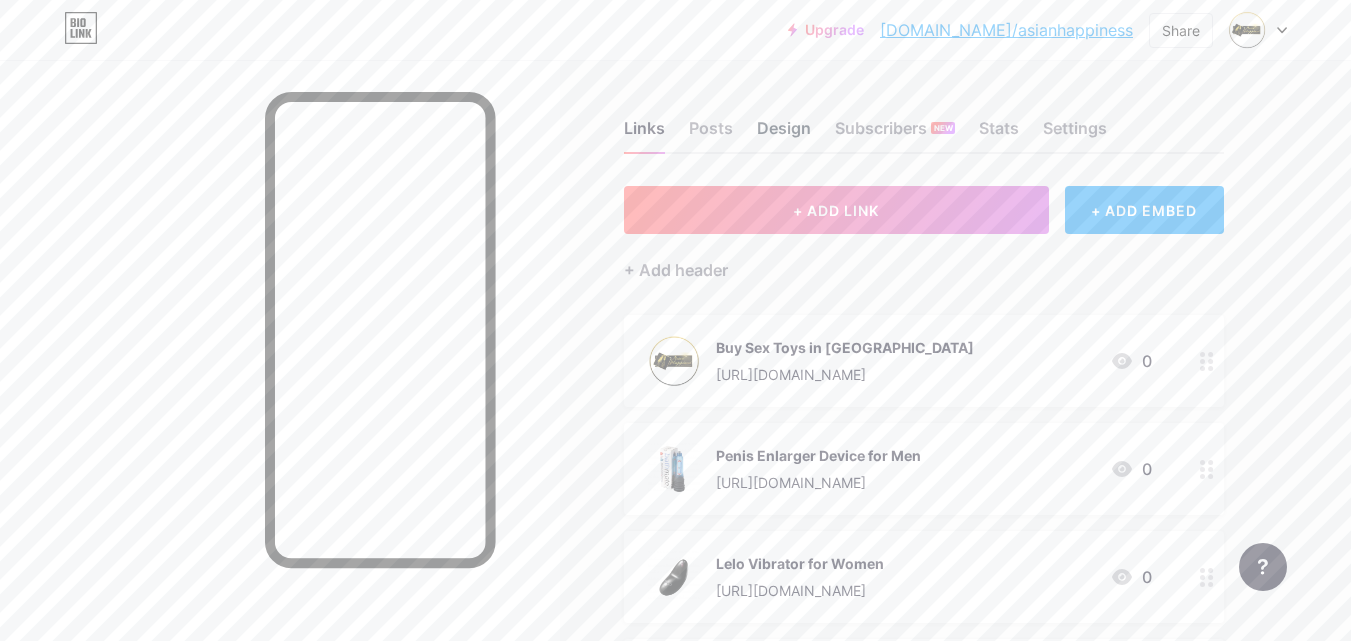 click on "Design" at bounding box center (784, 134) 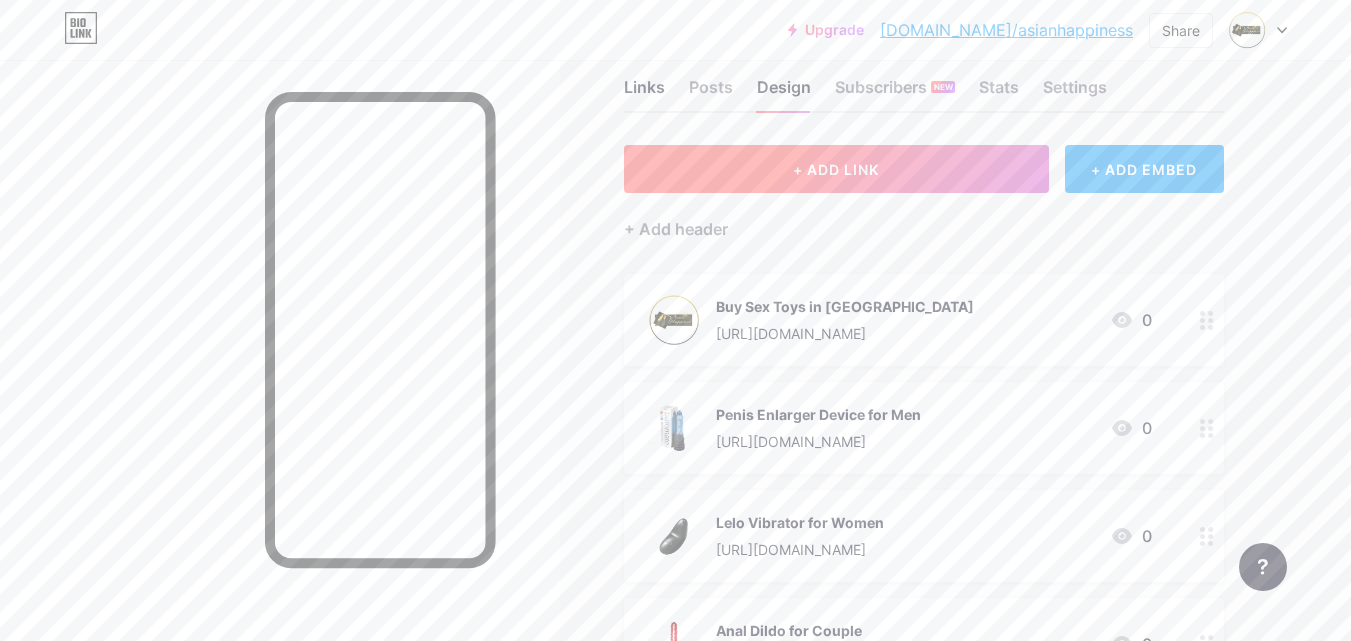 scroll, scrollTop: 0, scrollLeft: 0, axis: both 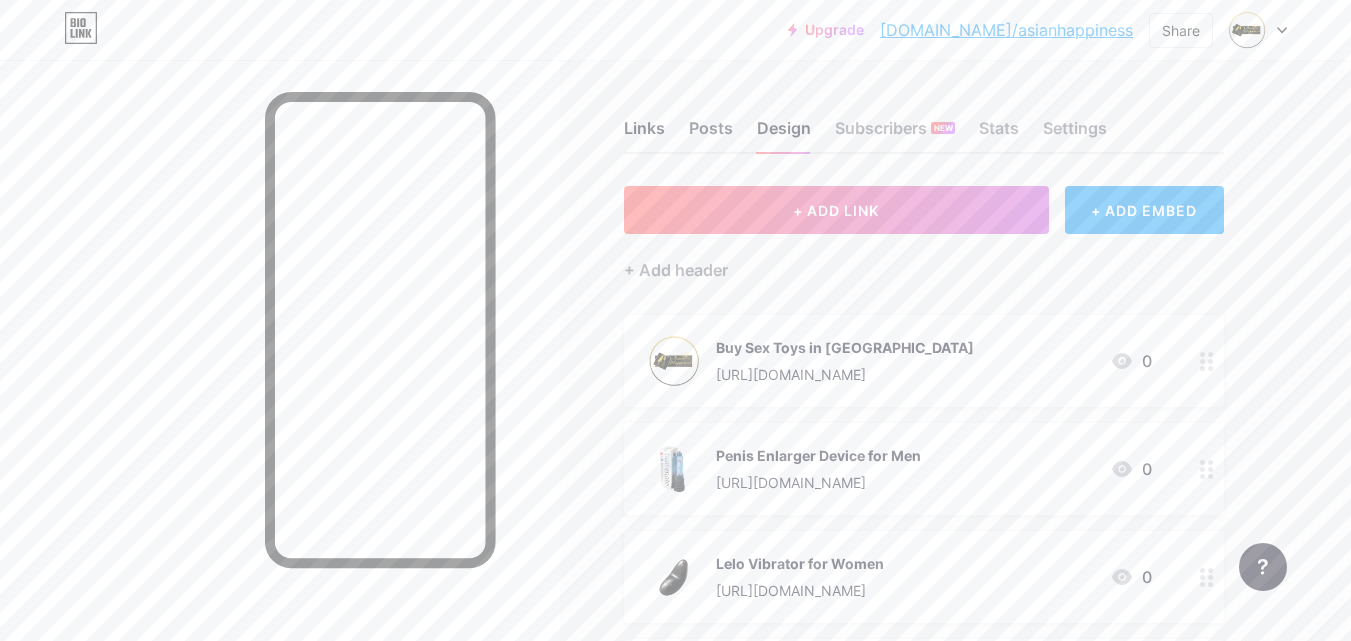 click on "Posts" at bounding box center [711, 134] 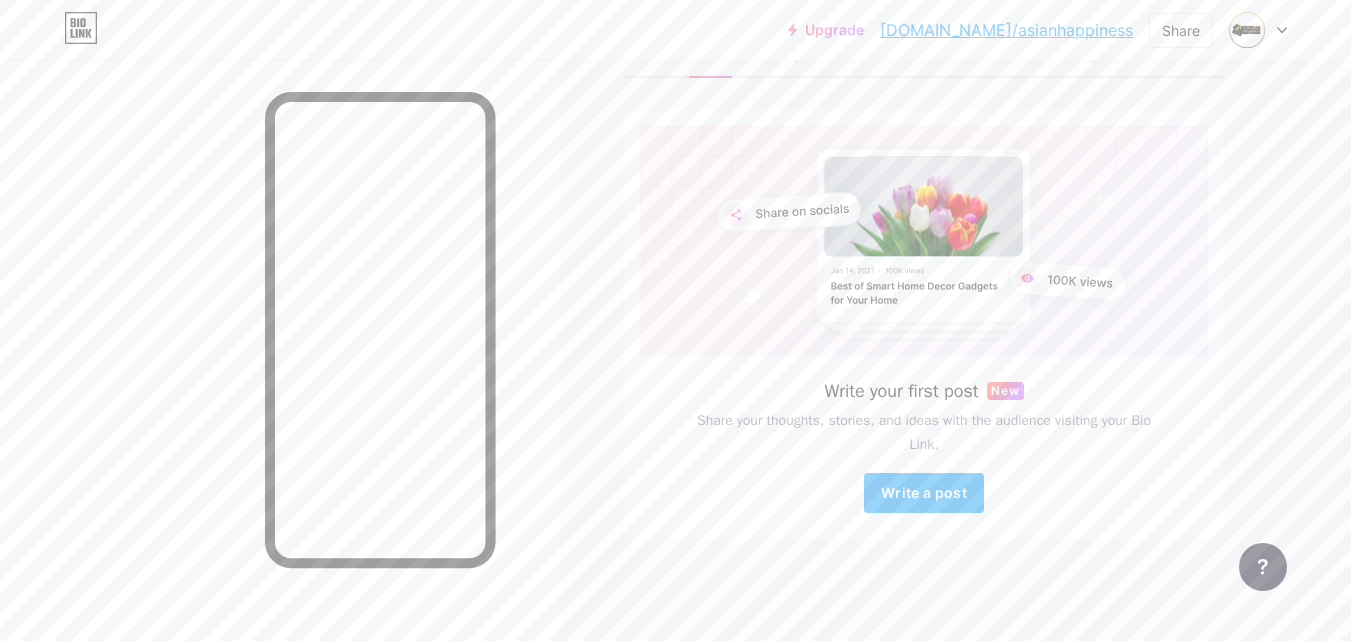 scroll, scrollTop: 0, scrollLeft: 0, axis: both 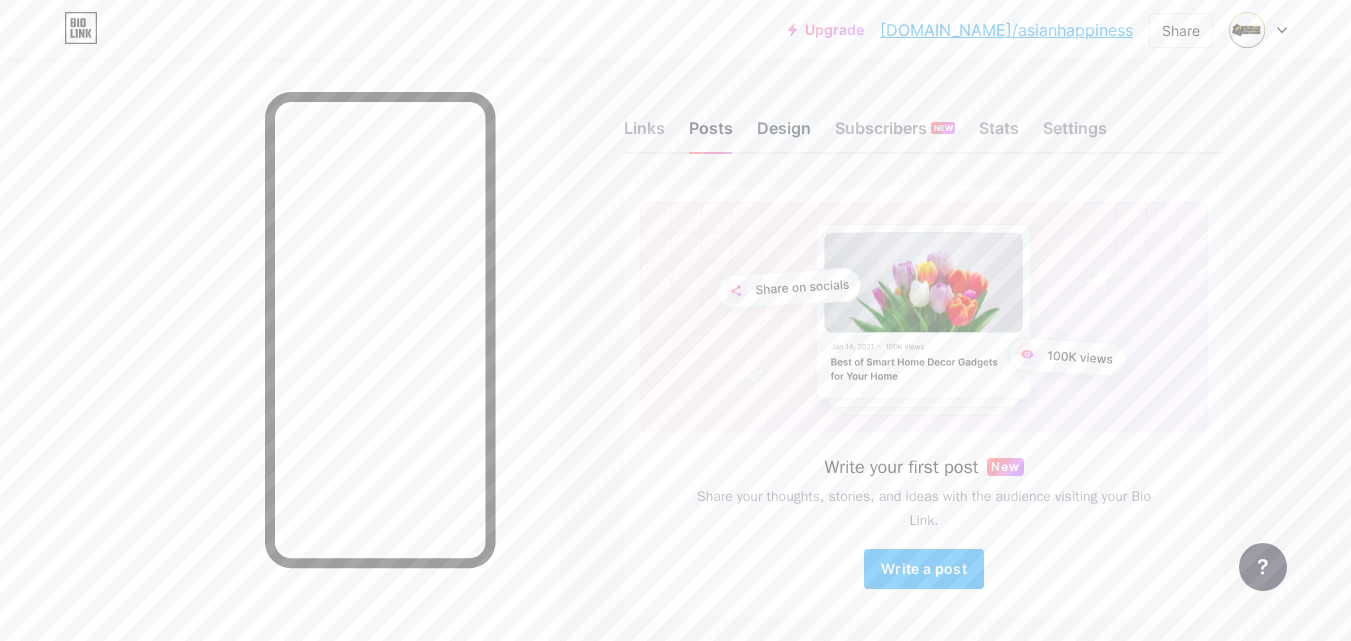 click on "Design" at bounding box center [784, 134] 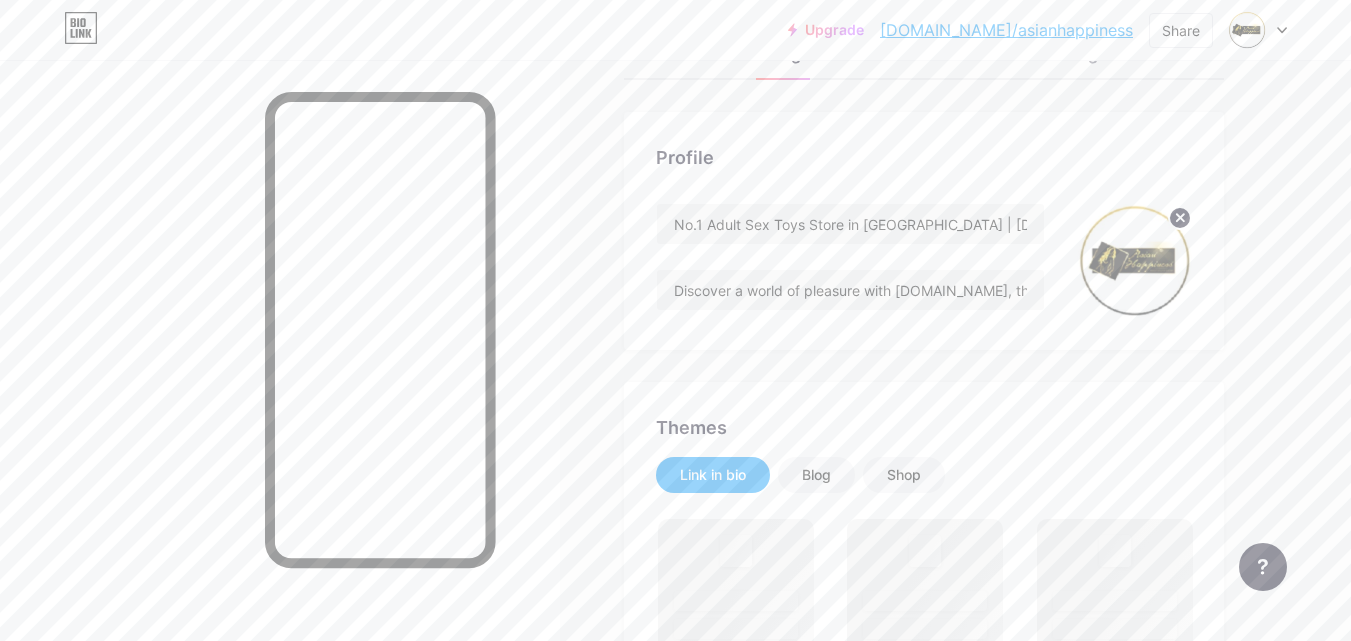 scroll, scrollTop: 0, scrollLeft: 0, axis: both 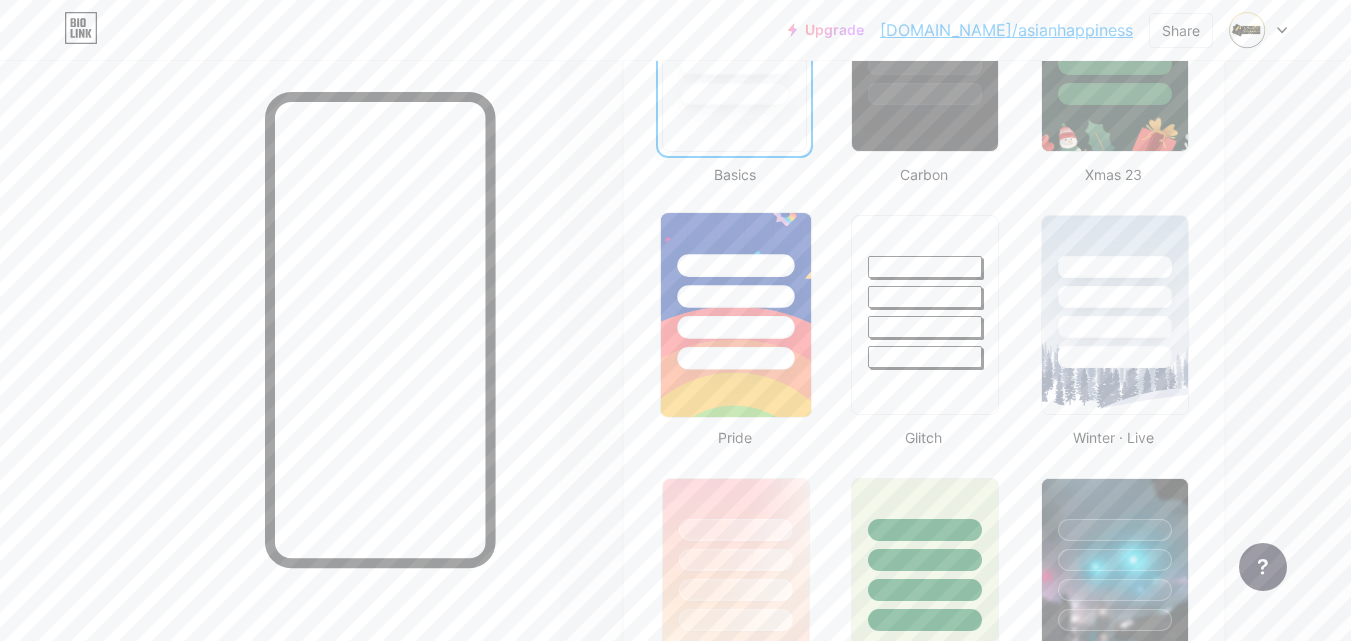 click at bounding box center (735, 296) 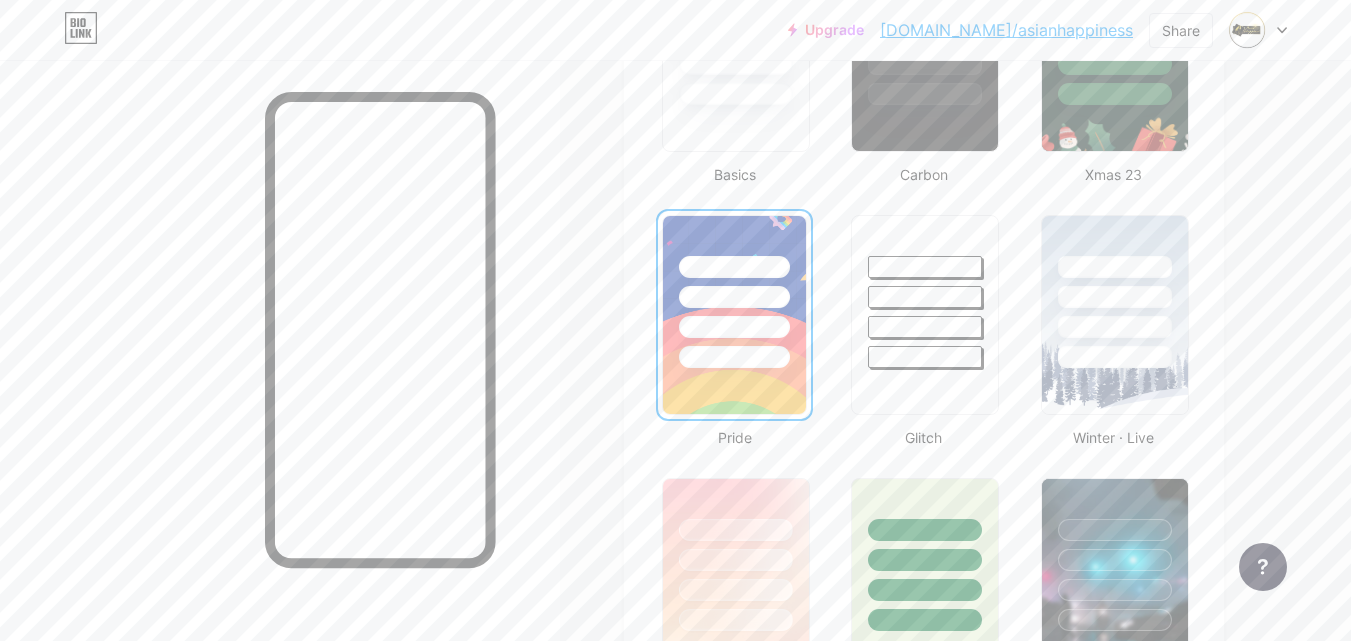 scroll, scrollTop: 775, scrollLeft: 0, axis: vertical 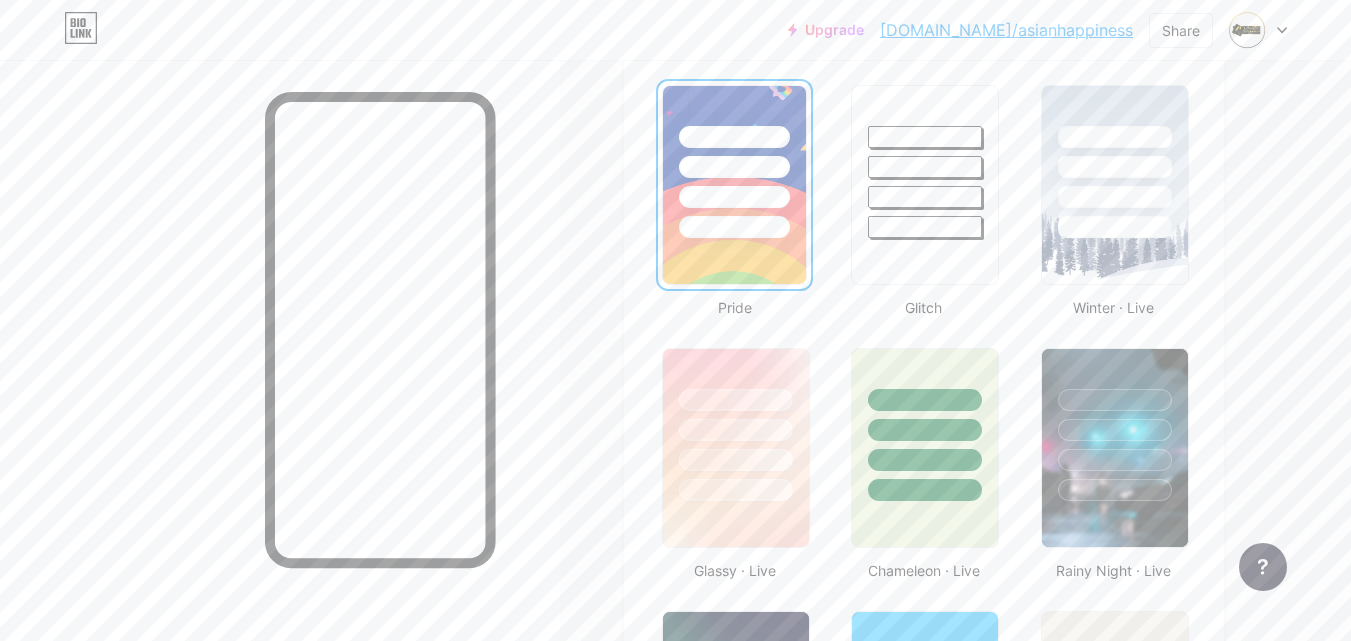 click at bounding box center [925, 951] 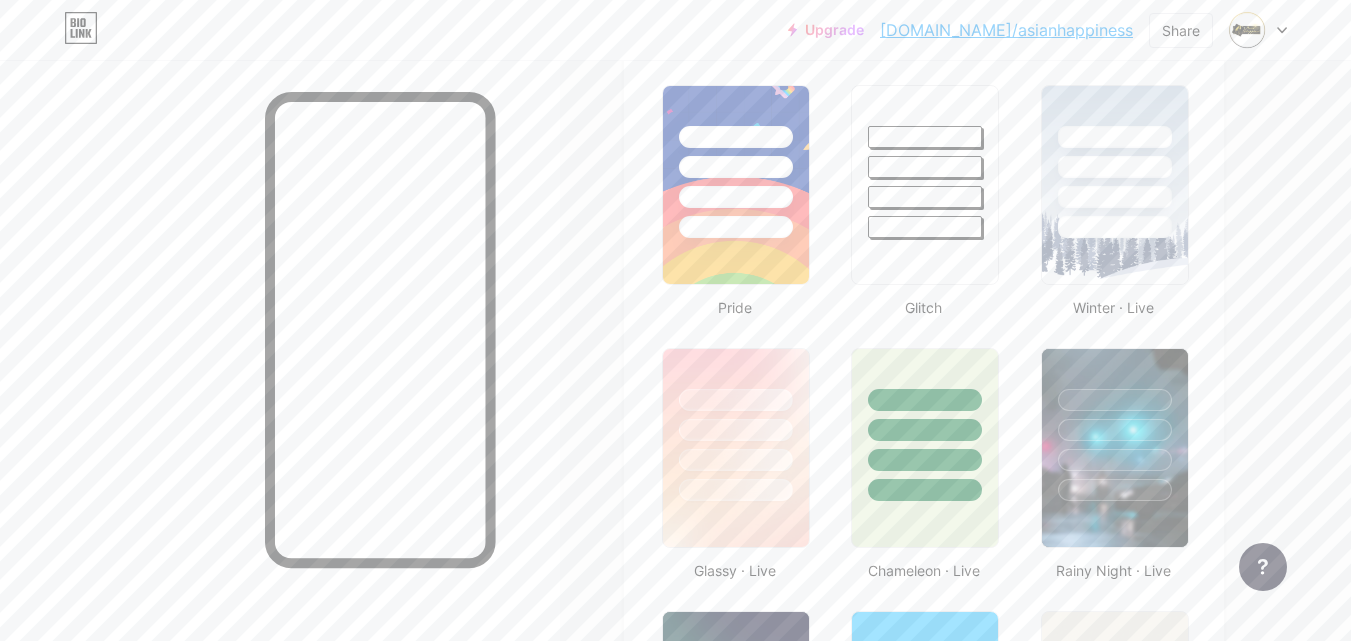 scroll, scrollTop: 1184, scrollLeft: 0, axis: vertical 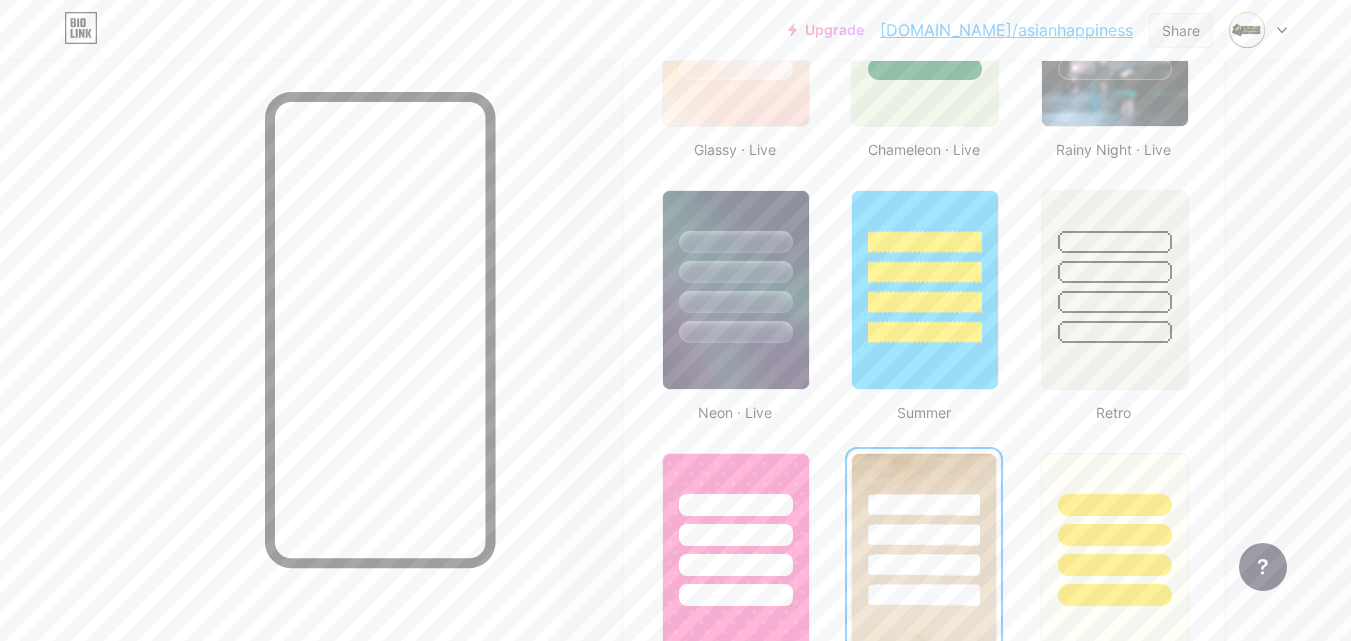 click on "Share" at bounding box center (1181, 30) 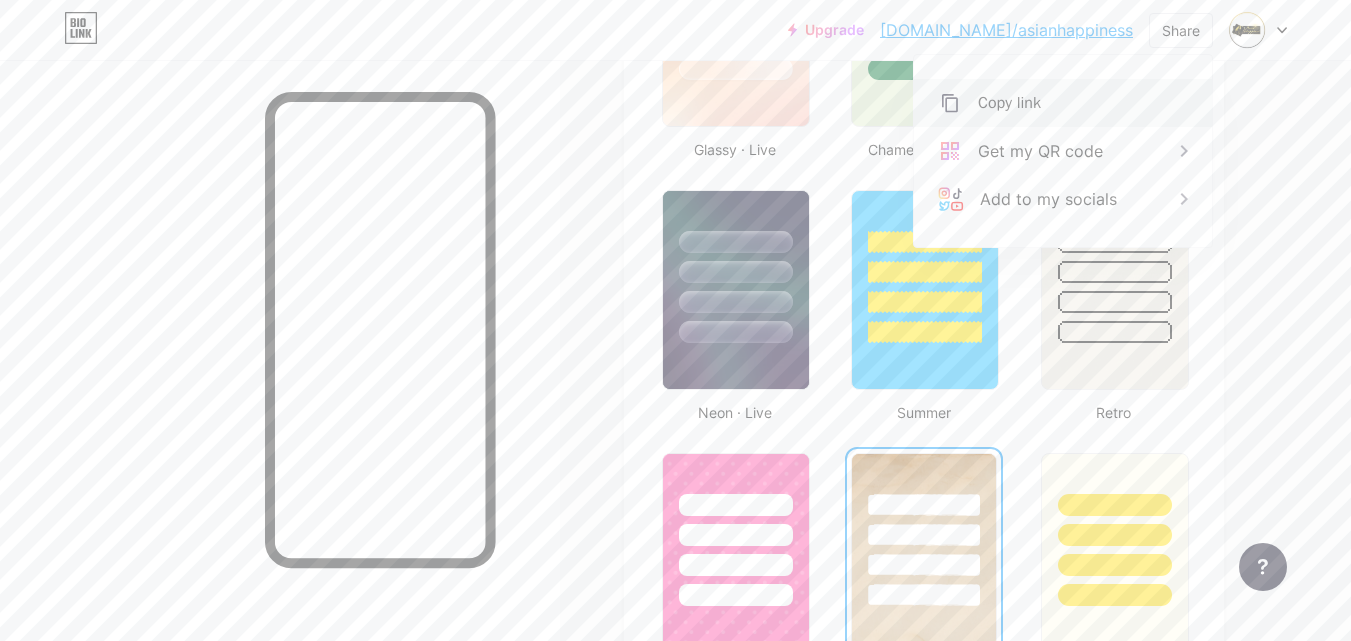 click on "Copy link" at bounding box center [1009, 103] 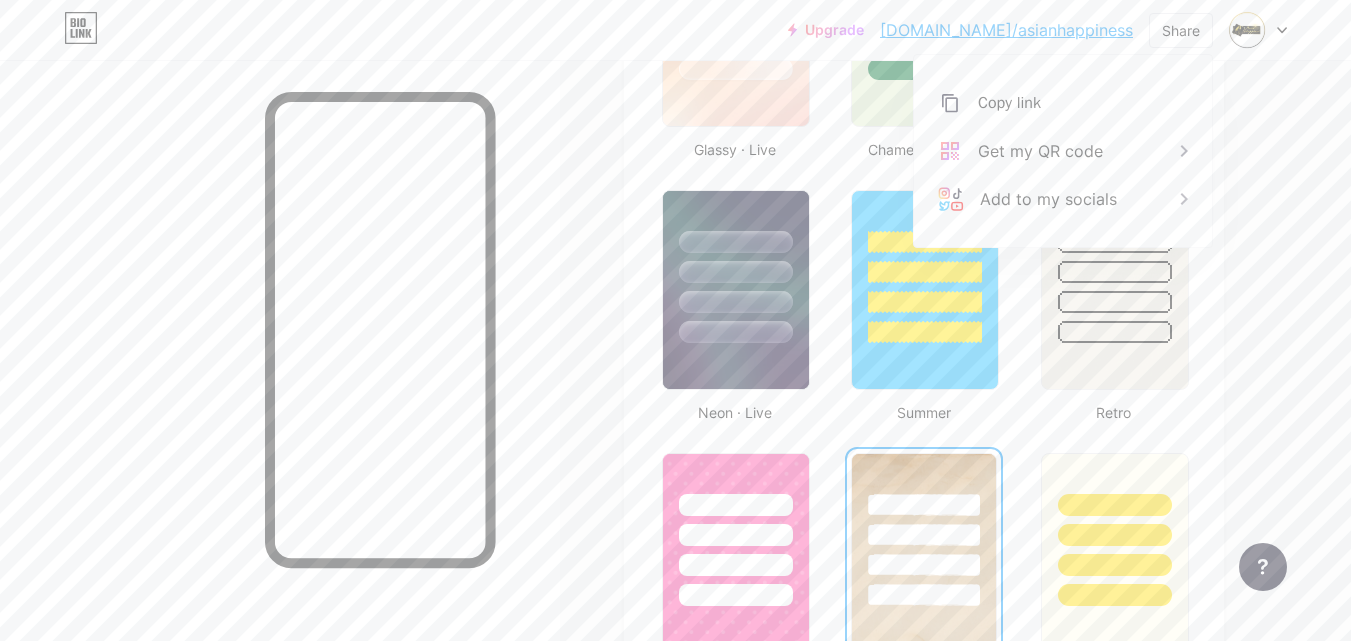 scroll, scrollTop: 0, scrollLeft: 0, axis: both 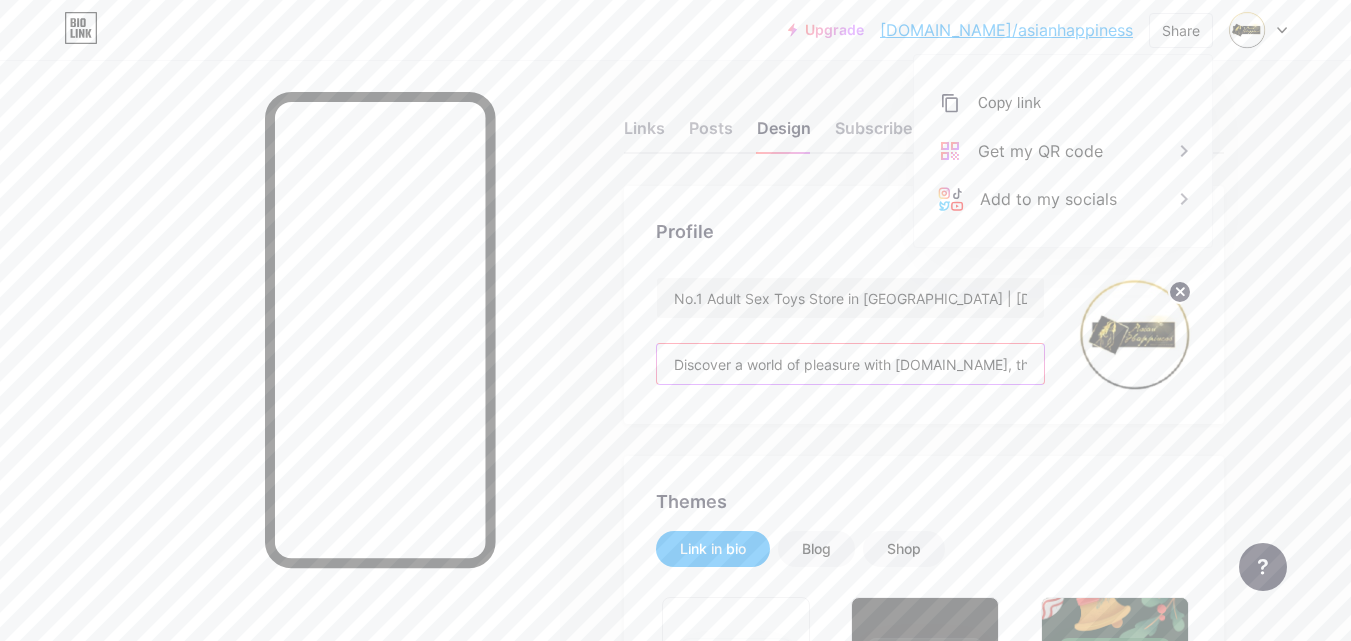 click on "Discover a world of pleasure with [DOMAIN_NAME], the No.1 trusted adult store in [GEOGRAPHIC_DATA], catering to your most intimate needs. Whether you’re looking to spice up your relationship, explore solo fun, or surprise your partner, we have the top-quality sex toys for men, women, and couples all in one place. WhatsApp us: [PHONE_NUMBER]" at bounding box center (850, 364) 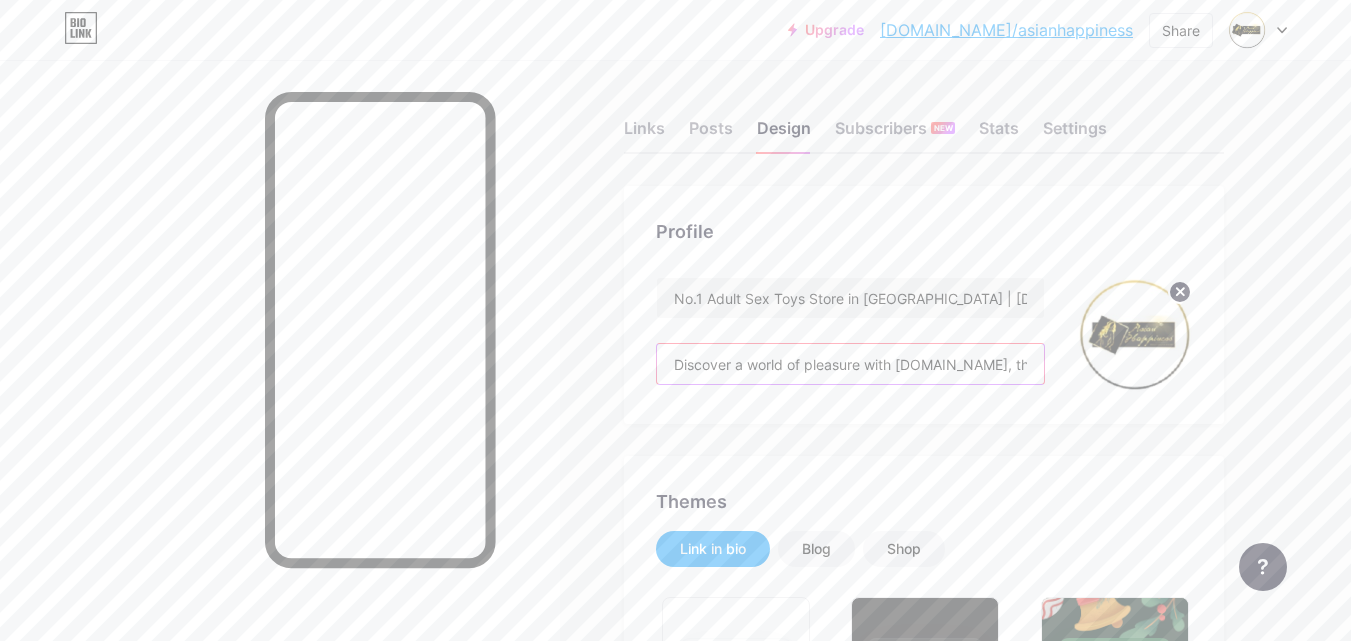 click on "Discover a world of pleasure with [DOMAIN_NAME], the No.1 trusted adult store in [GEOGRAPHIC_DATA], catering to your most intimate needs. Whether you’re looking to spice up your relationship, explore solo fun, or surprise your partner, we have the top-quality sex toys for men, women, and couples all in one place. WhatsApp us: [PHONE_NUMBER]" at bounding box center (850, 364) 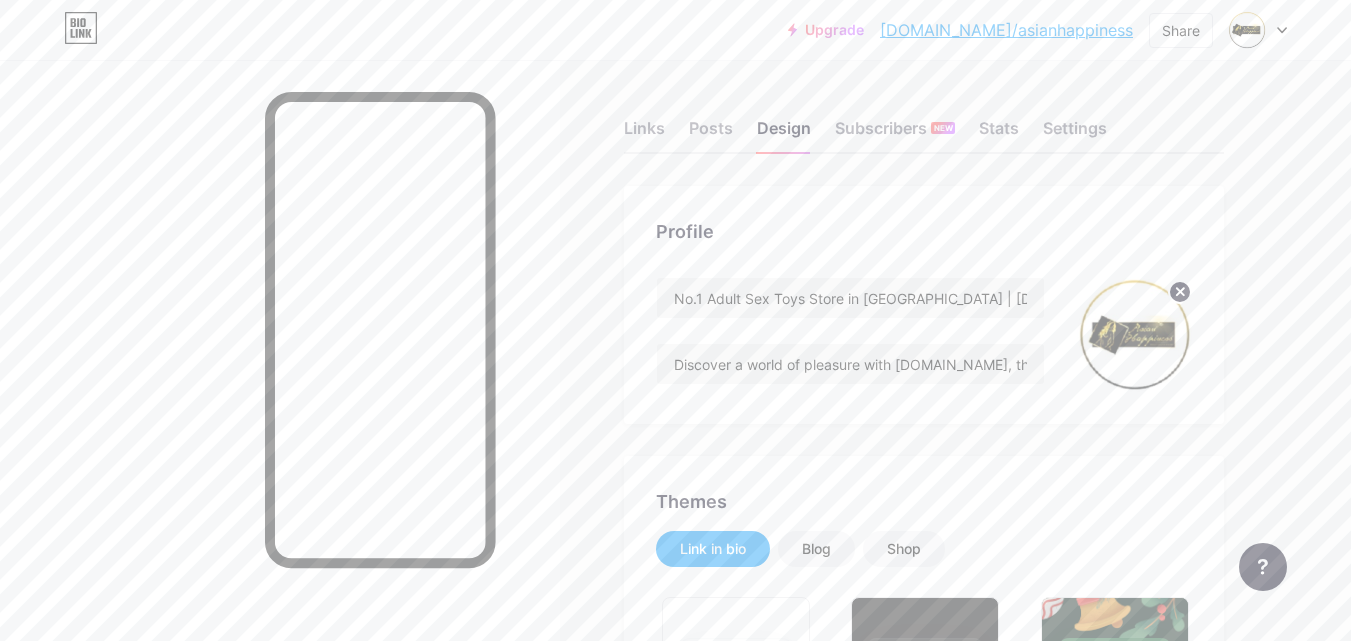 click on "Links
Posts
Design
Subscribers
NEW
Stats
Settings     Profile   No.1 Adult Sex Toys Store in [GEOGRAPHIC_DATA] | [DOMAIN_NAME]     Discover a world of pleasure with [DOMAIN_NAME], the No.1 trusted adult store in [GEOGRAPHIC_DATA], catering to your most intimate needs. Whether you’re looking to spice up your relationship, explore solo fun, or surprise your partner, we have the top-quality sex toys for men, women, and couples all in one place. WhatsApp us: [PHONE_NUMBER]                   Themes   Link in bio   Blog   Shop       Basics       Carbon       Xmas 23       Pride       Glitch       Winter · Live       Glassy · Live       Chameleon · Live       Rainy Night · Live       Neon · Live       Summer       Retro       Strawberry · Live       Desert       Sunny       Autumn       Leaf       Clear Sky       Blush       Unicorn       Minimal       Cloudy       Shadow     Create your own           Changes saved       Position to display socials" at bounding box center [654, 1728] 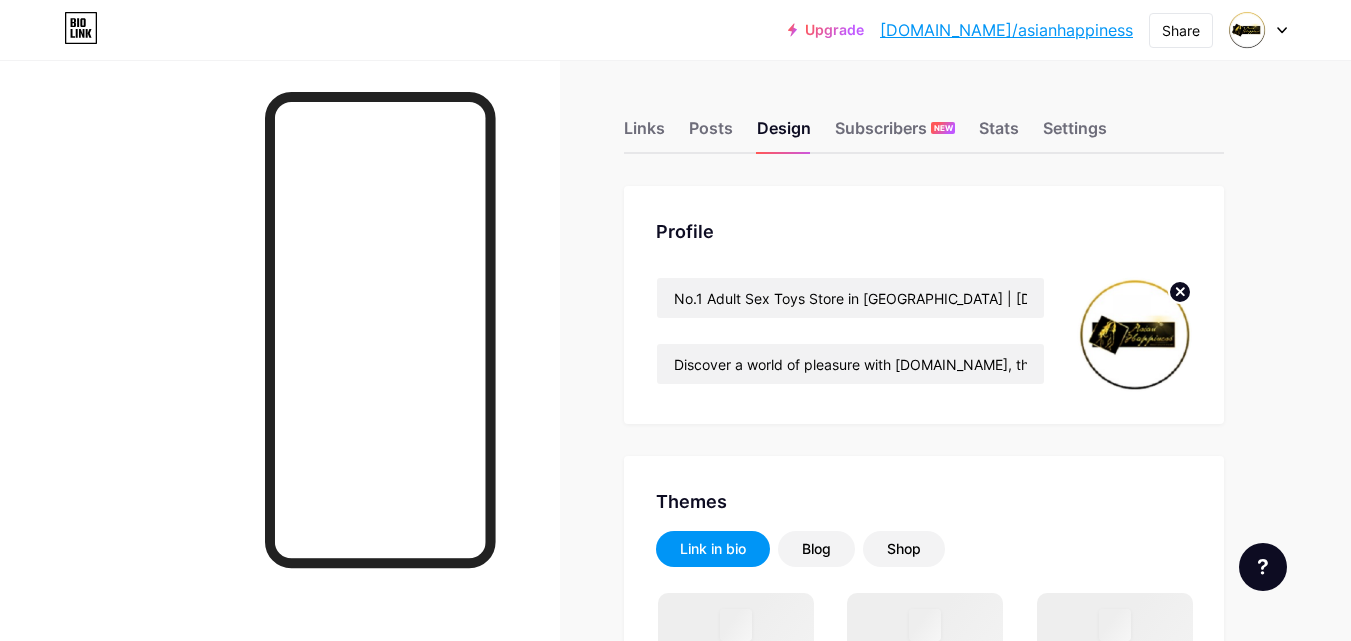 scroll, scrollTop: 0, scrollLeft: 0, axis: both 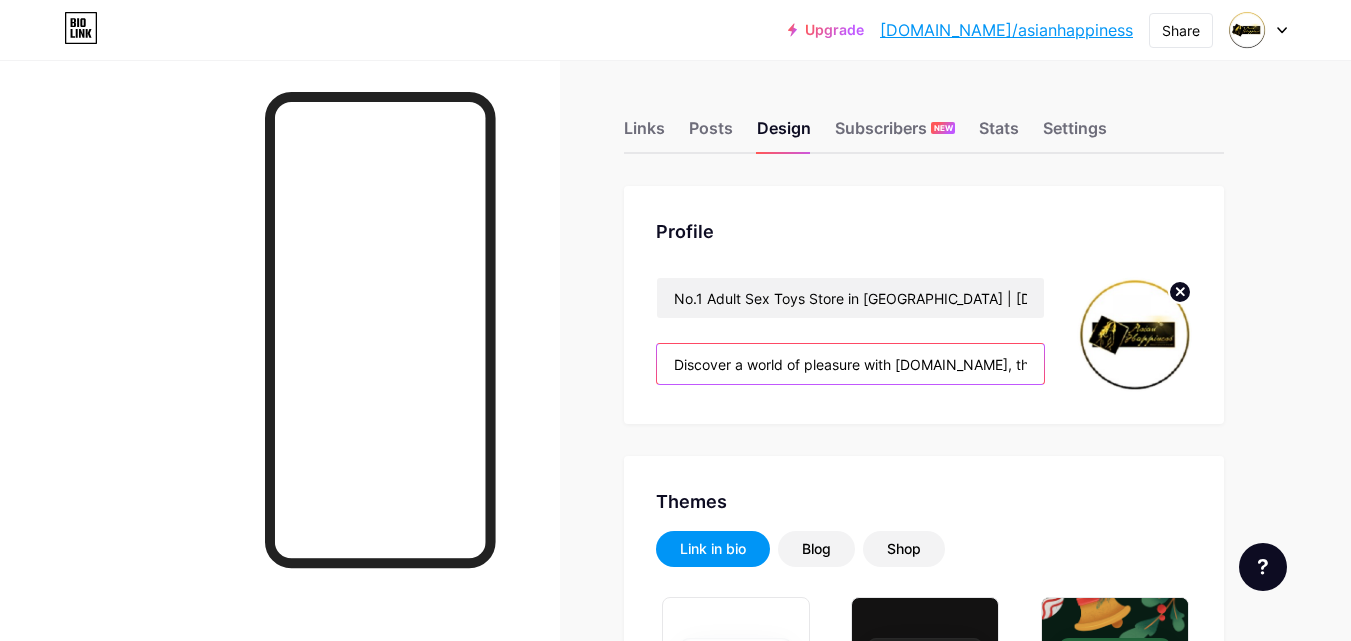 click on "Discover a world of pleasure with [DOMAIN_NAME], the No.1 trusted adult store in [GEOGRAPHIC_DATA], catering to your most intimate needs. Whether you’re looking to spice up your relationship, explore solo fun, or surprise your partner, we have the top-quality sex toys for men, women, and couples all in one place. WhatsApp us: [PHONE_NUMBER]" at bounding box center [850, 364] 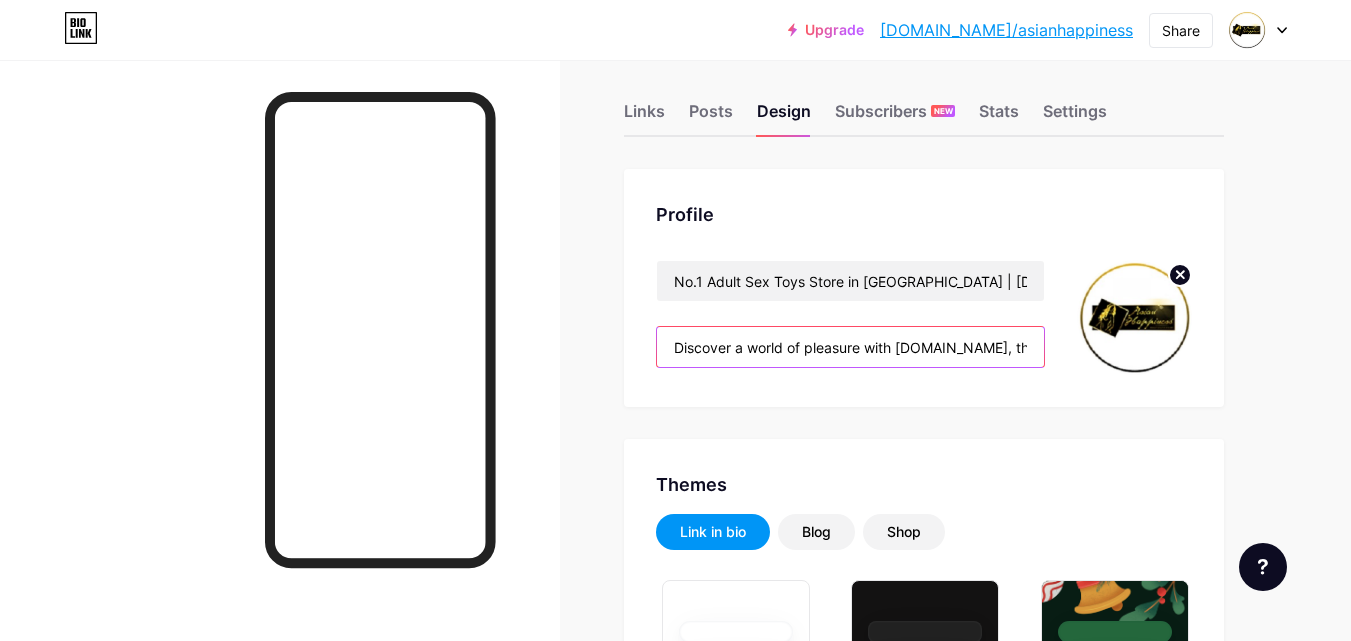 click on "Discover a world of pleasure with [DOMAIN_NAME], the No.1 trusted adult store in [GEOGRAPHIC_DATA], catering to your most intimate needs. Whether you’re looking to spice up your relationship, explore solo fun, or surprise your partner, we have the top-quality sex toys for men, women, and couples all in one place. WhatsApp us: [PHONE_NUMBER]" at bounding box center [850, 347] 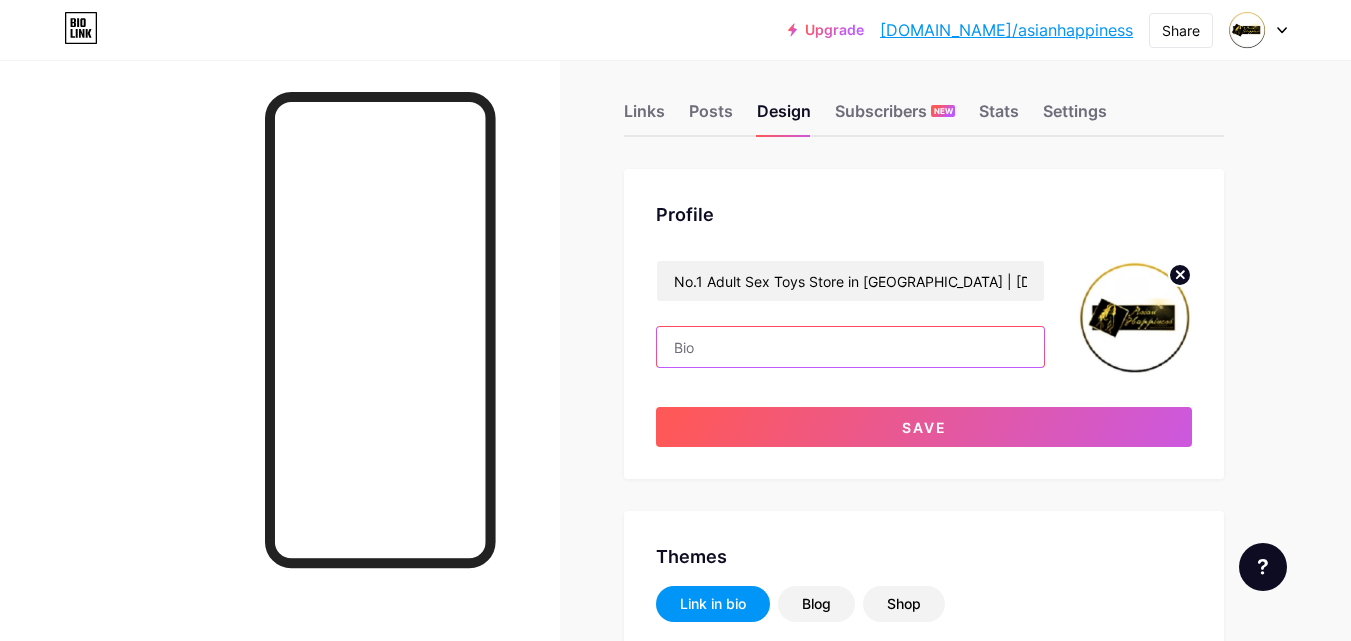 click at bounding box center [850, 347] 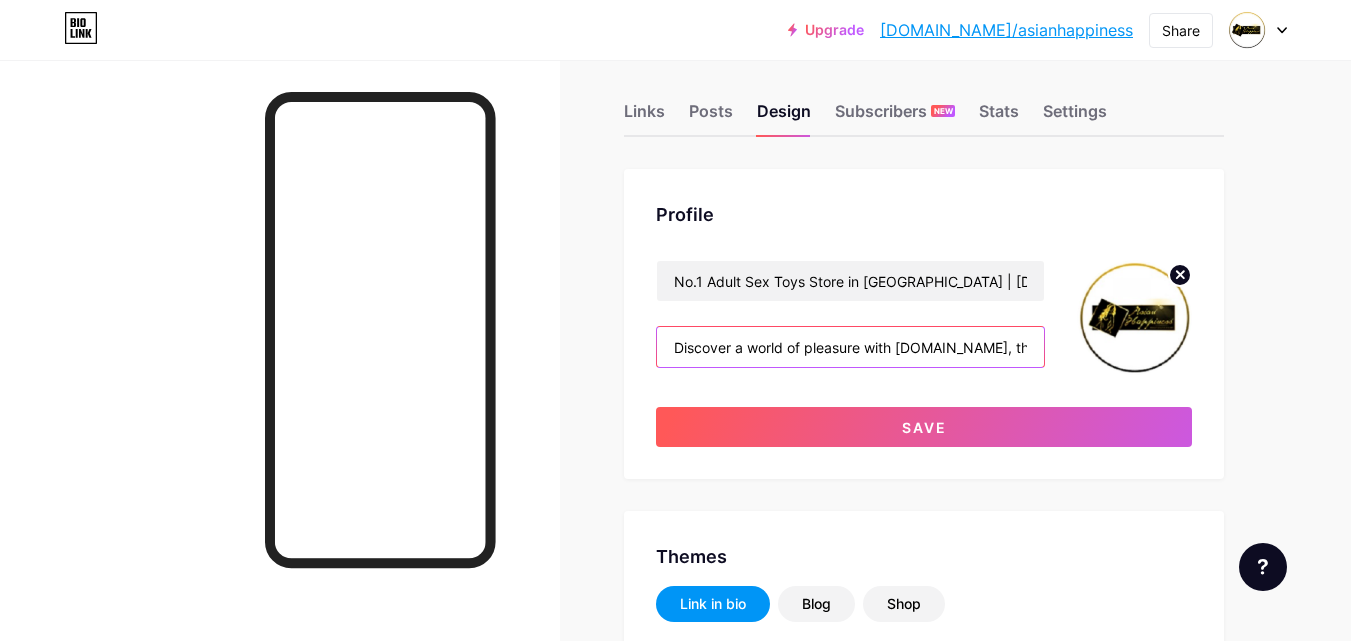 scroll, scrollTop: 0, scrollLeft: 1851, axis: horizontal 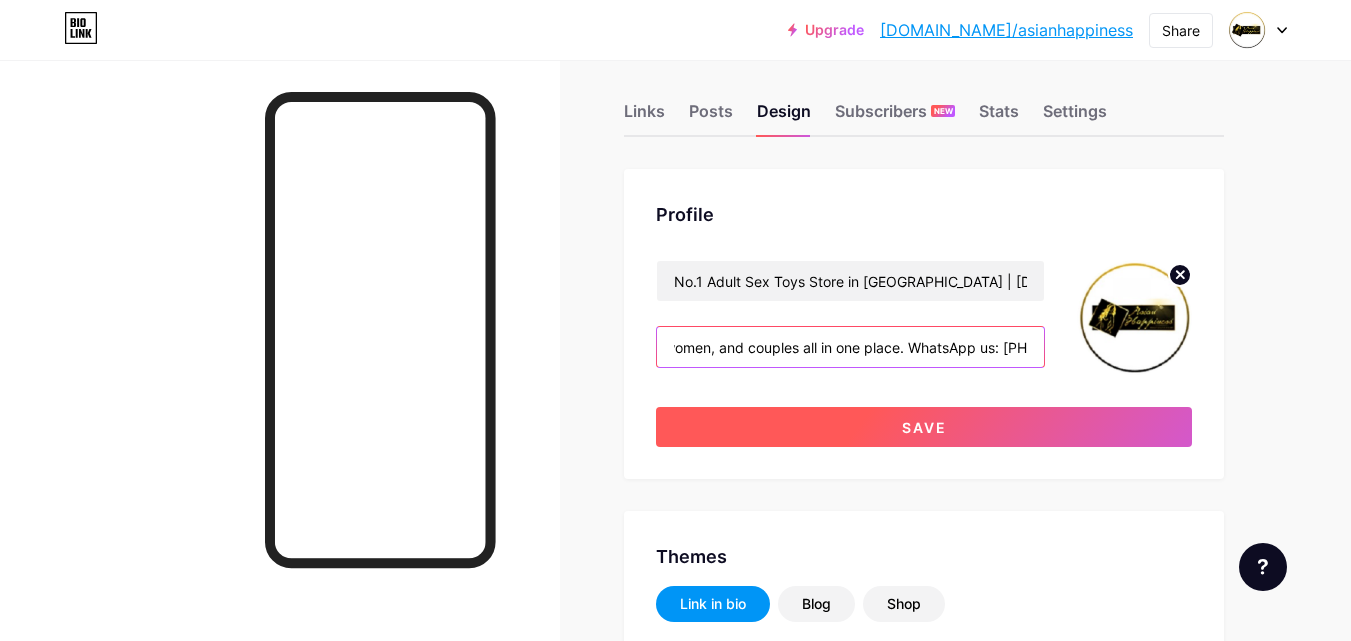 type on "Discover a world of pleasure with asianhappiness.com, the No.1 adult sex toys store in Asia, catering to your most intimate needs. Whether you’re looking to spice up your relationship, explore solo fun, or surprise your partner, we have the top-quality sex toys for men, women, and couples all in one place. WhatsApp us: +65 86565278" 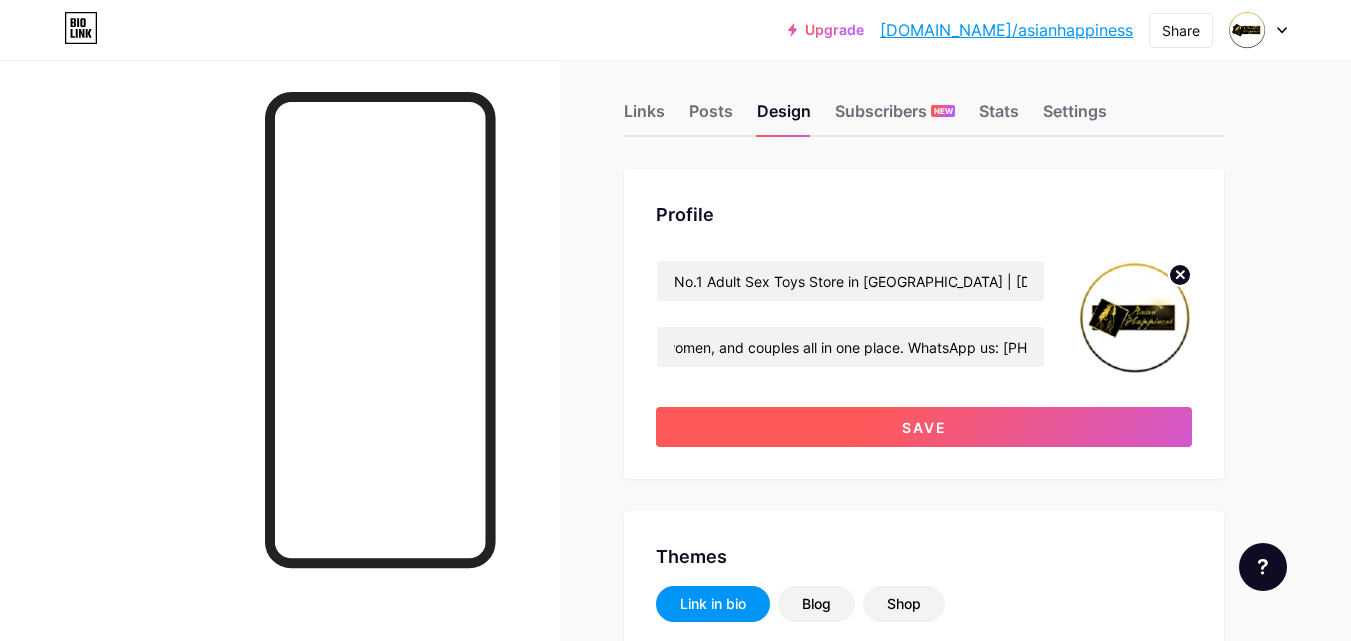 click on "Save" at bounding box center [924, 427] 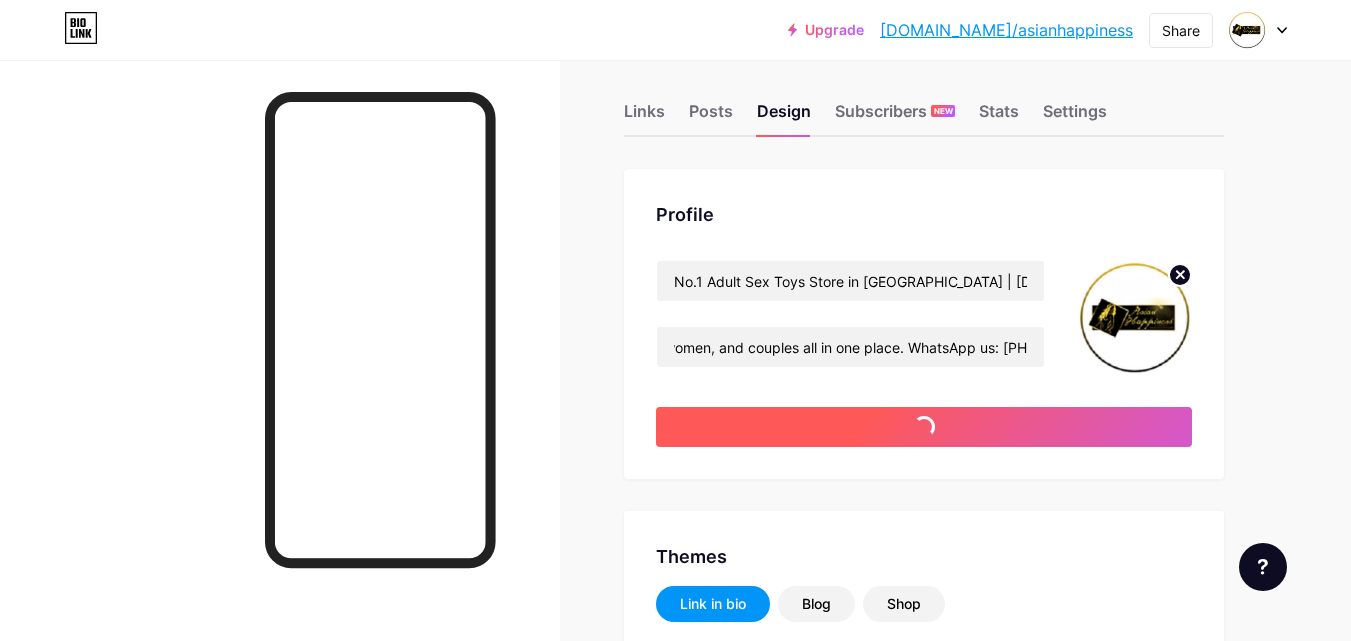 scroll, scrollTop: 0, scrollLeft: 0, axis: both 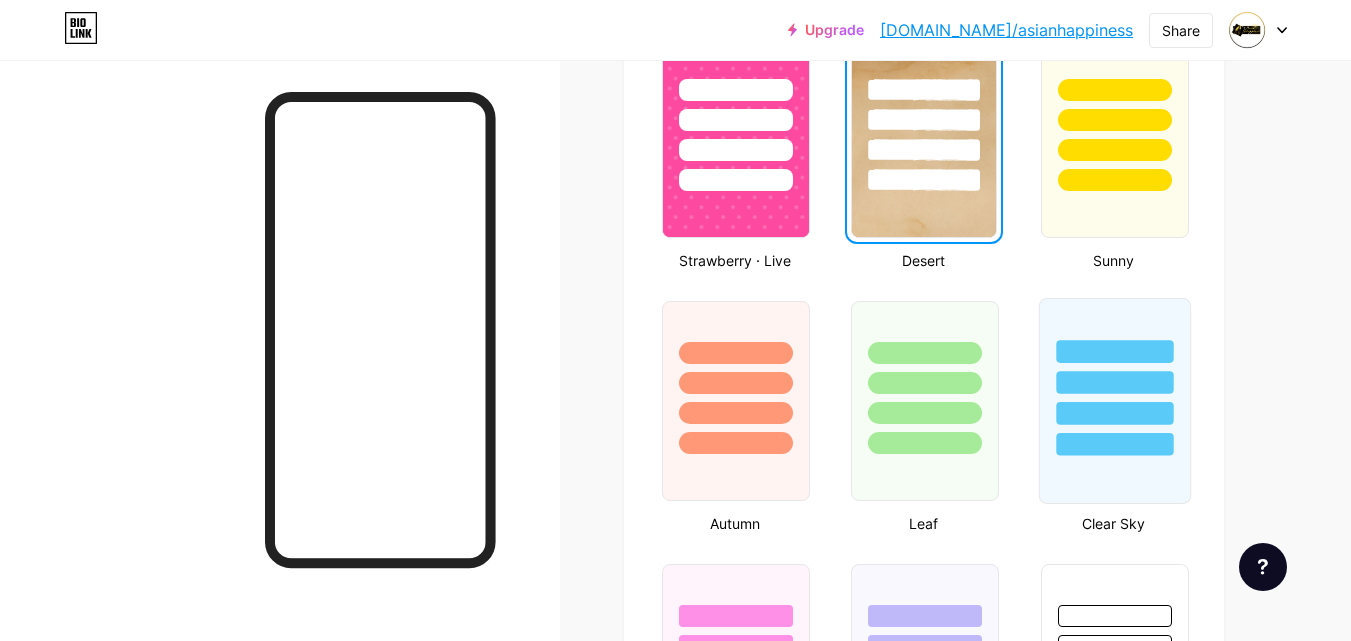 click at bounding box center [1114, 413] 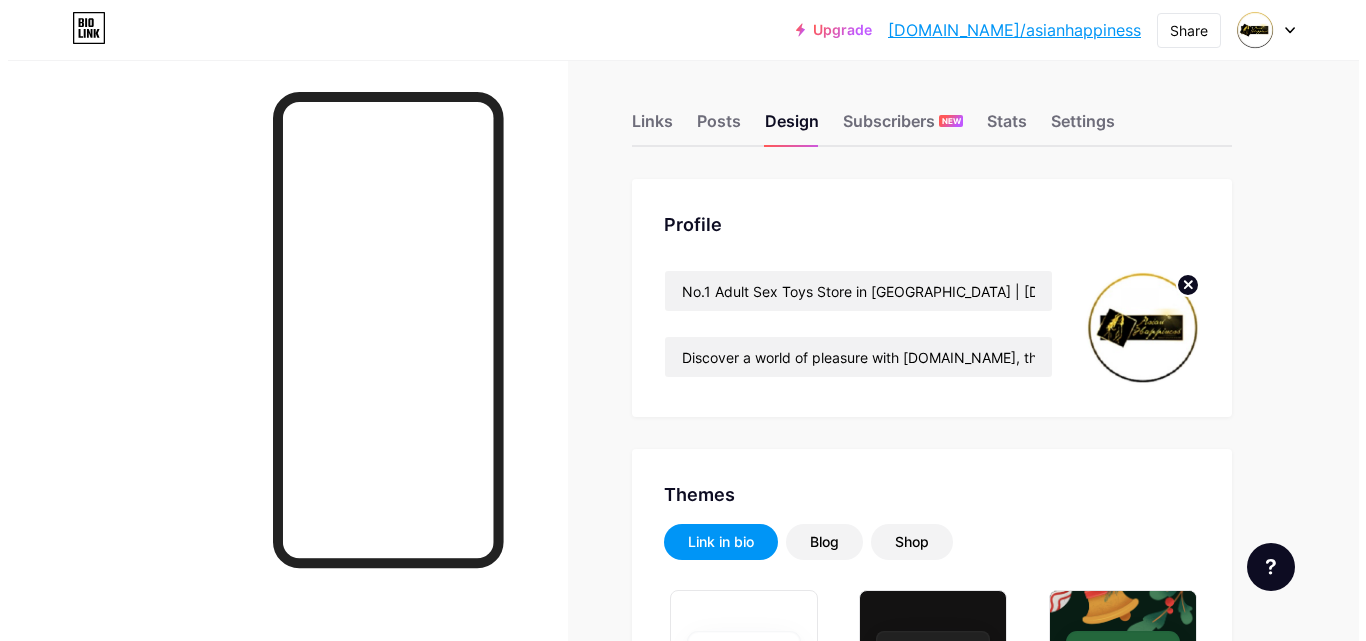 scroll, scrollTop: 0, scrollLeft: 0, axis: both 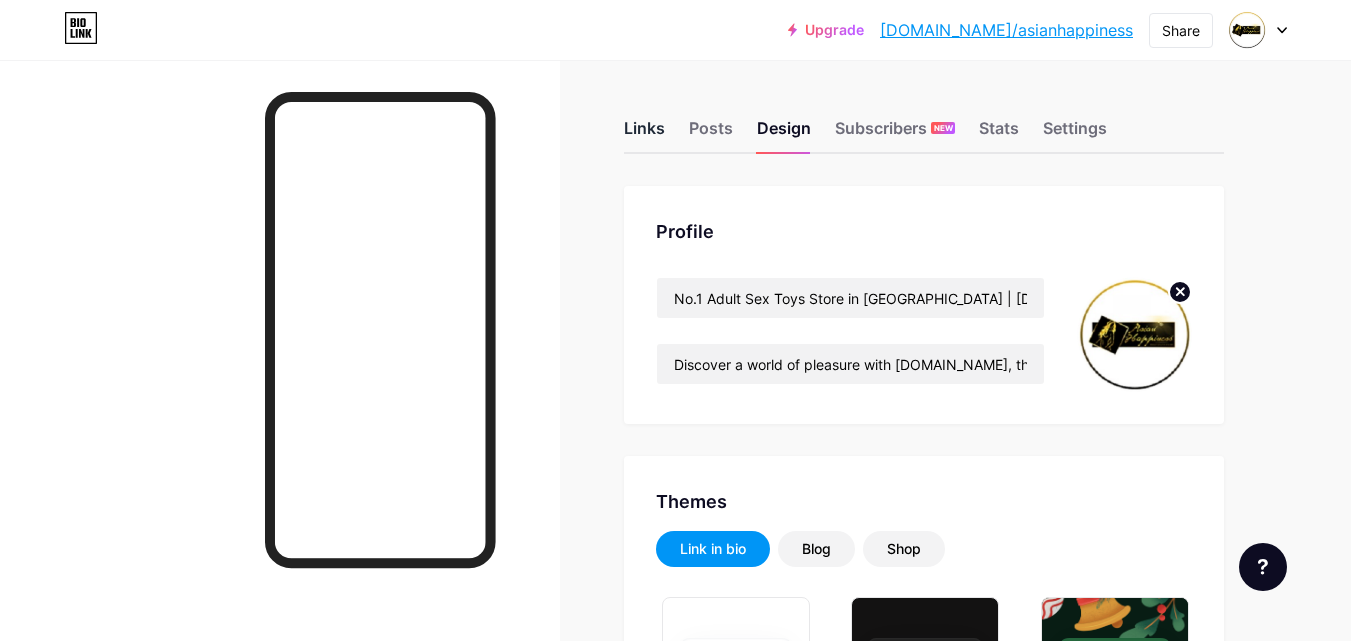 click on "Links" at bounding box center (644, 134) 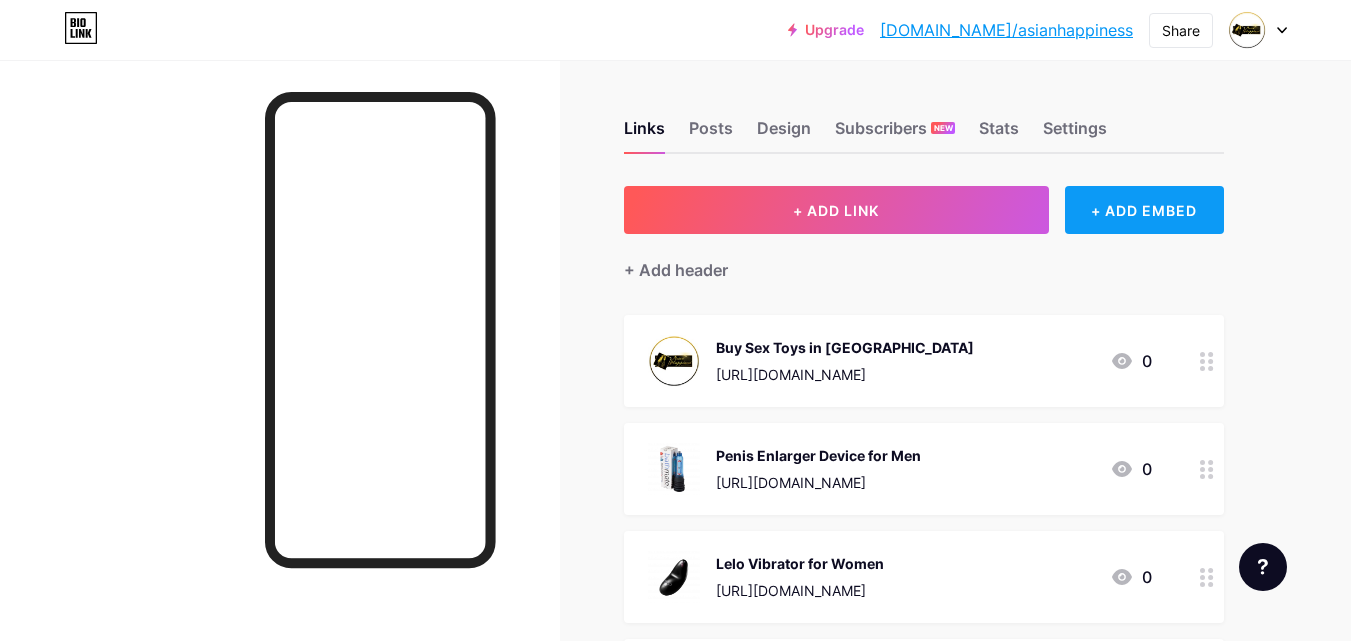 click on "+ ADD EMBED" at bounding box center (1144, 210) 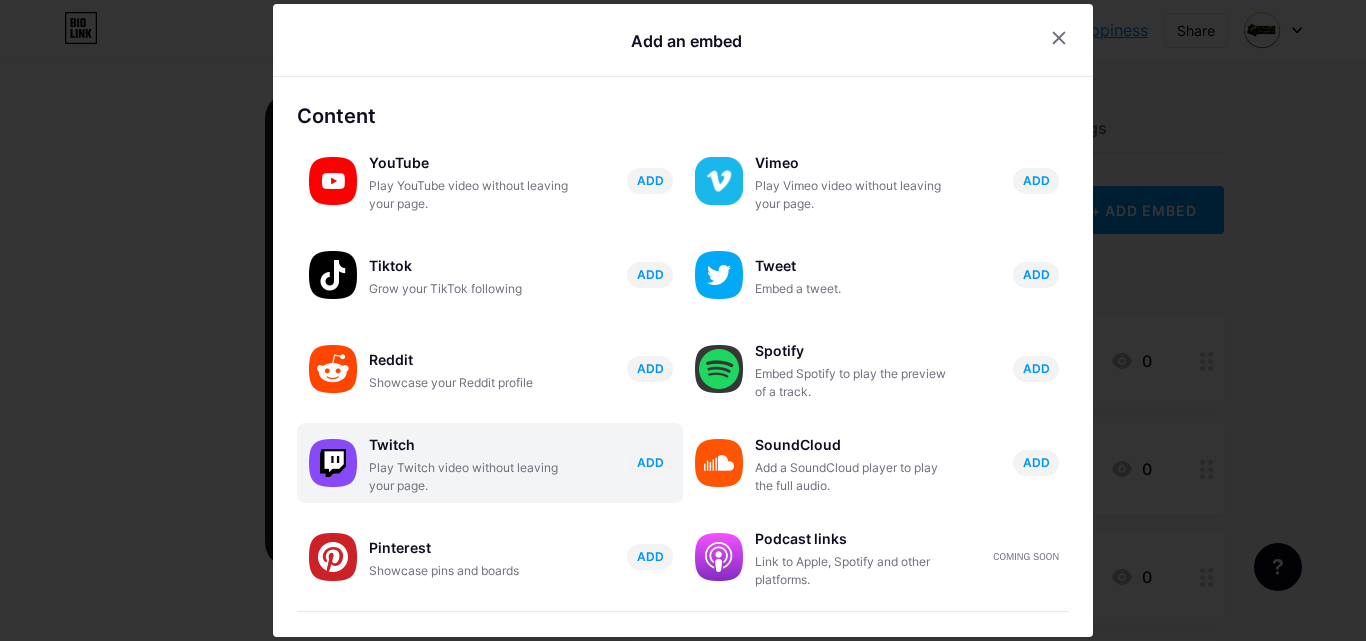 scroll, scrollTop: 385, scrollLeft: 0, axis: vertical 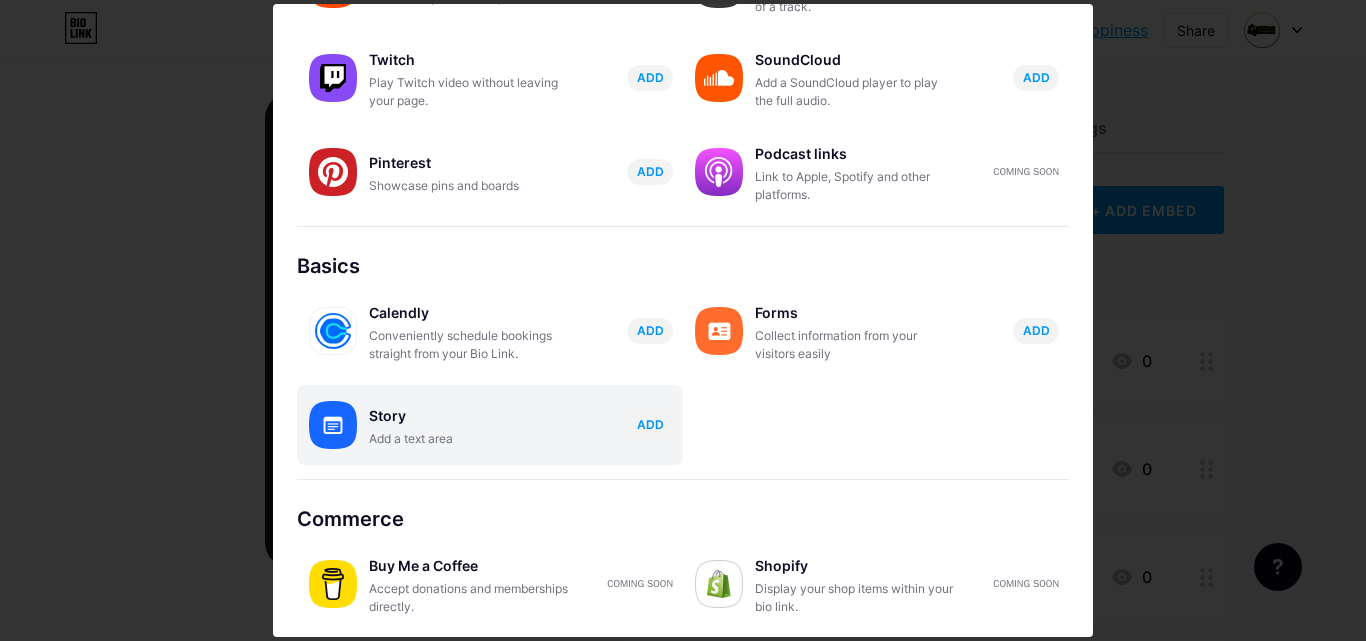 click on "Story" at bounding box center [469, 416] 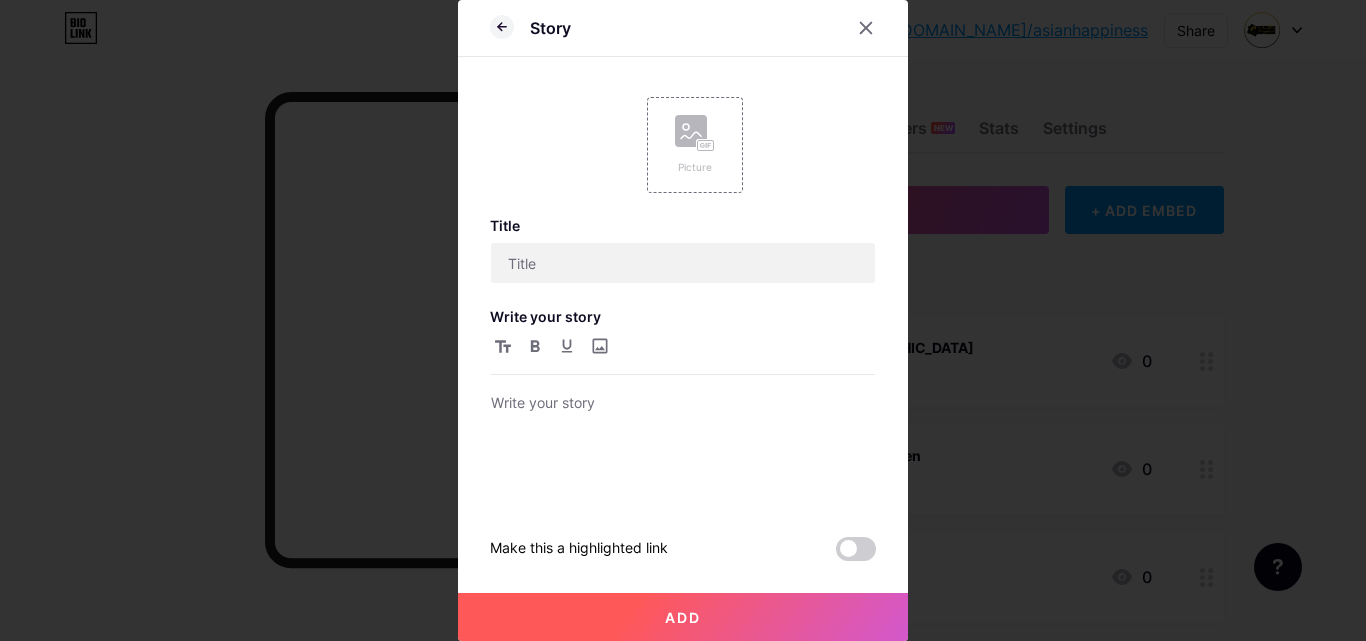 scroll, scrollTop: 0, scrollLeft: 0, axis: both 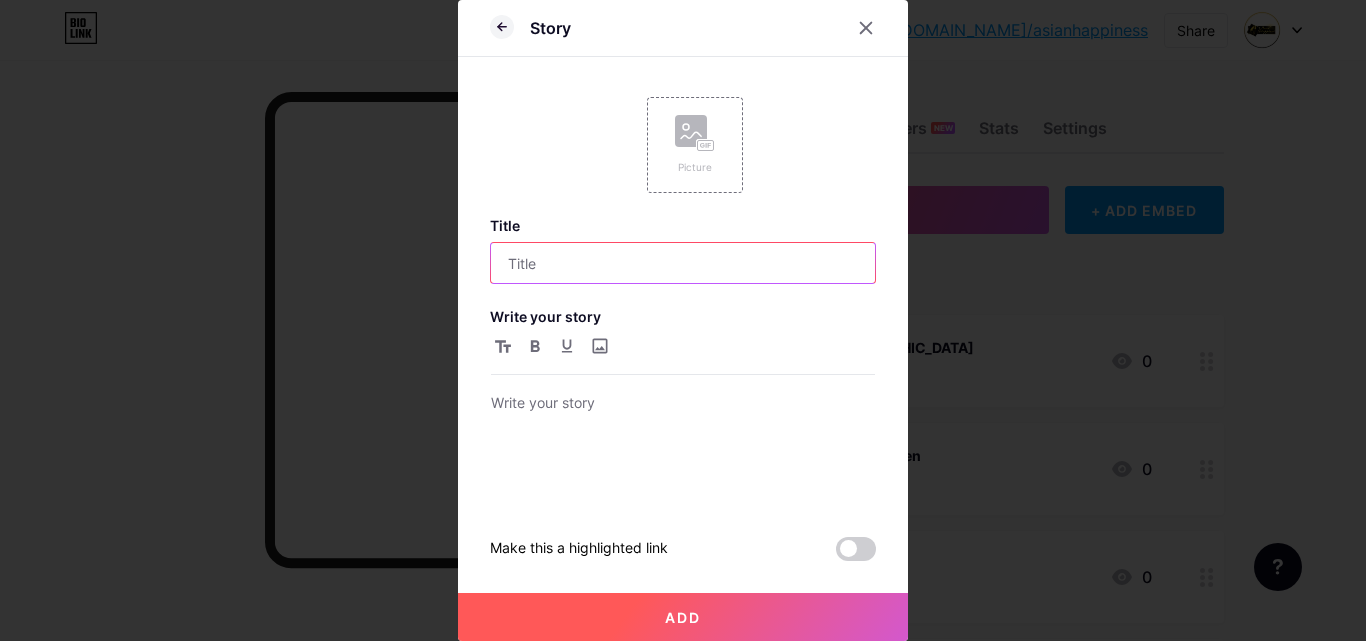 click at bounding box center [683, 263] 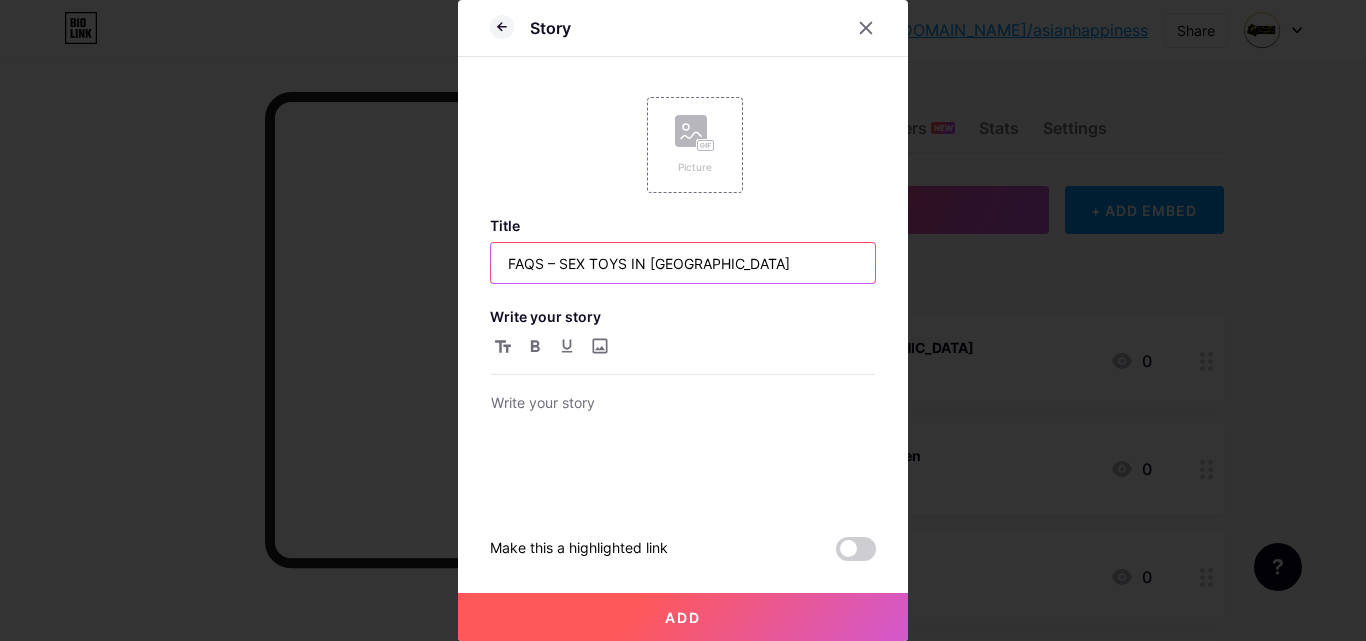 type on "FAQS – SEX TOYS IN ASIA" 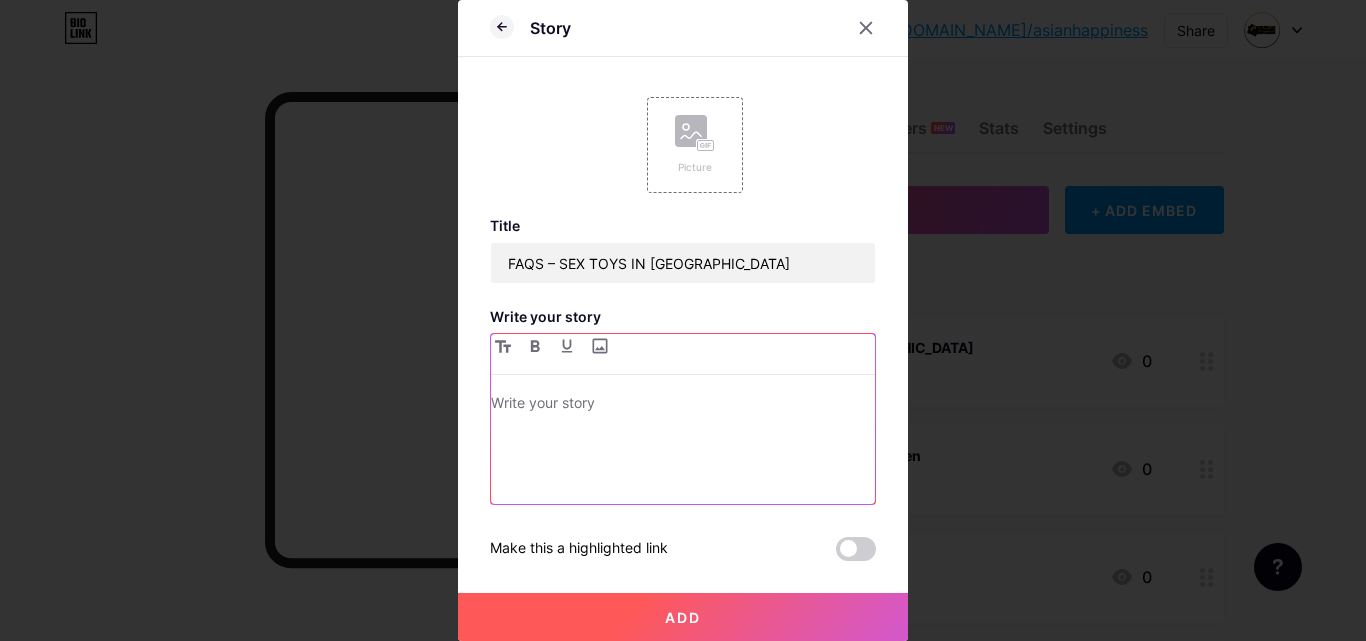 click at bounding box center [683, 405] 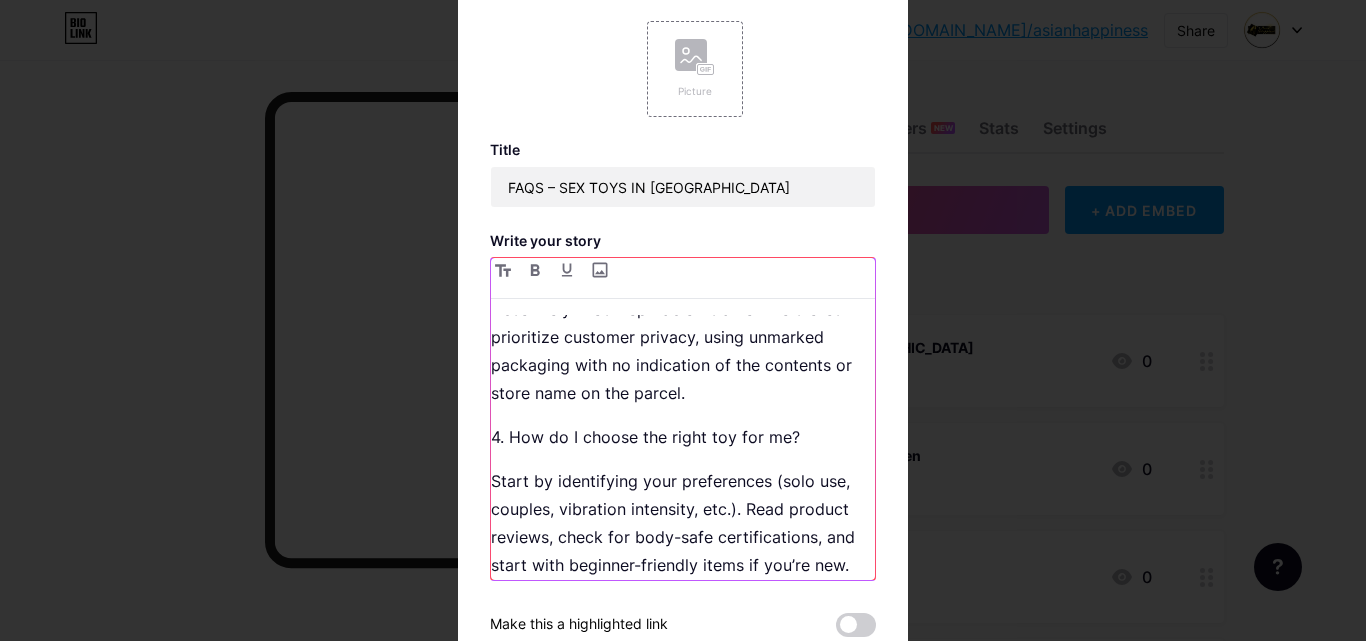 scroll, scrollTop: 0, scrollLeft: 0, axis: both 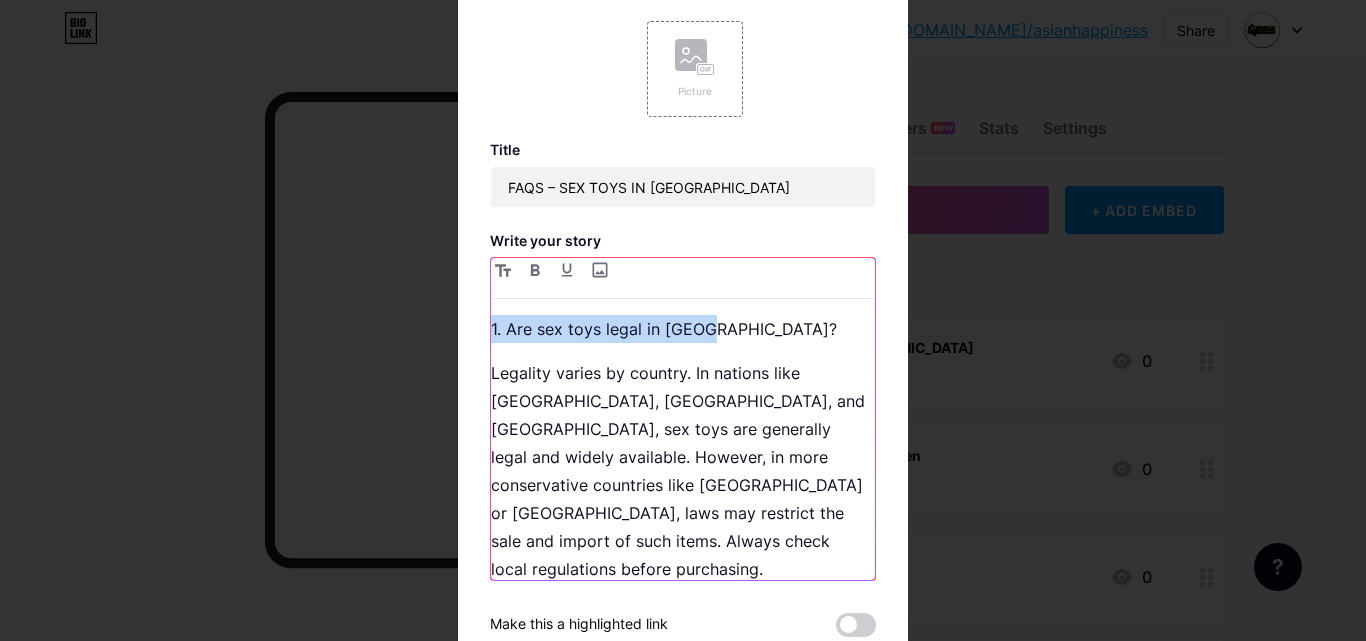 drag, startPoint x: 713, startPoint y: 329, endPoint x: 477, endPoint y: 320, distance: 236.17155 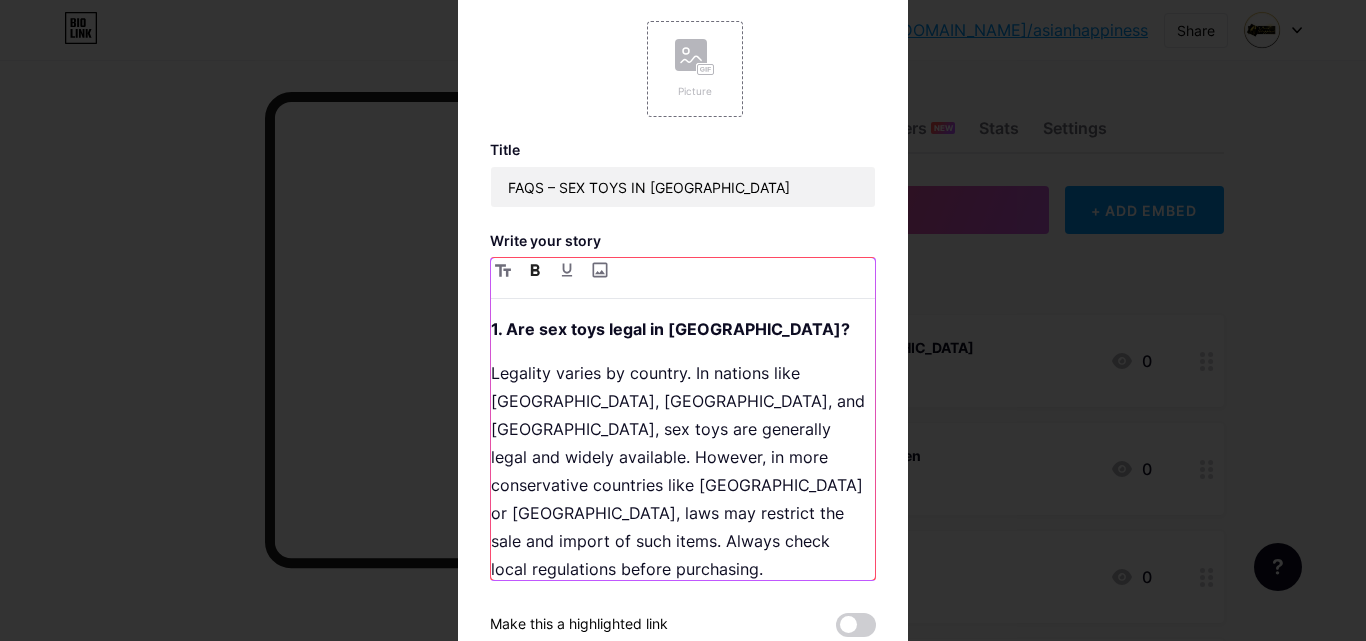 click on "Legality varies by country. In nations like Japan, Thailand, and Philippines, sex toys are generally legal and widely available. However, in more conservative countries like Malaysia or Indonesia, laws may restrict the sale and import of such items. Always check local regulations before purchasing." at bounding box center [683, 471] 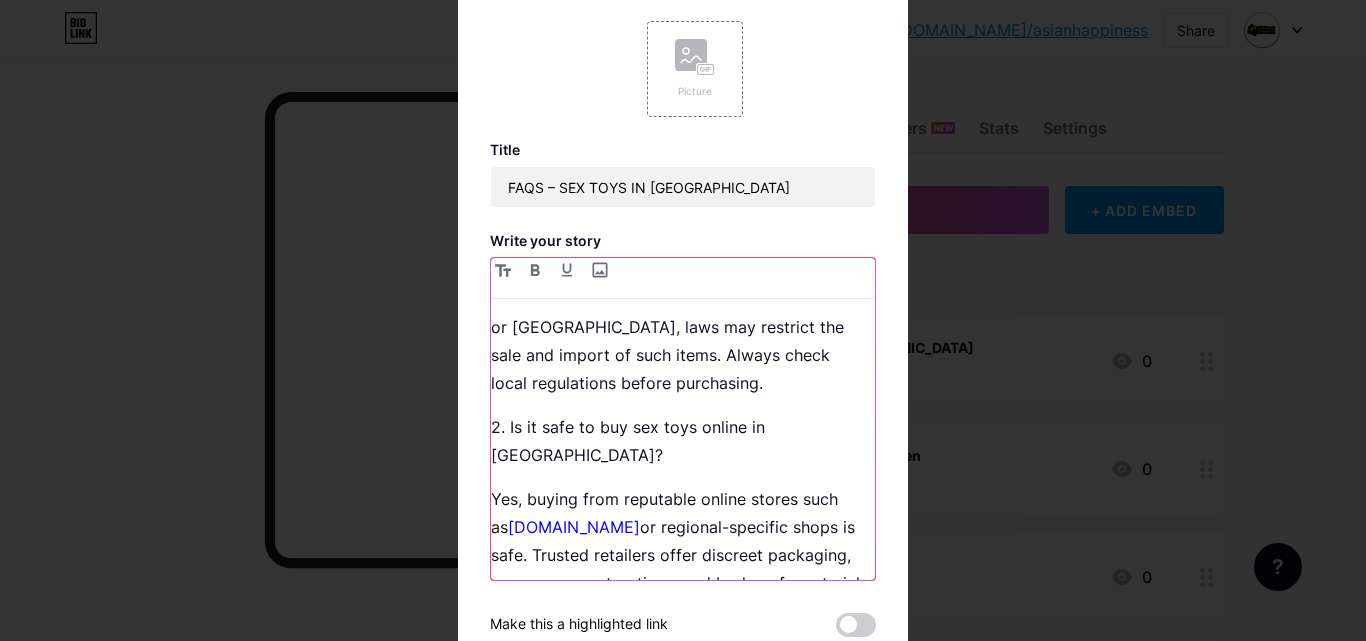 scroll, scrollTop: 190, scrollLeft: 0, axis: vertical 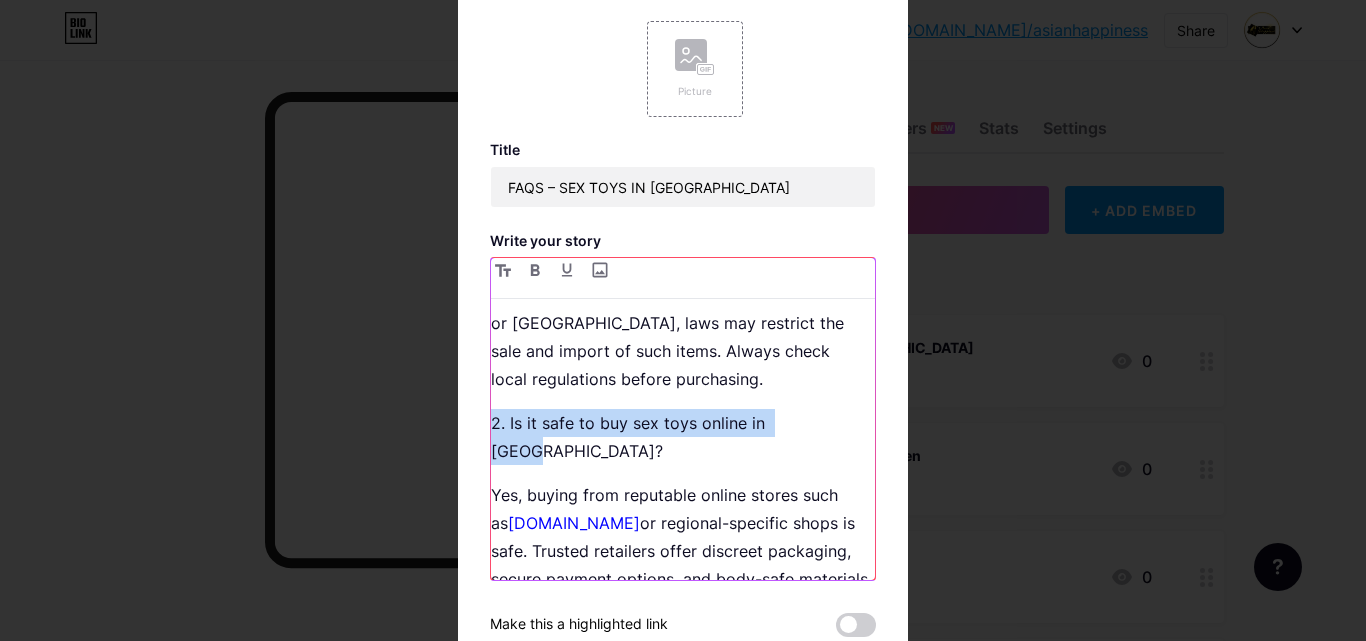 drag, startPoint x: 804, startPoint y: 389, endPoint x: 478, endPoint y: 391, distance: 326.00613 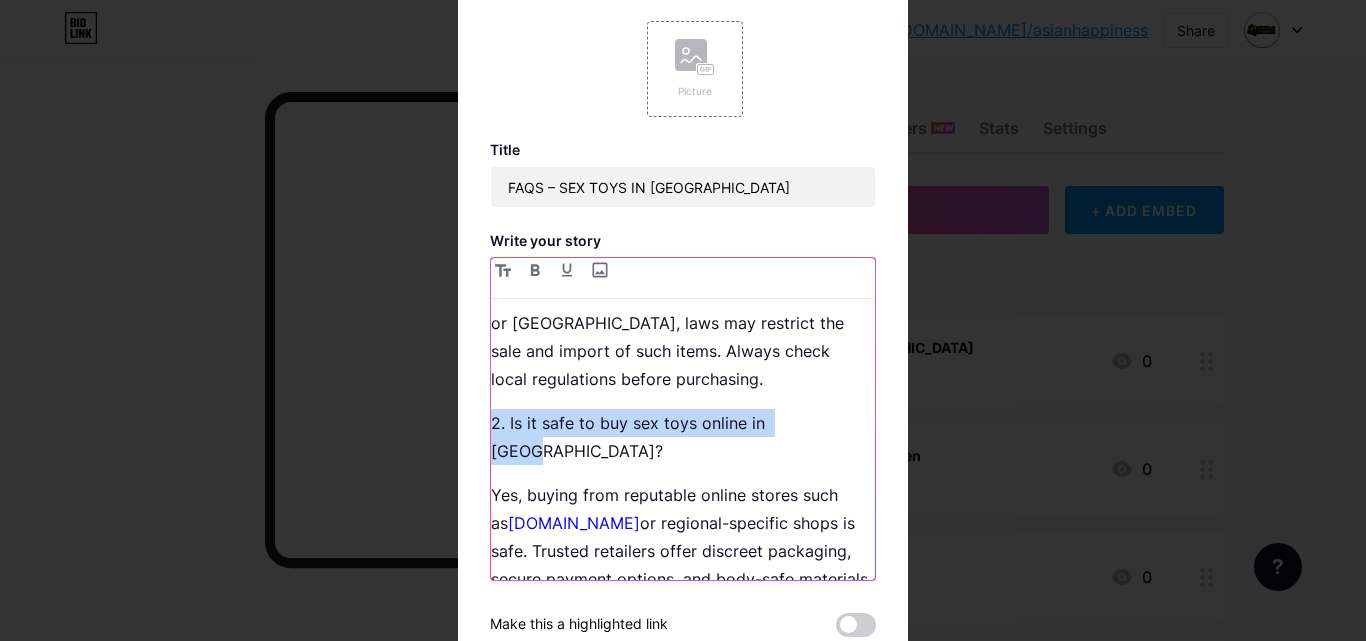 click on "Story                         Picture
Title
FAQS – SEX TOYS IN ASIA
Write your story
1. Are sex toys legal in Asia? Legality varies by country. In nations like Japan, Thailand, and Philippines, sex toys are generally legal and widely available. However, in more conservative countries like Malaysia or Indonesia, laws may restrict the sale and import of such items. Always check local regulations before purchasing. 2. Is it safe to buy sex toys online in Asia? Yes, buying from reputable online stores such as  Asianhappiness.com  or regional-specific shops is safe. Trusted retailers offer discreet packaging, secure payment options, and body-safe materials like silicone and ABS plastic. 3. Do online adult stores in Asia offer discreet delivery? Absolutely. Most reputable Asian online stores prioritize customer privacy, using unmarked packaging with no indication of the contents or store name on the parcel.                     Add" at bounding box center [683, 320] 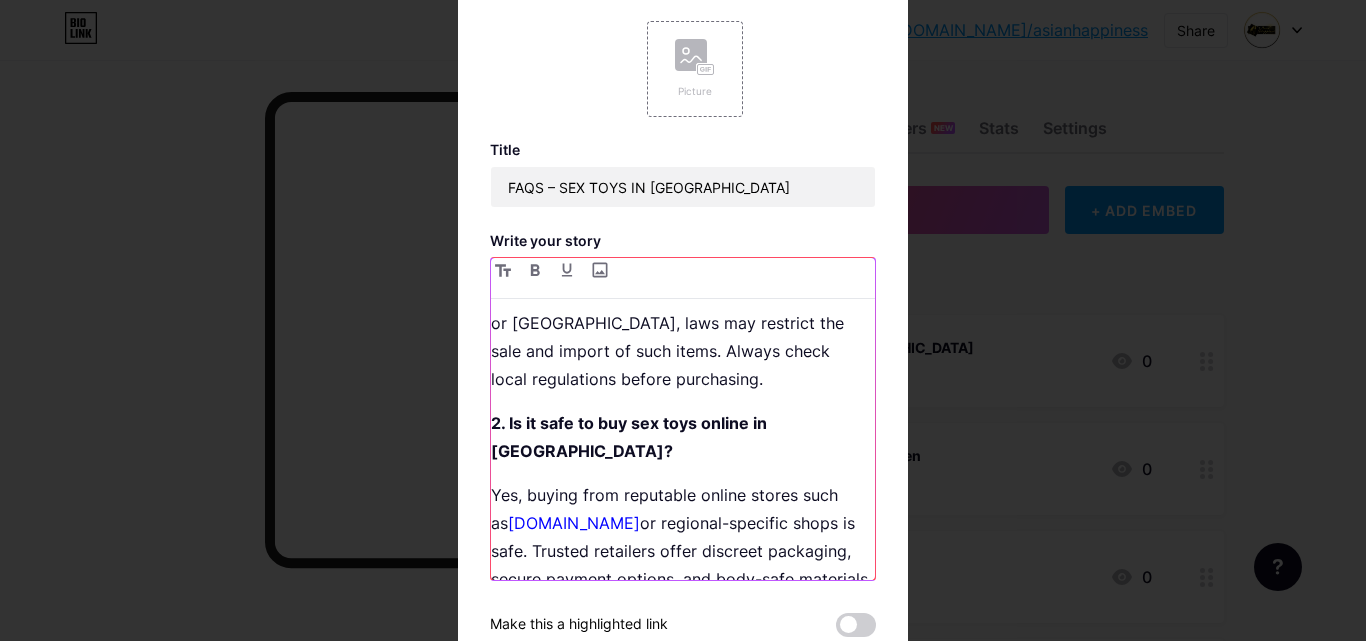 click on "1. Are sex toys legal in Asia? Legality varies by country. In nations like Japan, Thailand, and Philippines, sex toys are generally legal and widely available. However, in more conservative countries like Malaysia or Indonesia, laws may restrict the sale and import of such items. Always check local regulations before purchasing. 2. Is it safe to buy sex toys online in Asia? Yes, buying from reputable online stores such as  Asianhappiness.com  or regional-specific shops is safe. Trusted retailers offer discreet packaging, secure payment options, and body-safe materials like silicone and ABS plastic. 3. Do online adult stores in Asia offer discreet delivery? Absolutely. Most reputable Asian online stores prioritize customer privacy, using unmarked packaging with no indication of the contents or store name on the parcel. 4. How do I choose the right toy for me?" at bounding box center [683, 447] 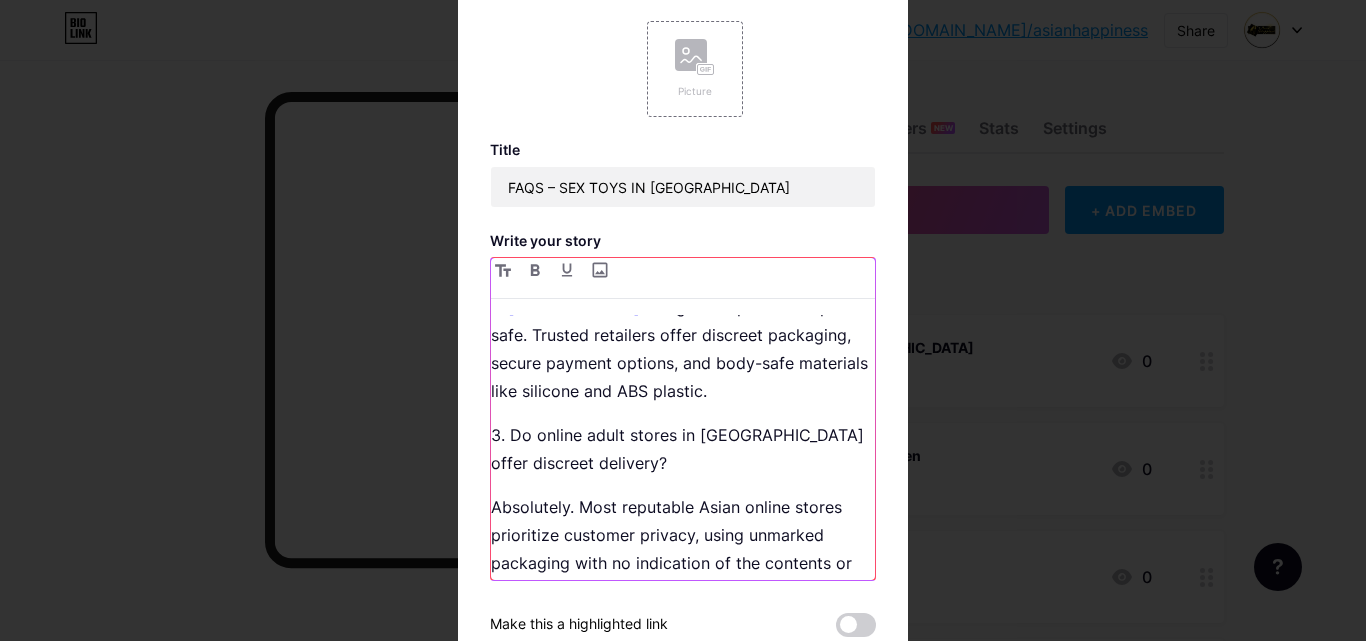 scroll, scrollTop: 402, scrollLeft: 0, axis: vertical 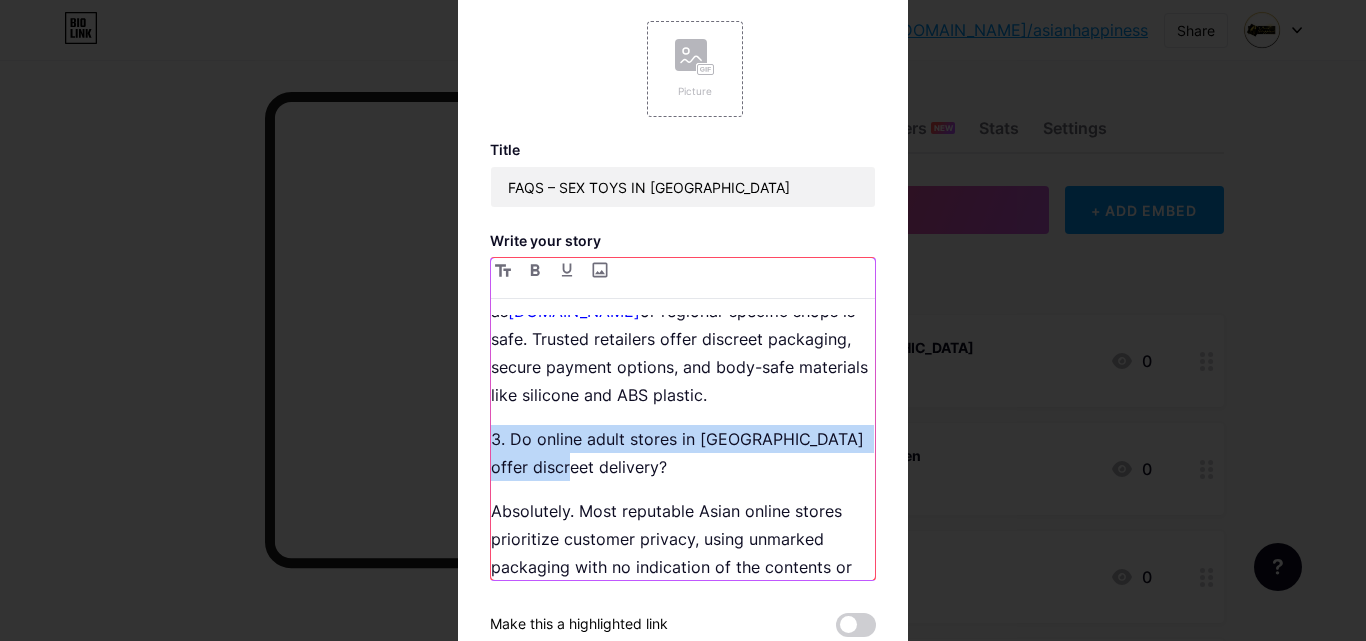 drag, startPoint x: 551, startPoint y: 415, endPoint x: 483, endPoint y: 386, distance: 73.92564 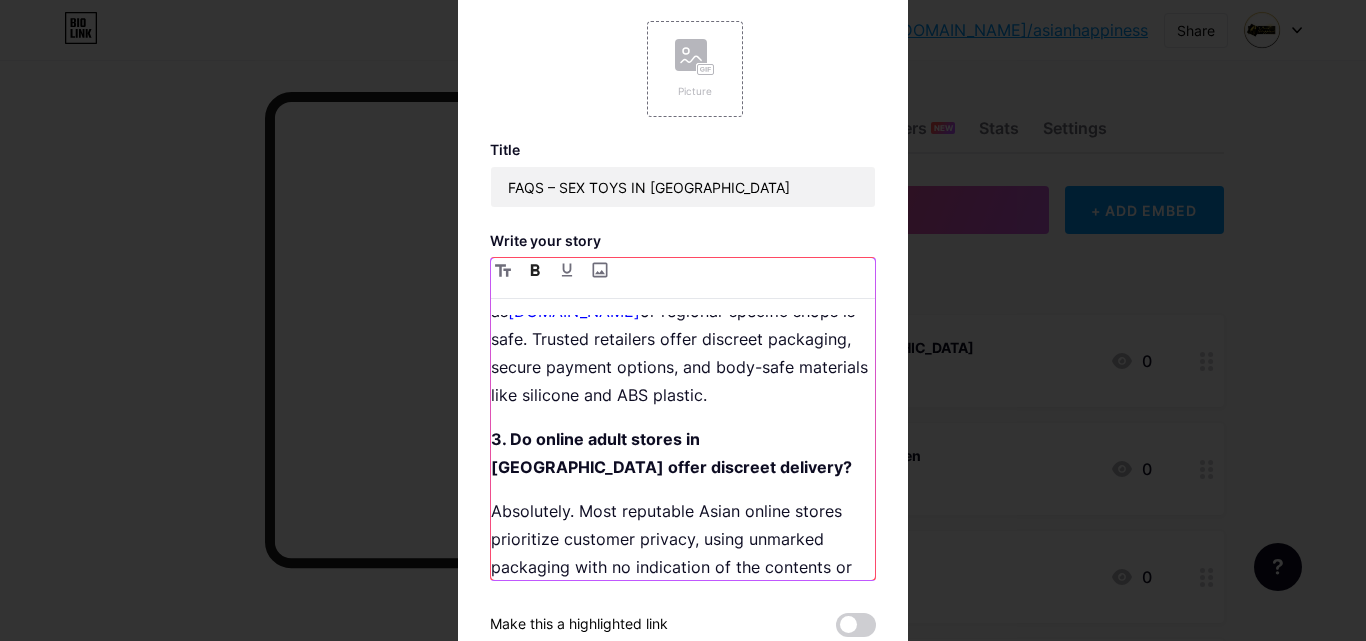 click on "3. Do online adult stores in Asia offer discreet delivery?" at bounding box center (683, 453) 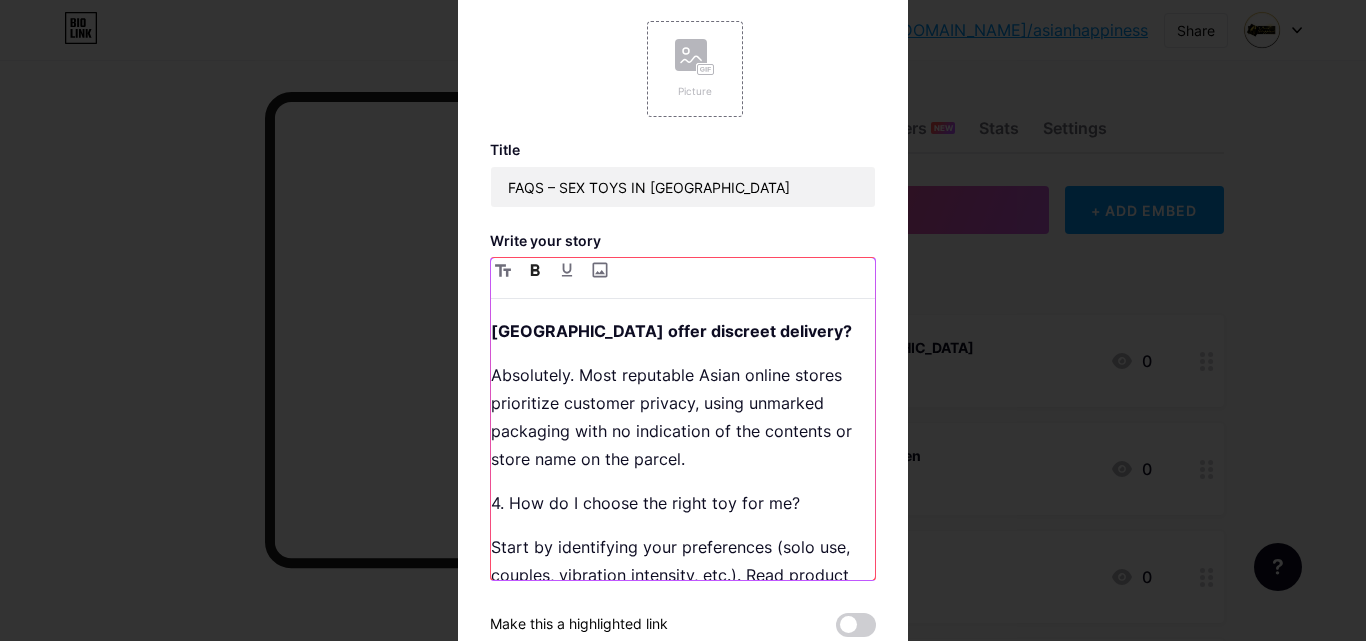 scroll, scrollTop: 569, scrollLeft: 0, axis: vertical 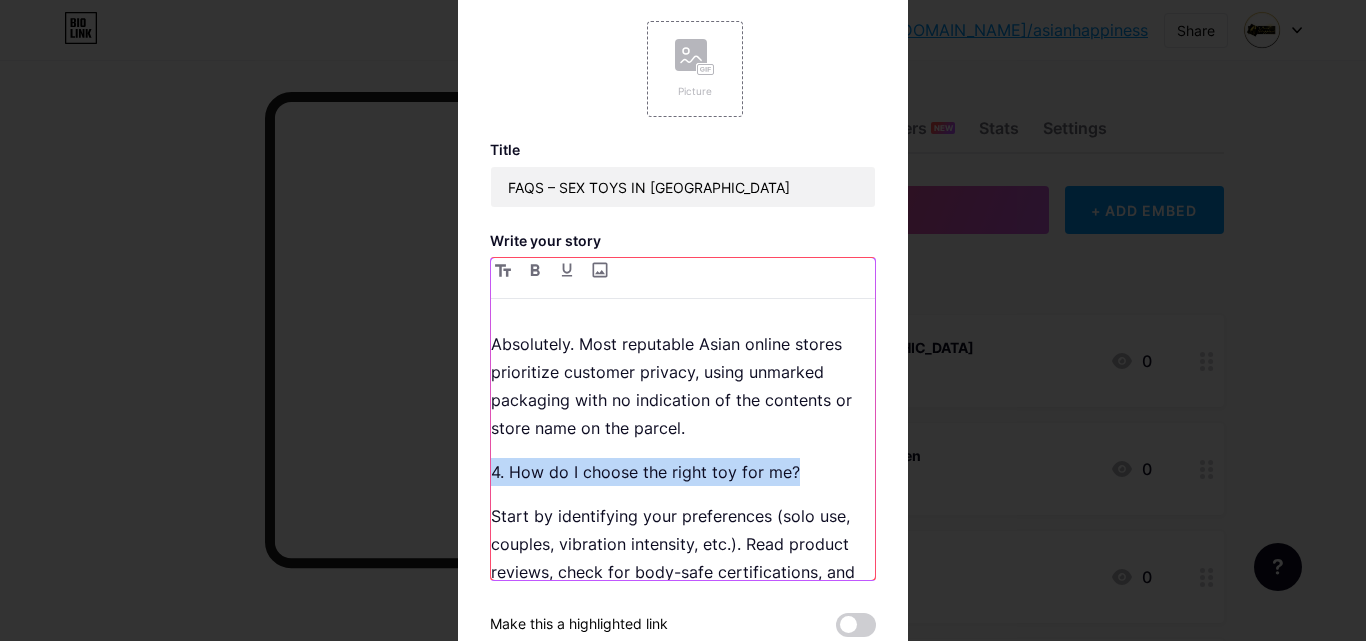 drag, startPoint x: 787, startPoint y: 424, endPoint x: 466, endPoint y: 413, distance: 321.18842 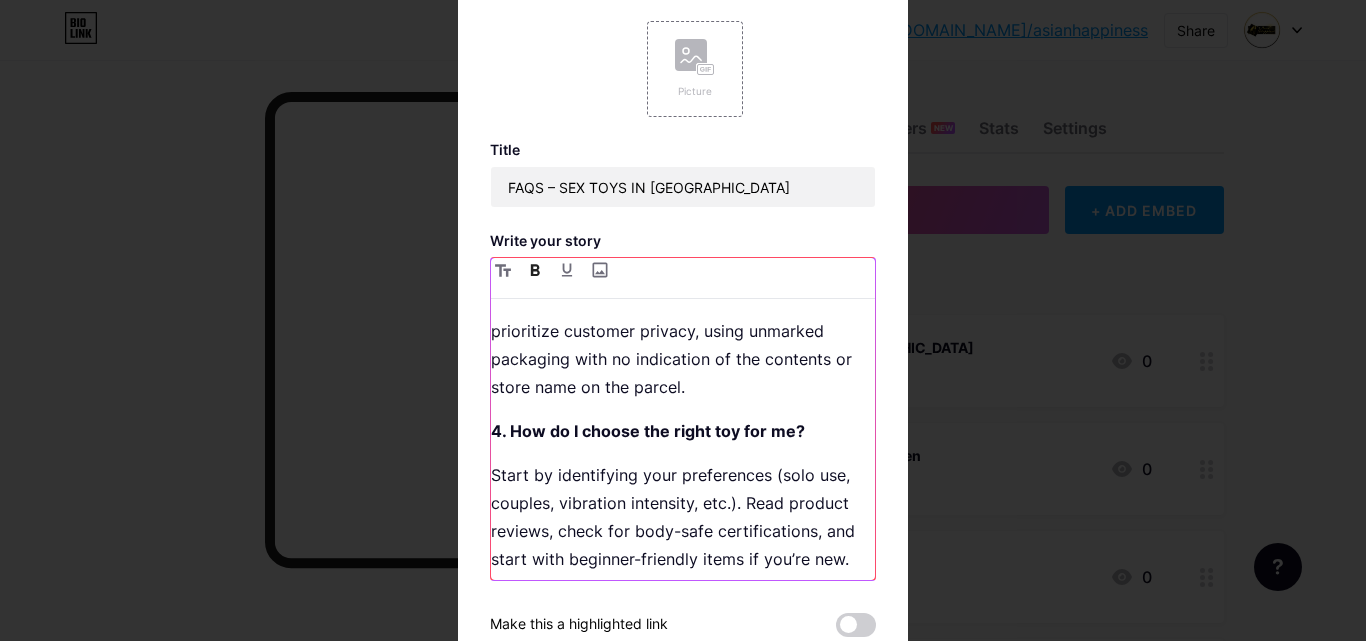 scroll, scrollTop: 619, scrollLeft: 0, axis: vertical 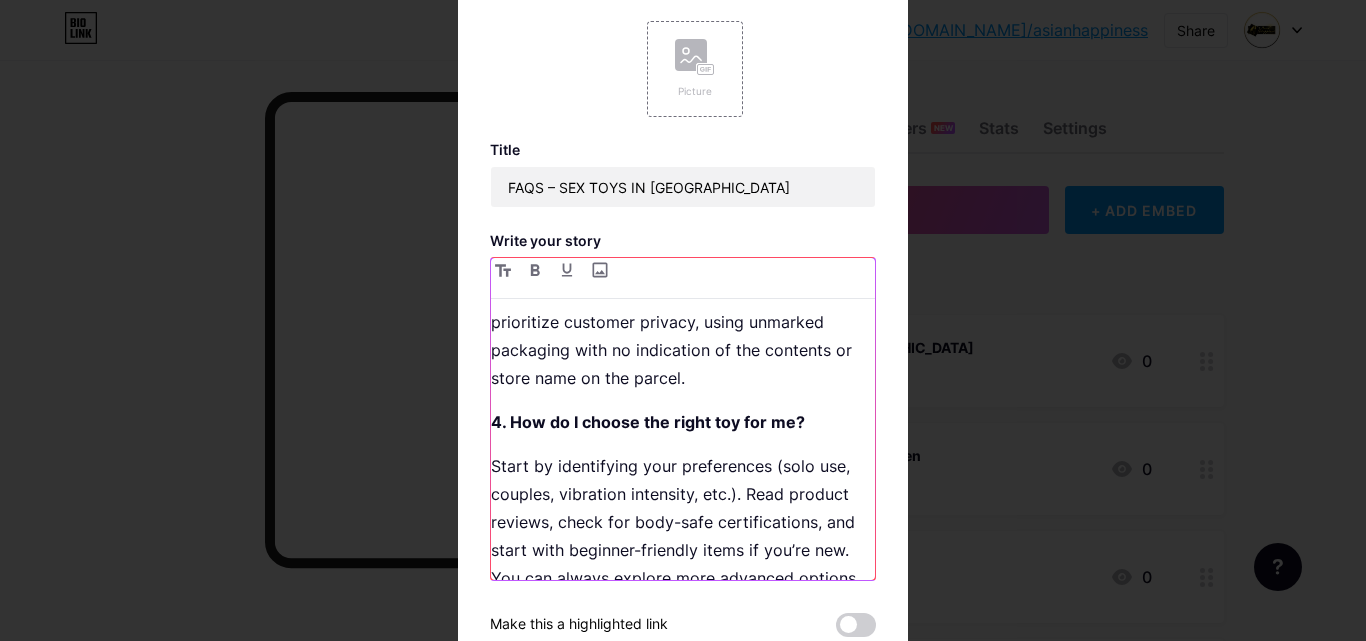 click on "1. Are sex toys legal in Asia? Legality varies by country. In nations like Japan, Thailand, and Philippines, sex toys are generally legal and widely available. However, in more conservative countries like Malaysia or Indonesia, laws may restrict the sale and import of such items. Always check local regulations before purchasing. 2. Is it safe to buy sex toys online in Asia? Yes, buying from reputable online stores such as  Asianhappiness.com  or regional-specific shops is safe. Trusted retailers offer discreet packaging, secure payment options, and body-safe materials like silicone and ABS plastic. 3. Do online adult stores in Asia offer discreet delivery? Absolutely. Most reputable Asian online stores prioritize customer privacy, using unmarked packaging with no indication of the contents or store name on the parcel. 4. How do I choose the right toy for me?" at bounding box center (683, 447) 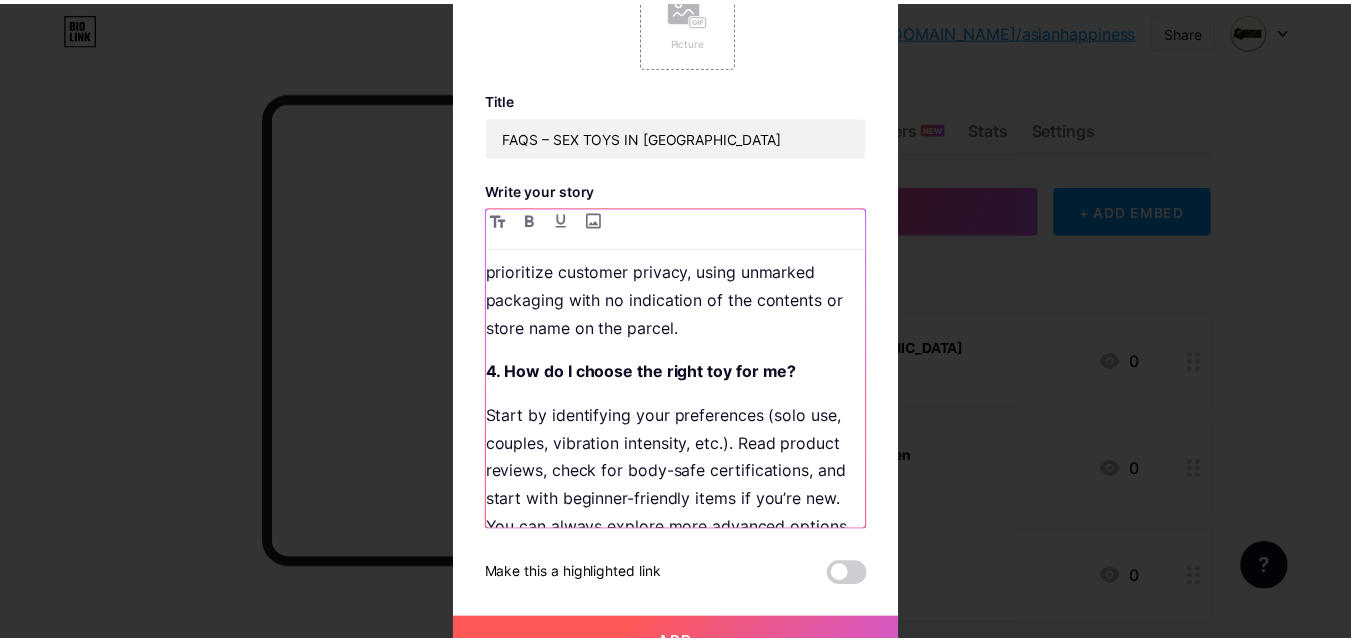 scroll, scrollTop: 76, scrollLeft: 0, axis: vertical 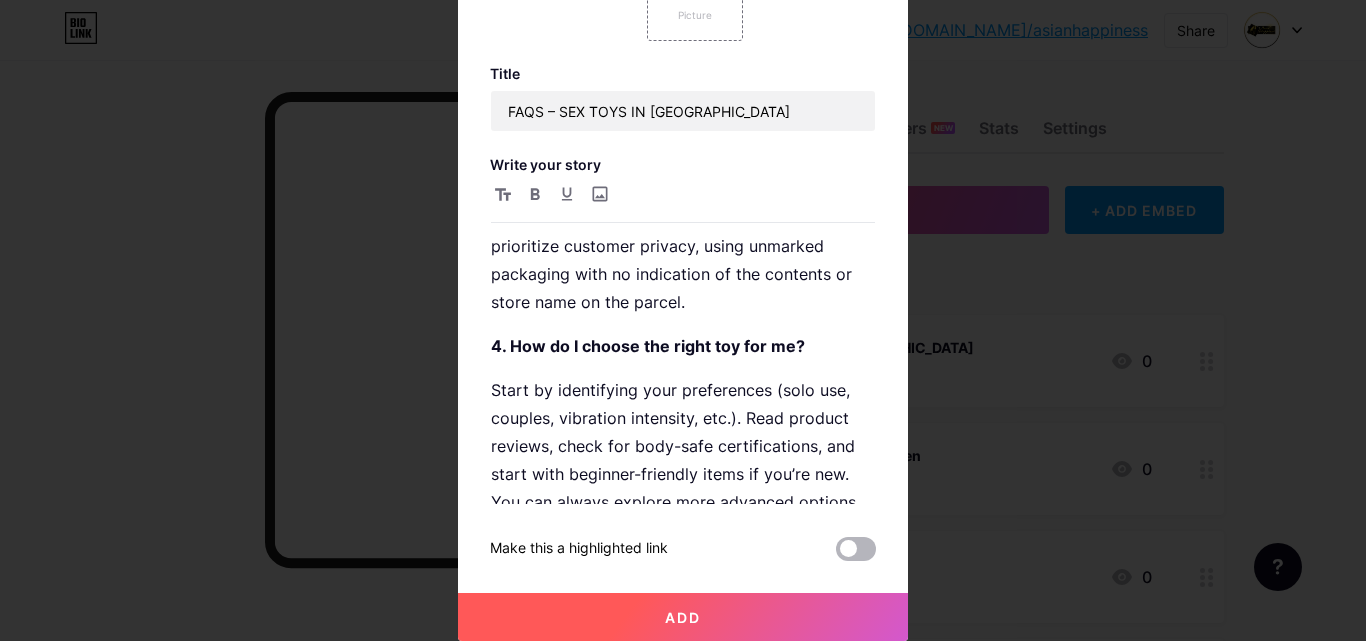 click at bounding box center [856, 549] 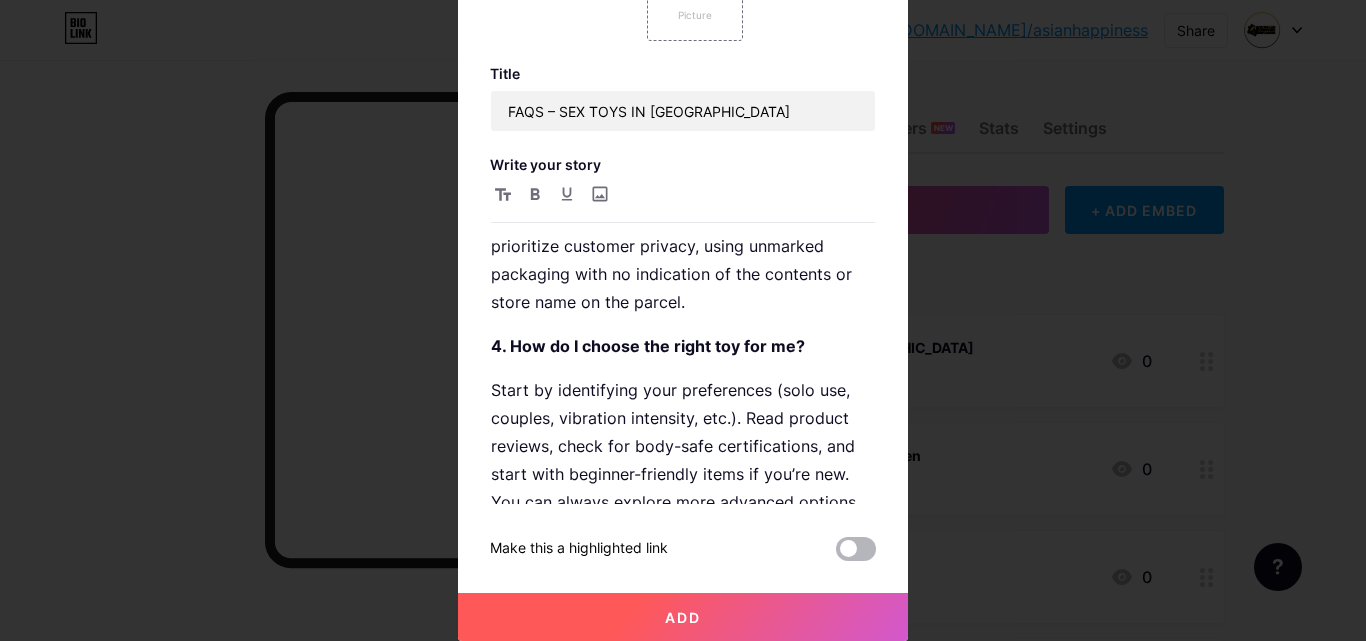 click at bounding box center [836, 554] 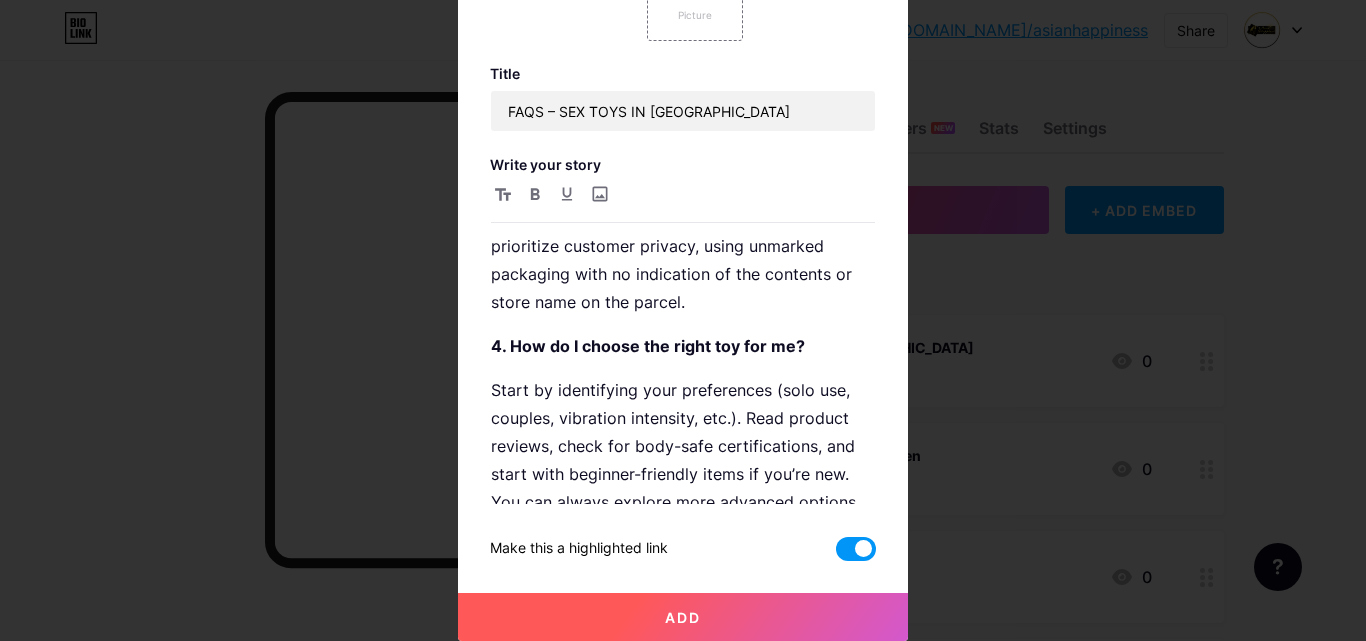 click on "Add" at bounding box center [683, 617] 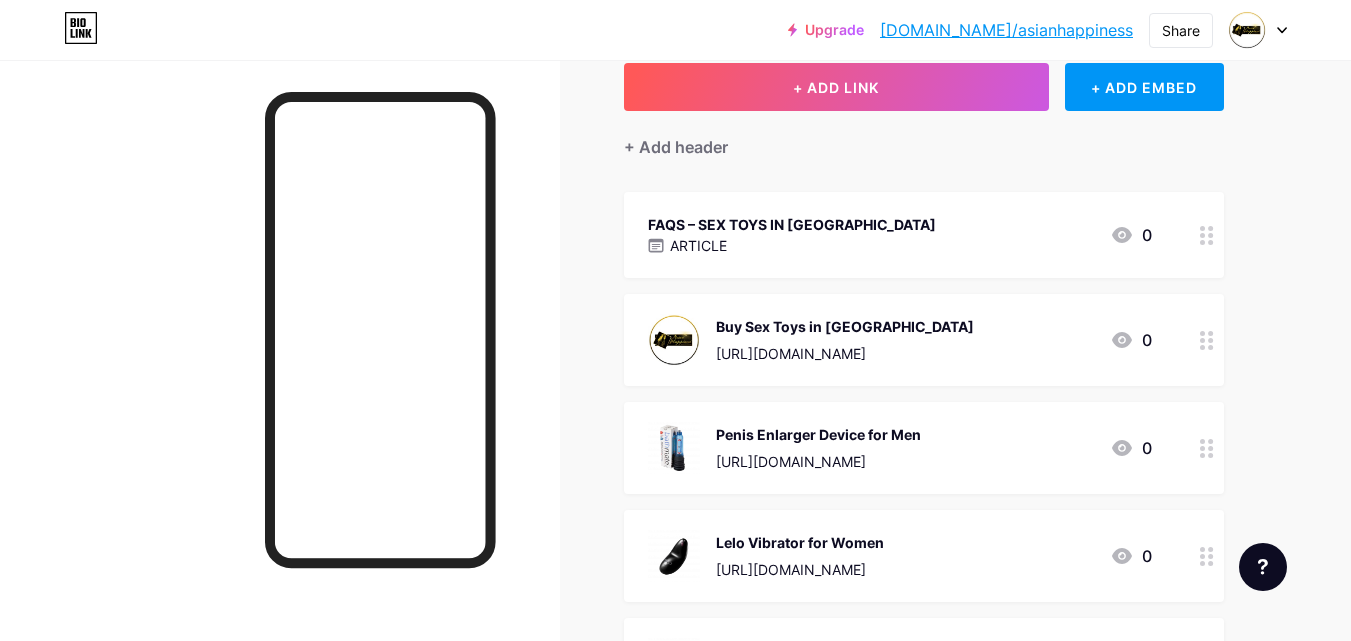 scroll, scrollTop: 166, scrollLeft: 0, axis: vertical 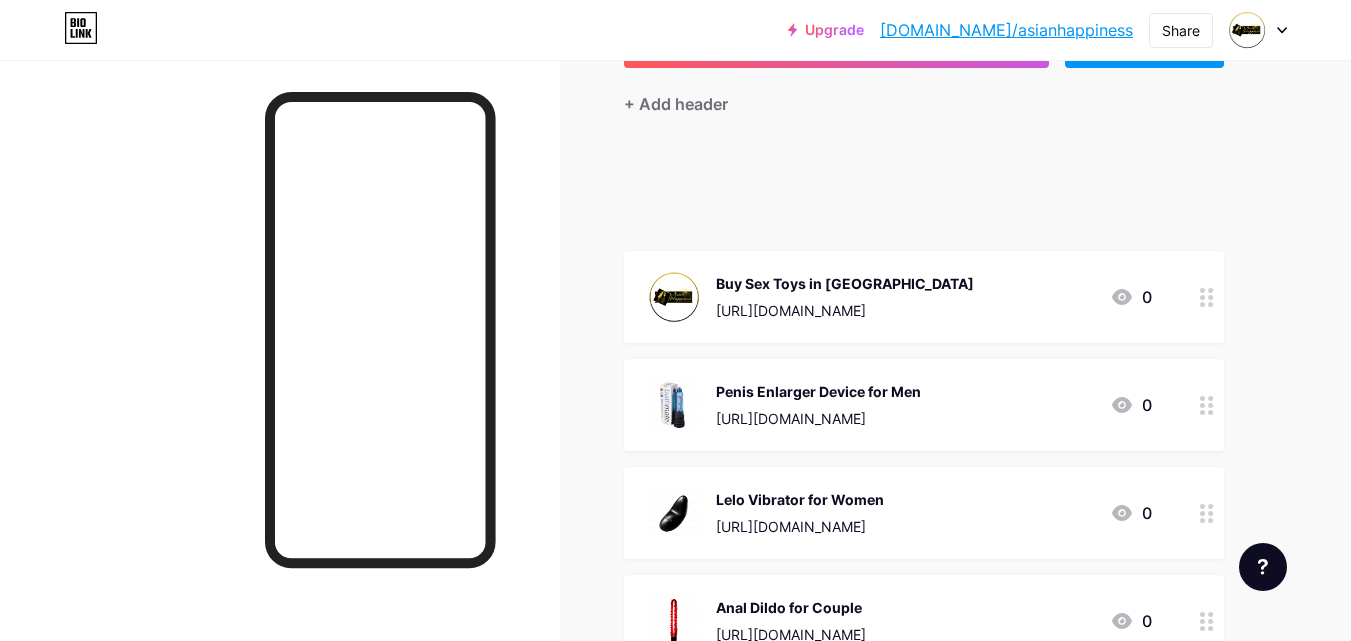 type 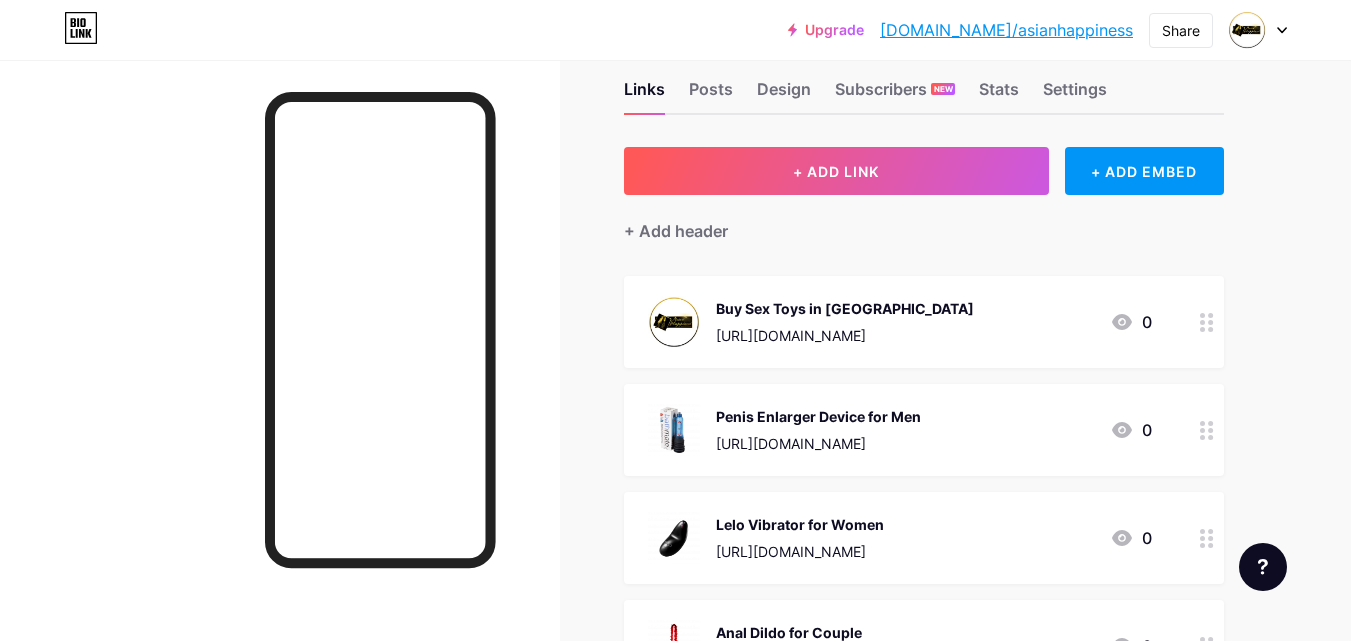 scroll, scrollTop: 0, scrollLeft: 0, axis: both 